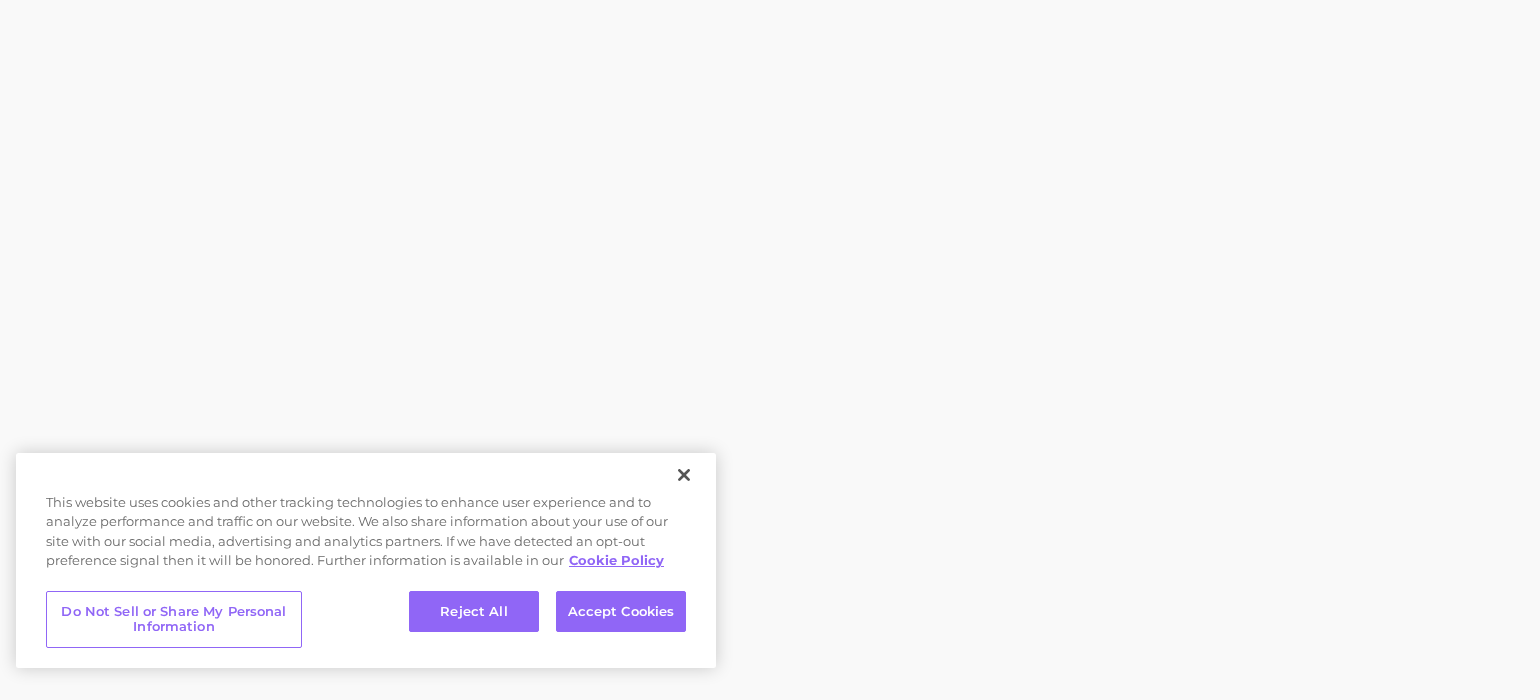 scroll, scrollTop: 0, scrollLeft: 0, axis: both 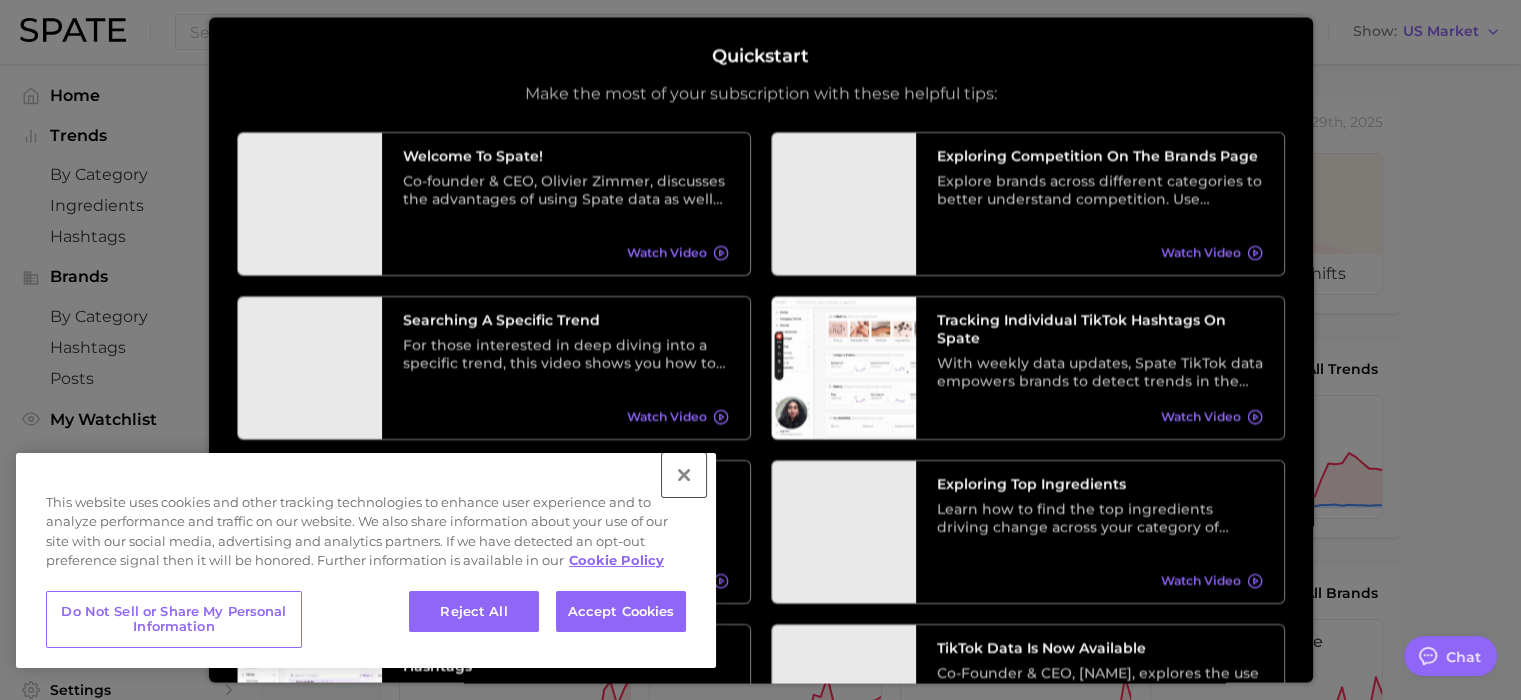click at bounding box center (684, 475) 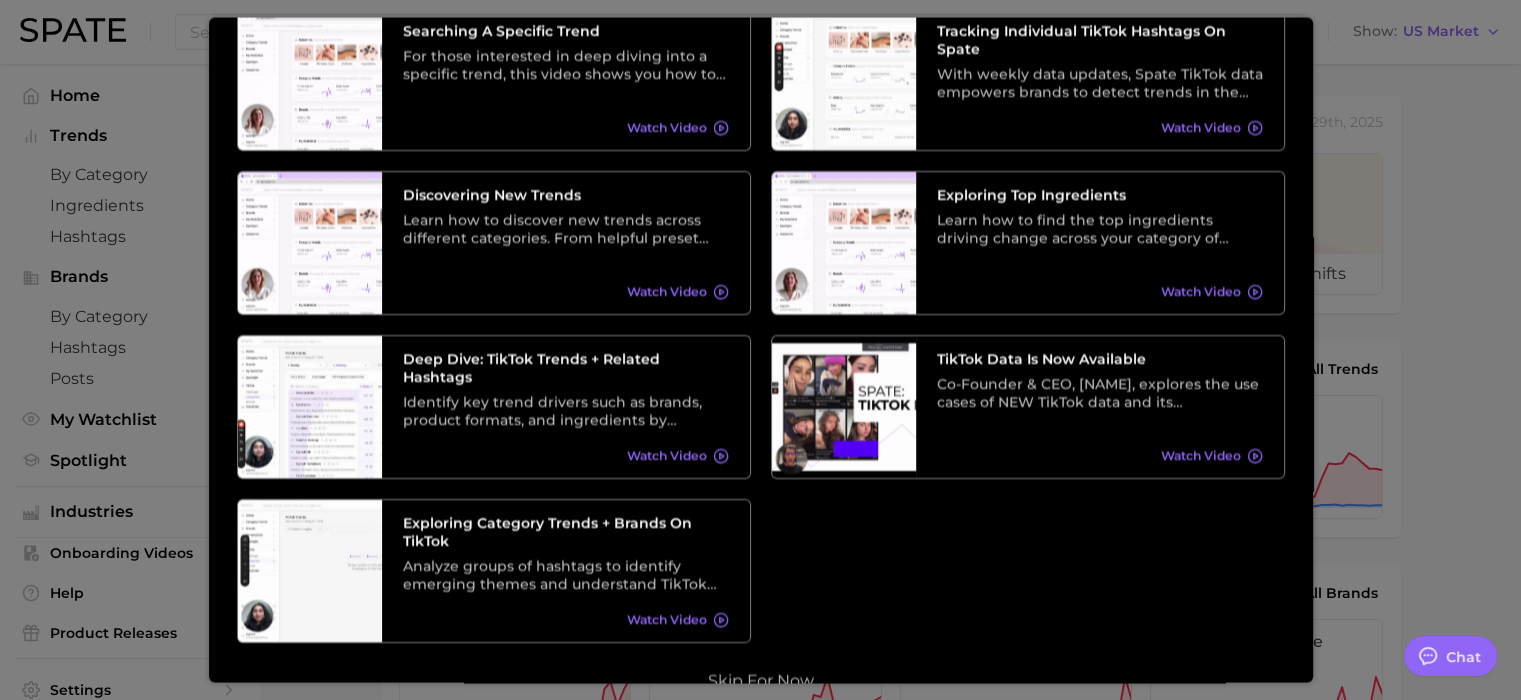 scroll, scrollTop: 325, scrollLeft: 0, axis: vertical 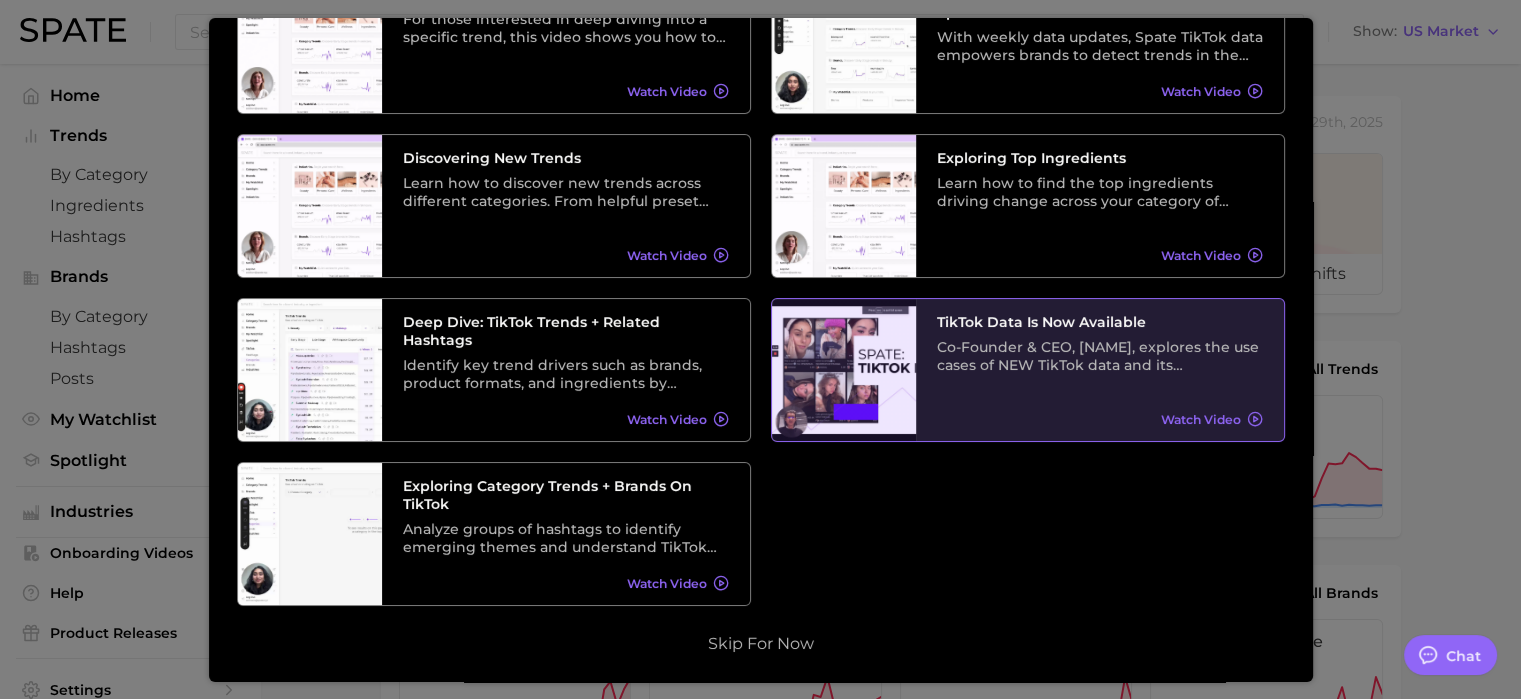 type on "x" 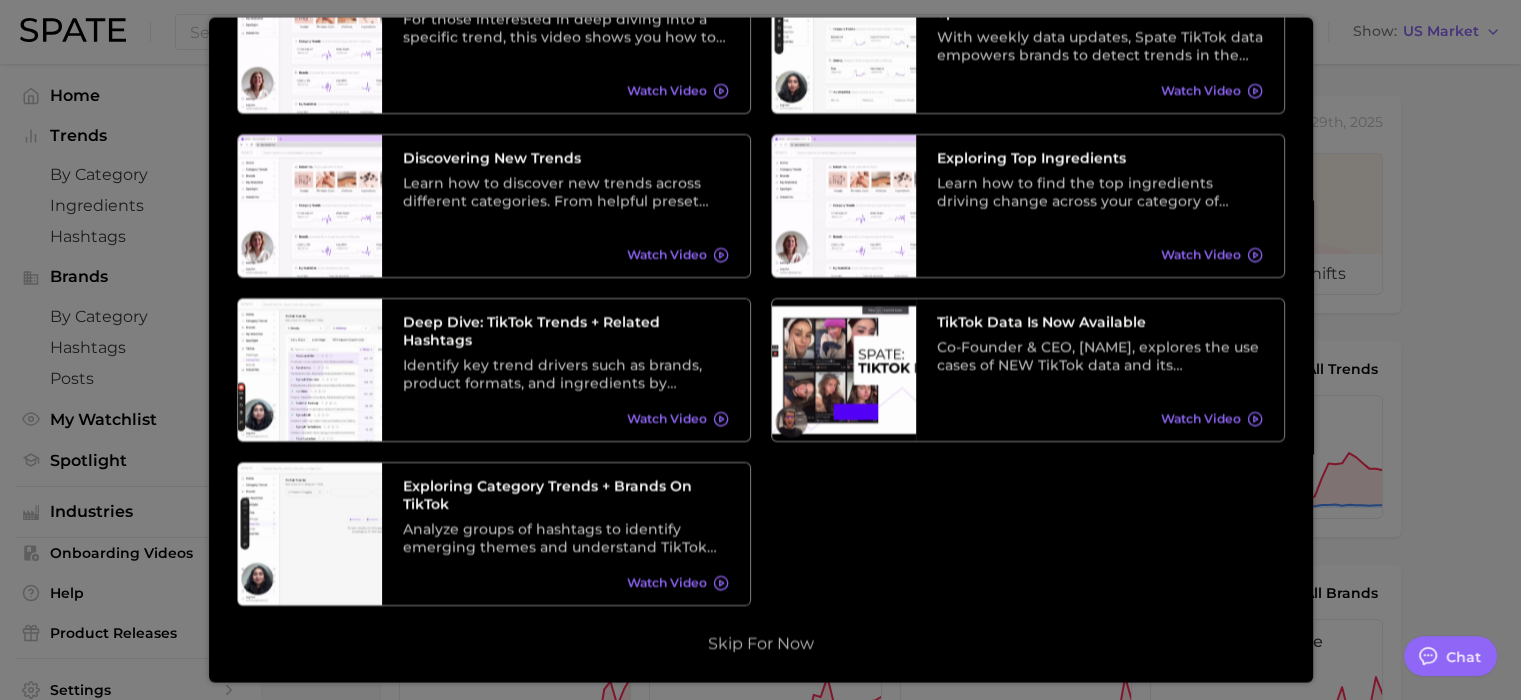 scroll, scrollTop: 0, scrollLeft: 0, axis: both 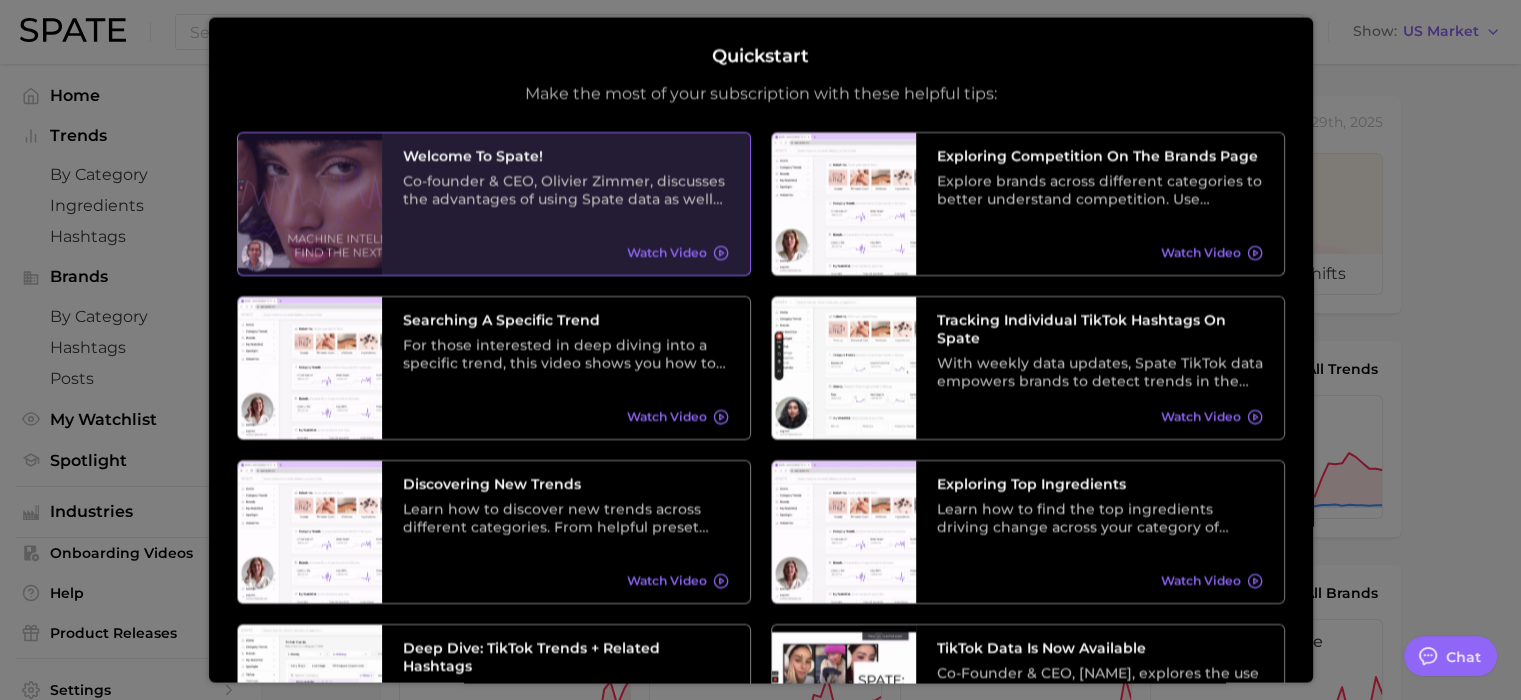 click on "Watch Video" at bounding box center (667, 252) 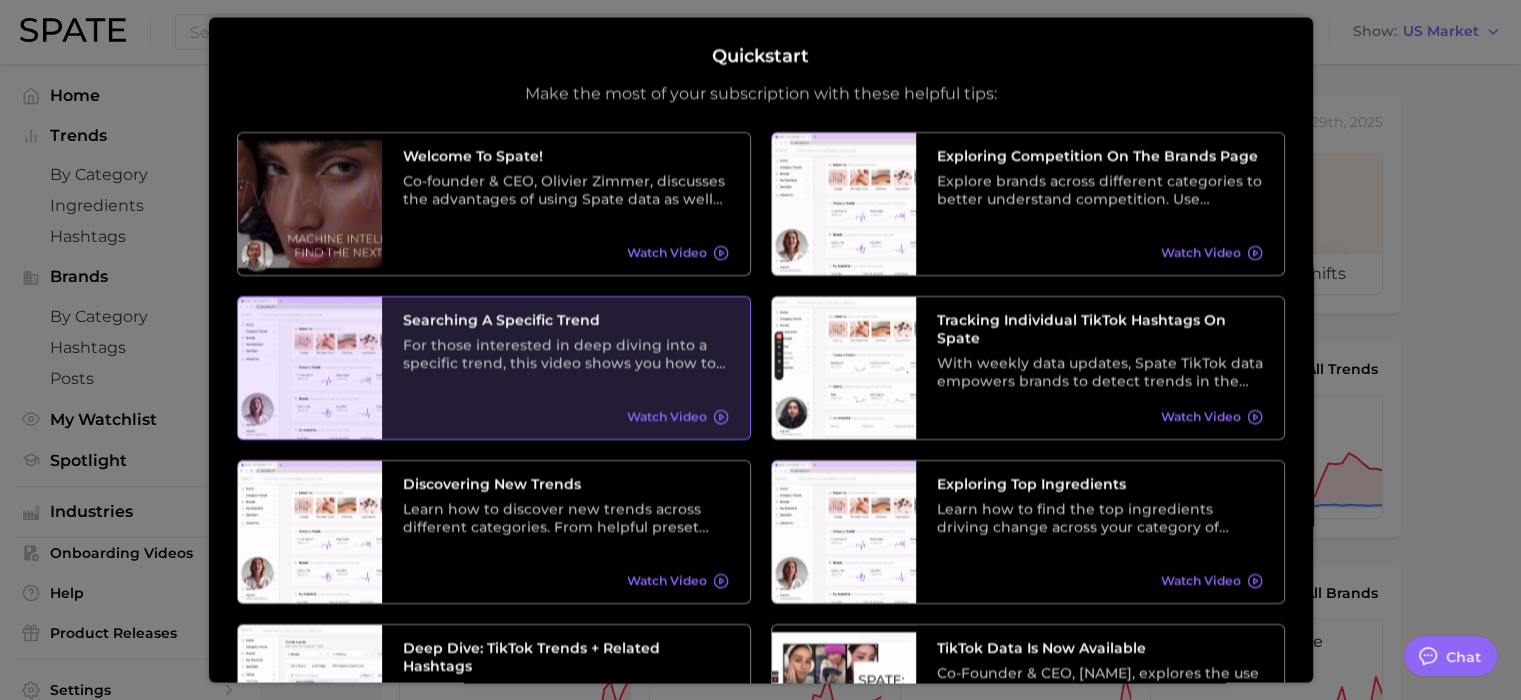 click on "Watch Video" at bounding box center (667, 416) 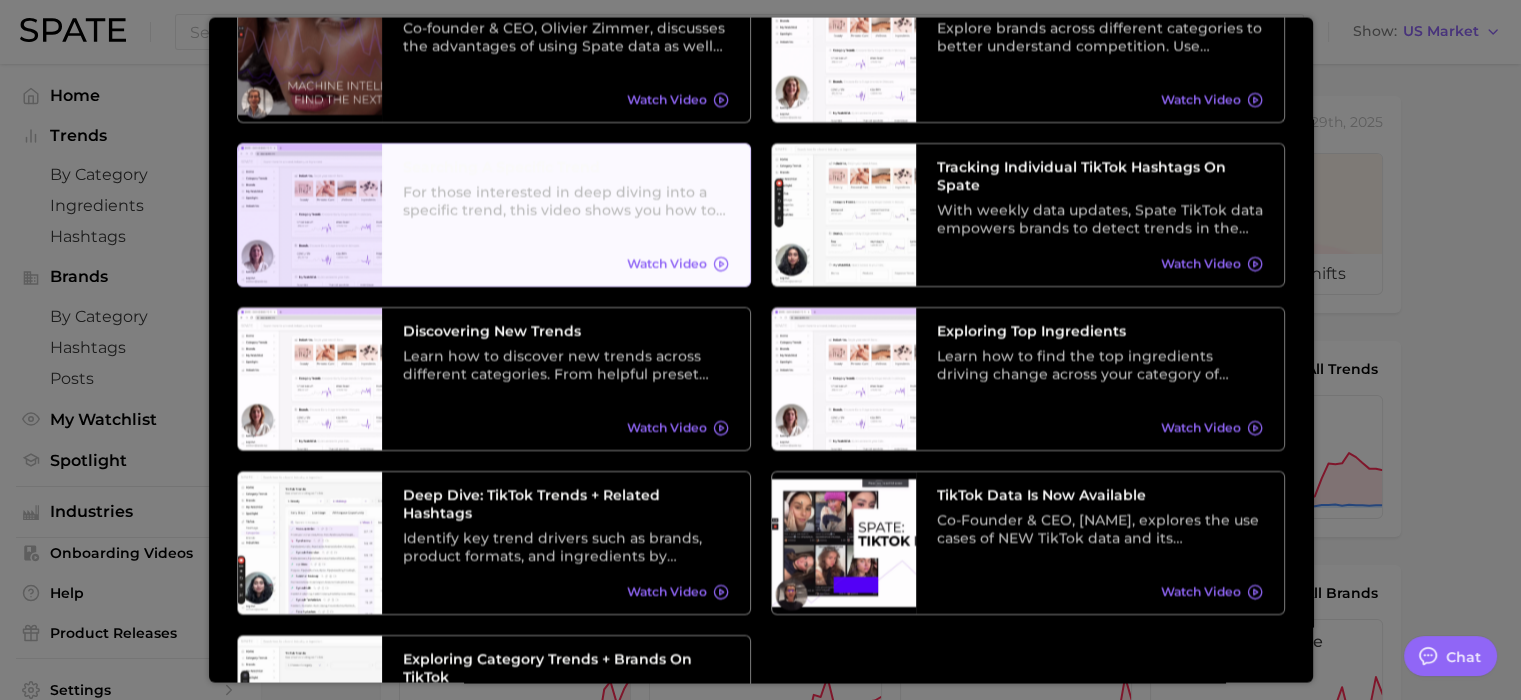 scroll, scrollTop: 0, scrollLeft: 0, axis: both 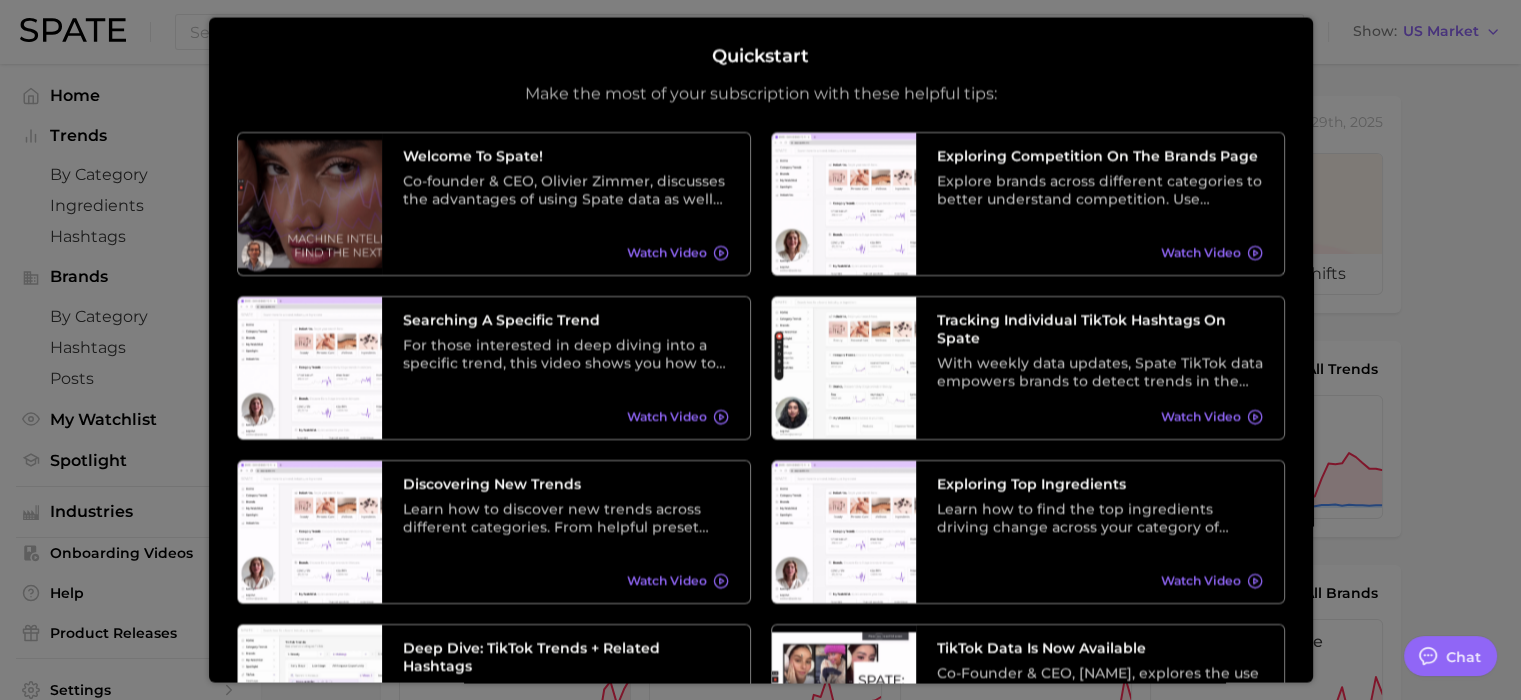 click at bounding box center [760, 810] 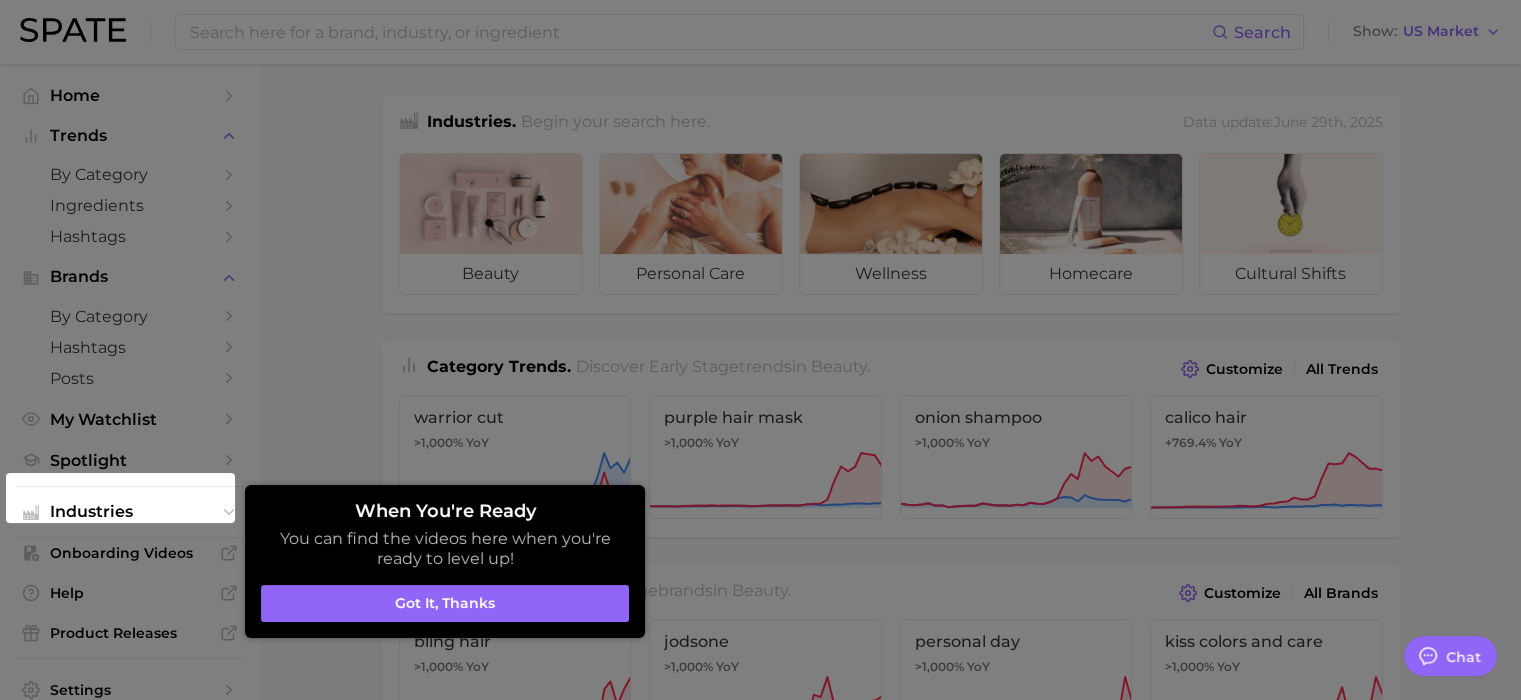 click at bounding box center (760, 810) 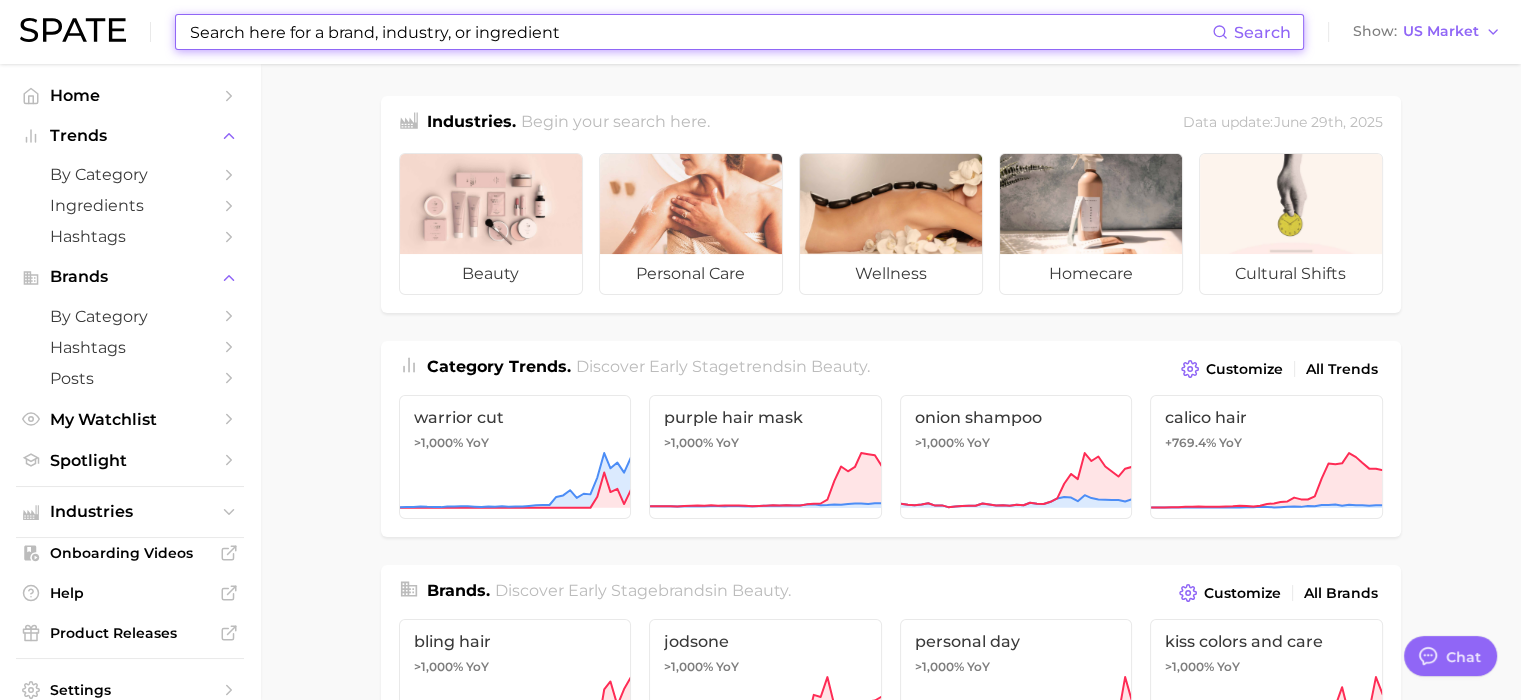 click at bounding box center (700, 32) 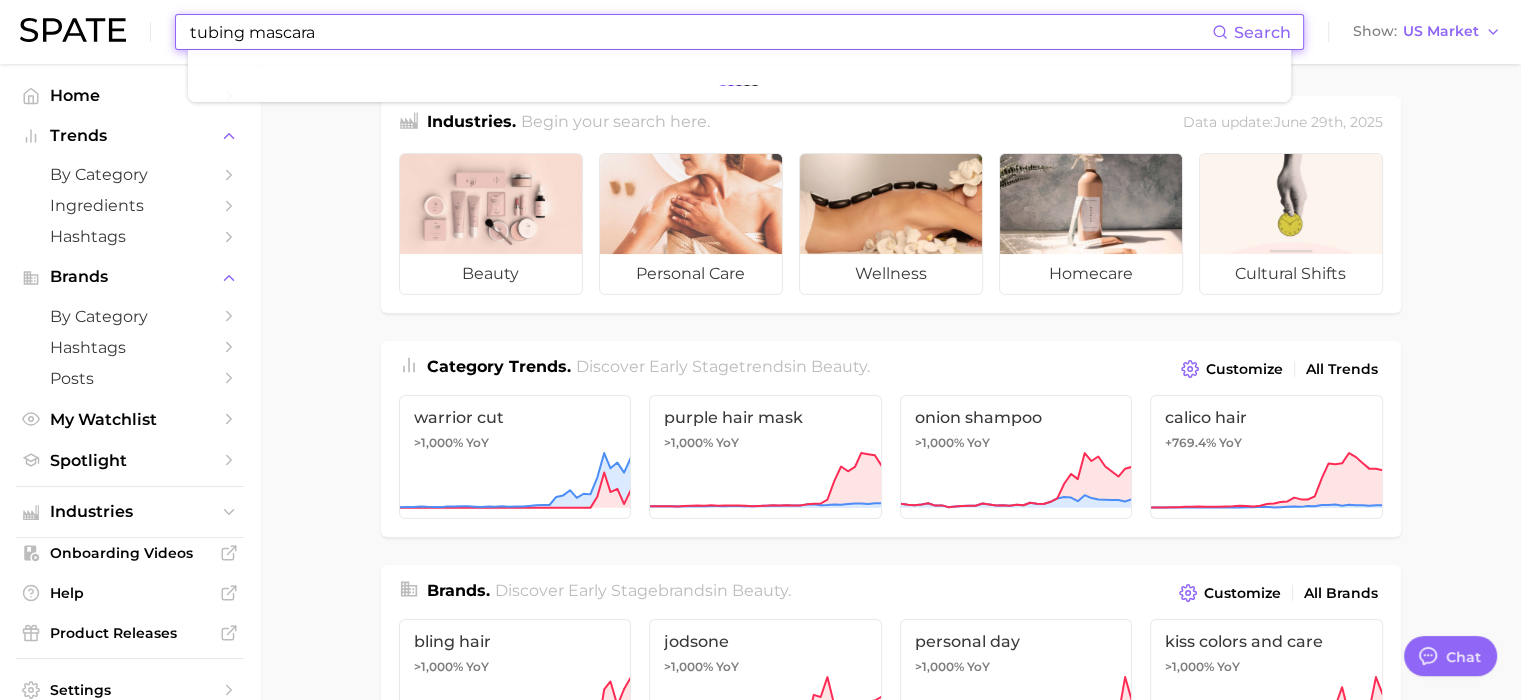 type on "tubing mascara" 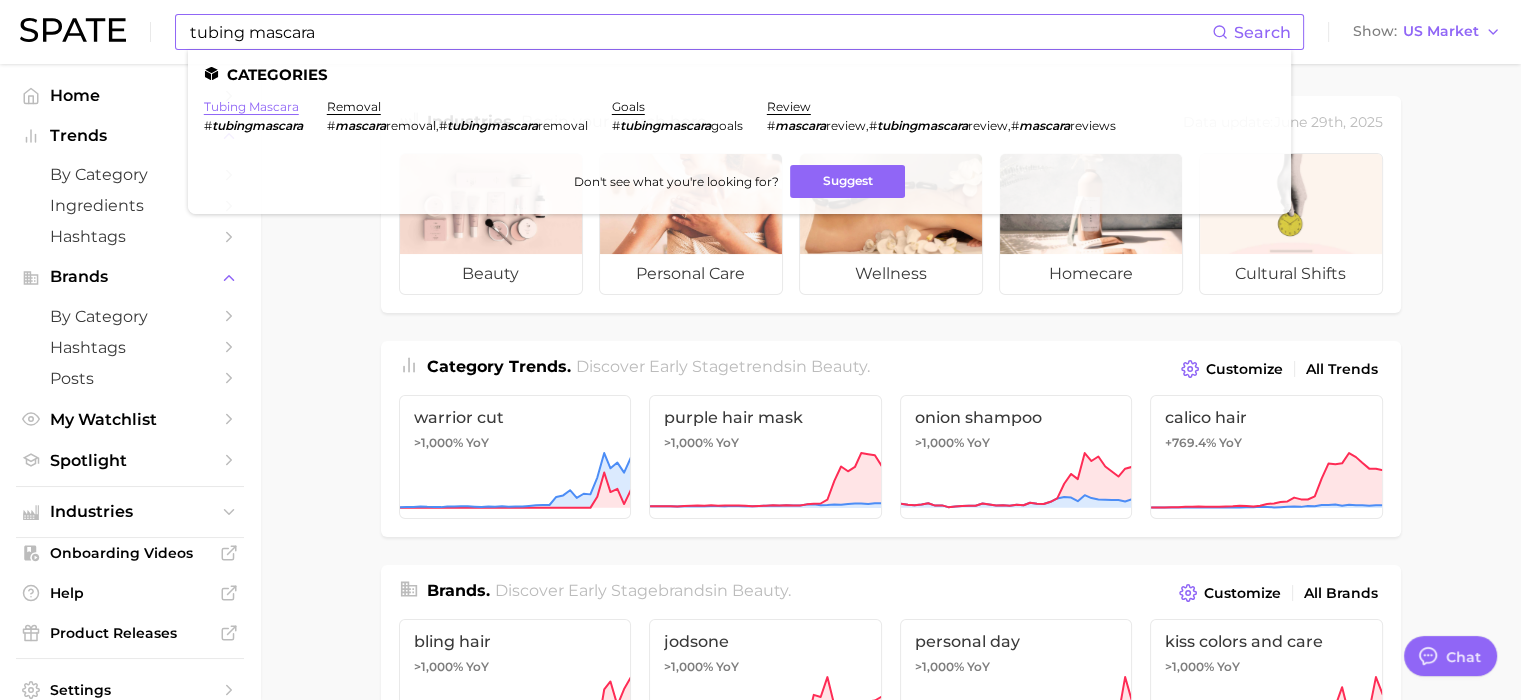 click on "tubing mascara" at bounding box center [251, 106] 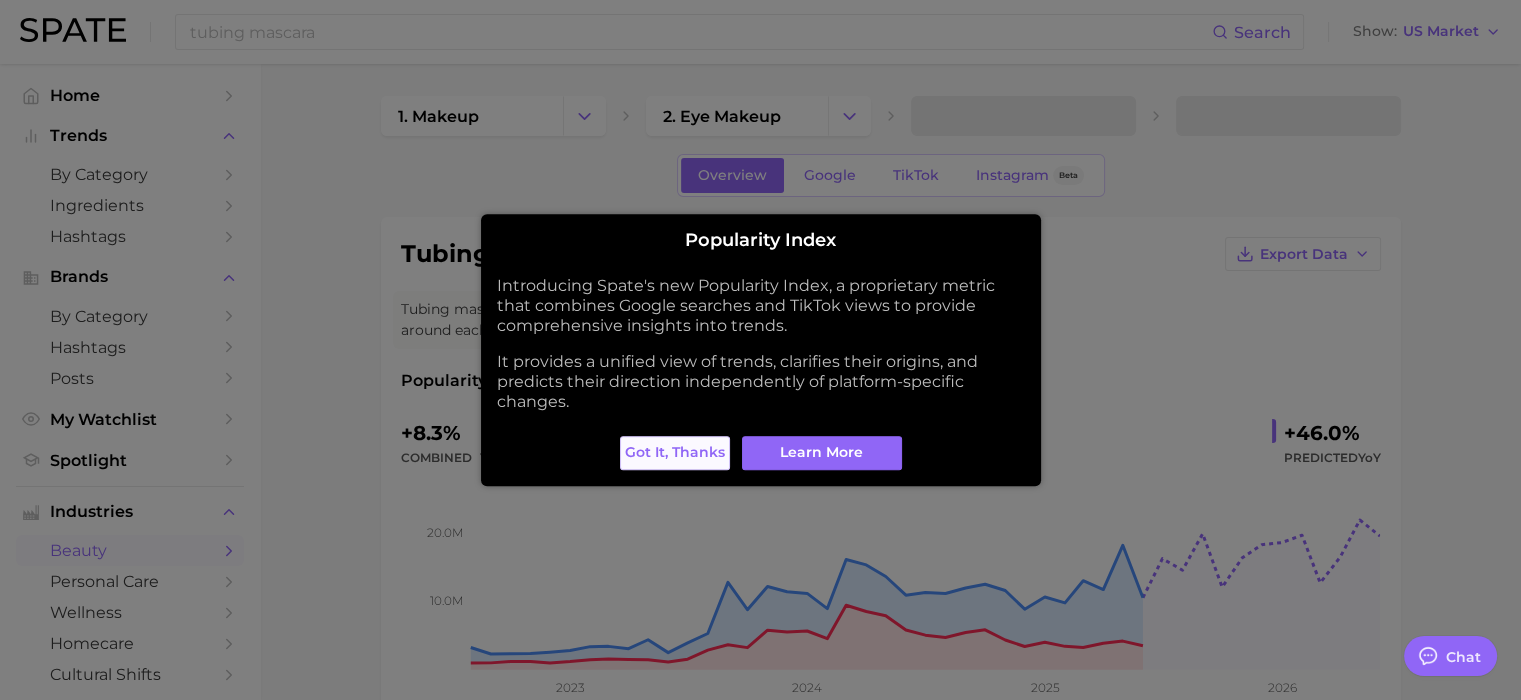 type on "x" 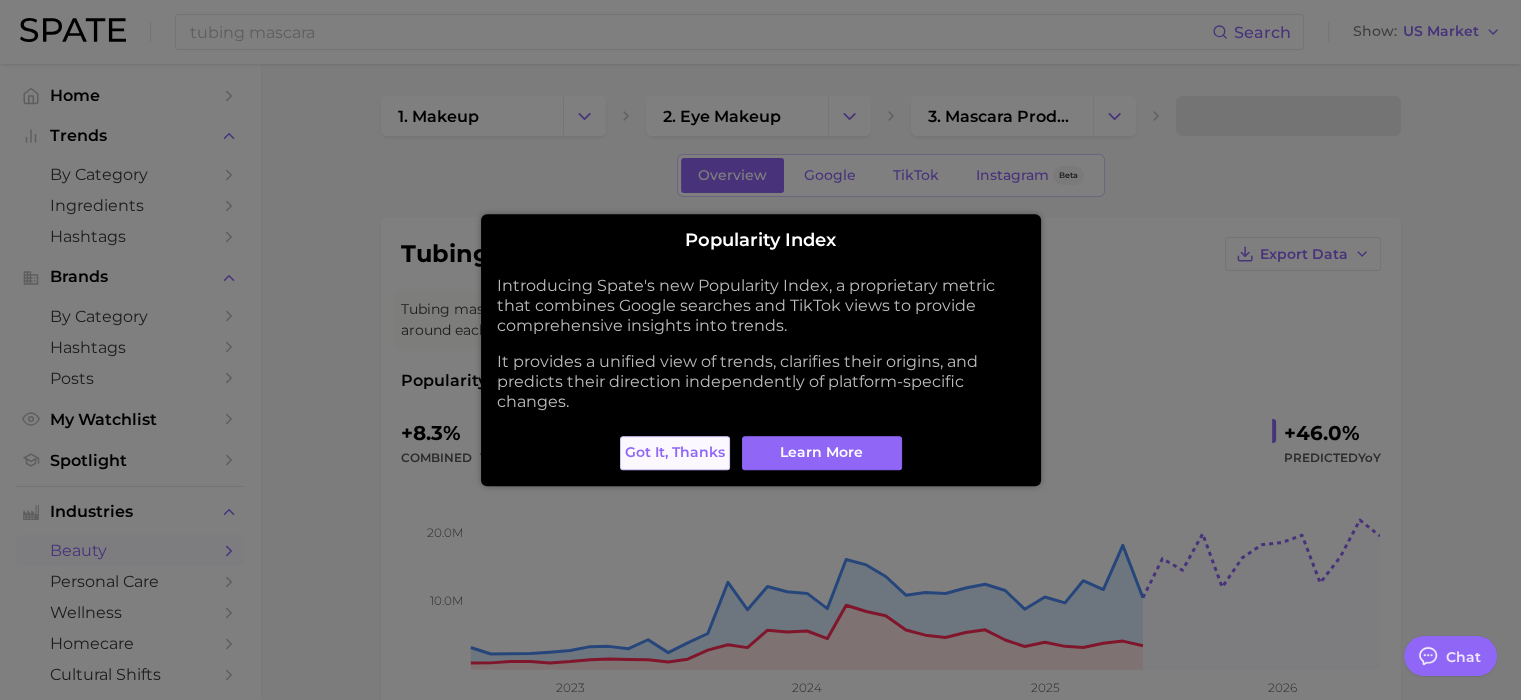 click on "Got it, thanks" at bounding box center (675, 452) 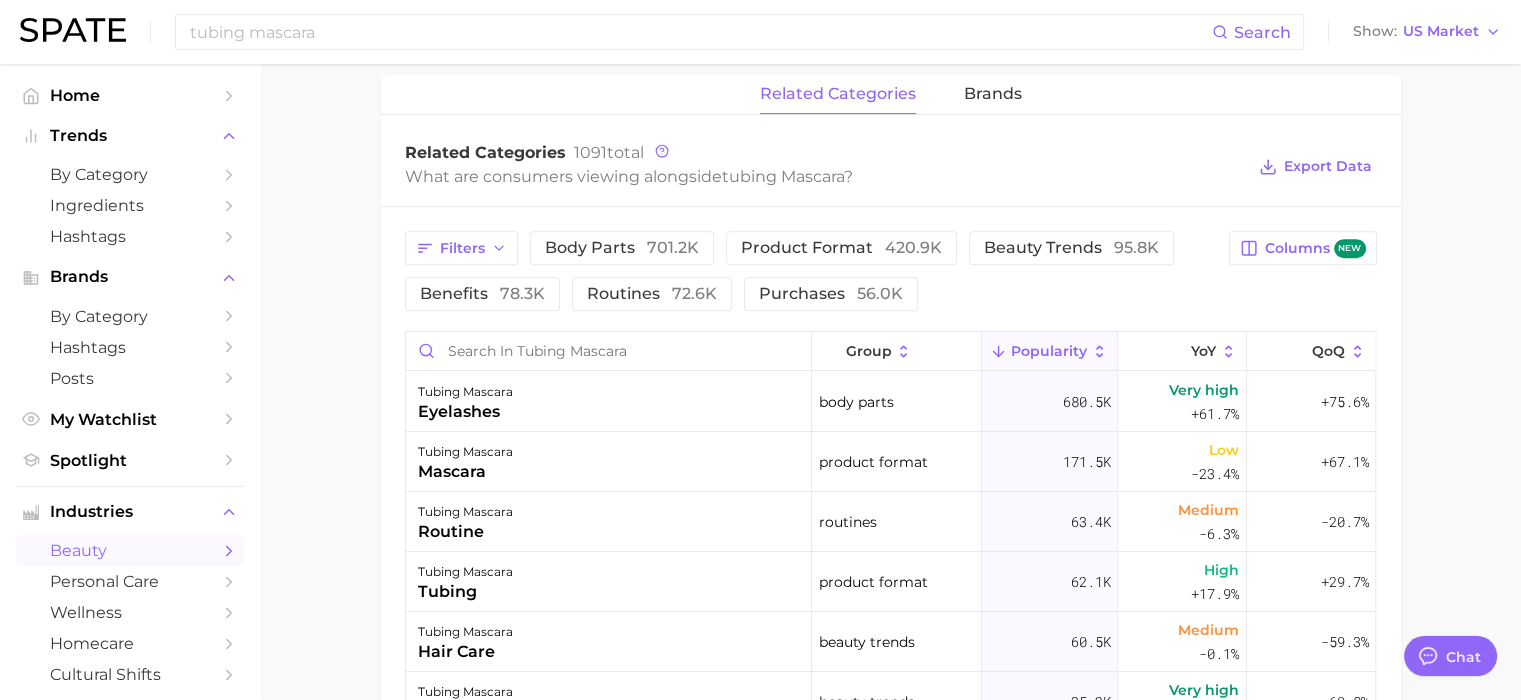 scroll, scrollTop: 915, scrollLeft: 0, axis: vertical 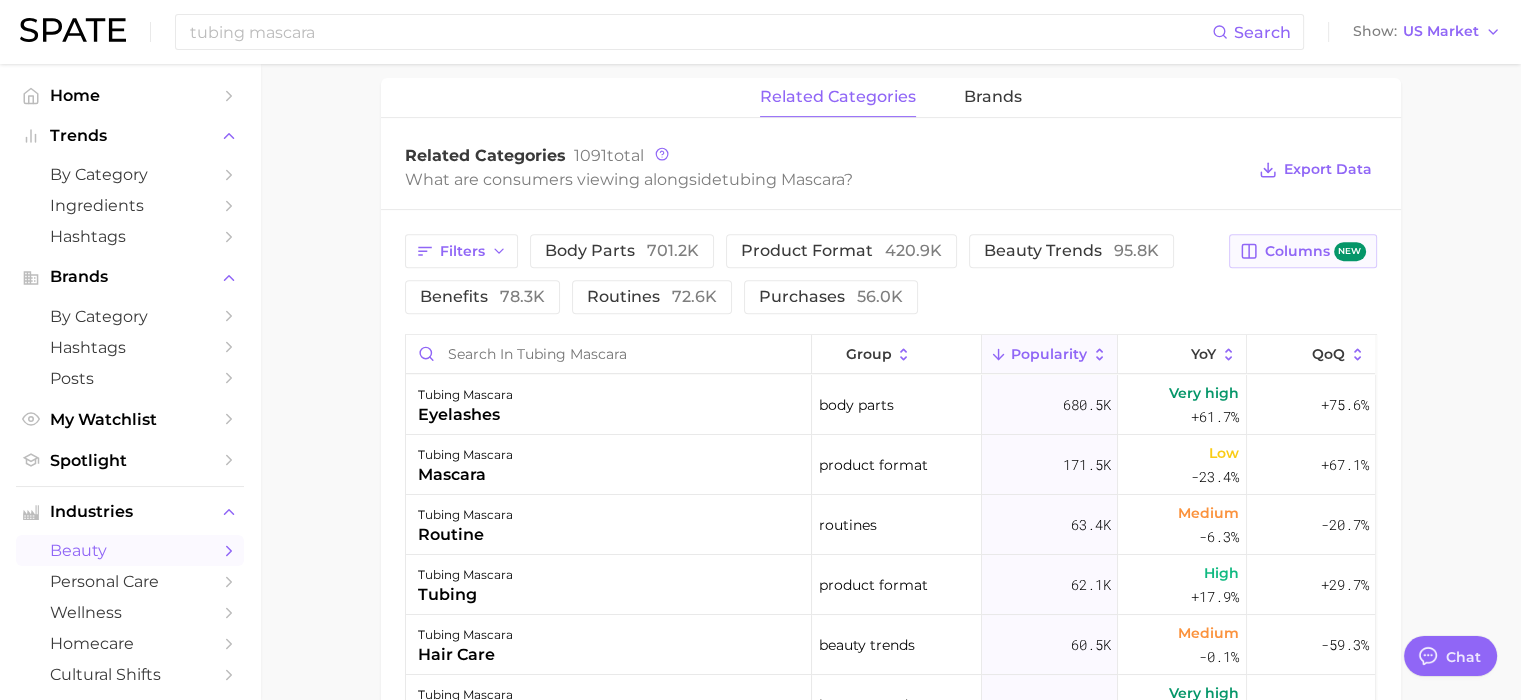 click on "Columns new" at bounding box center (1314, 251) 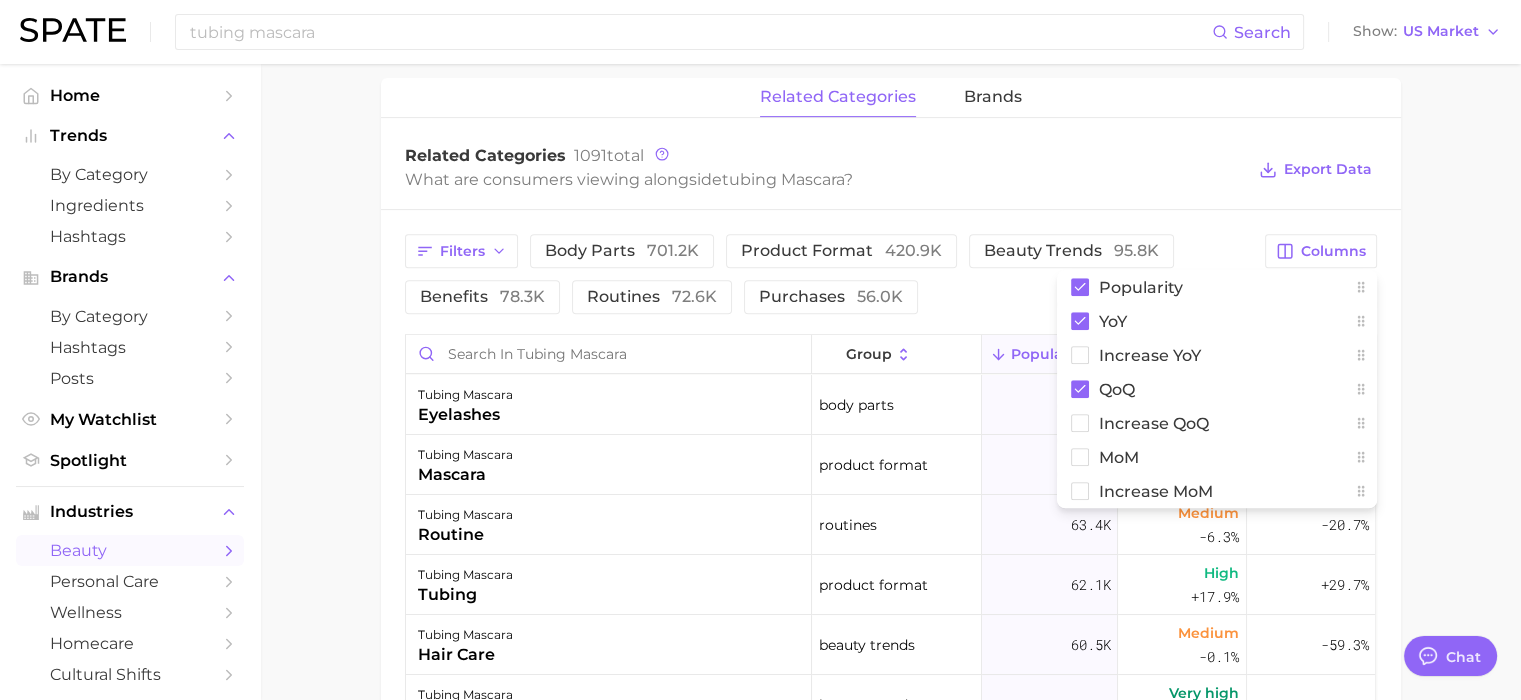 click on "Export Data" at bounding box center (1315, 169) 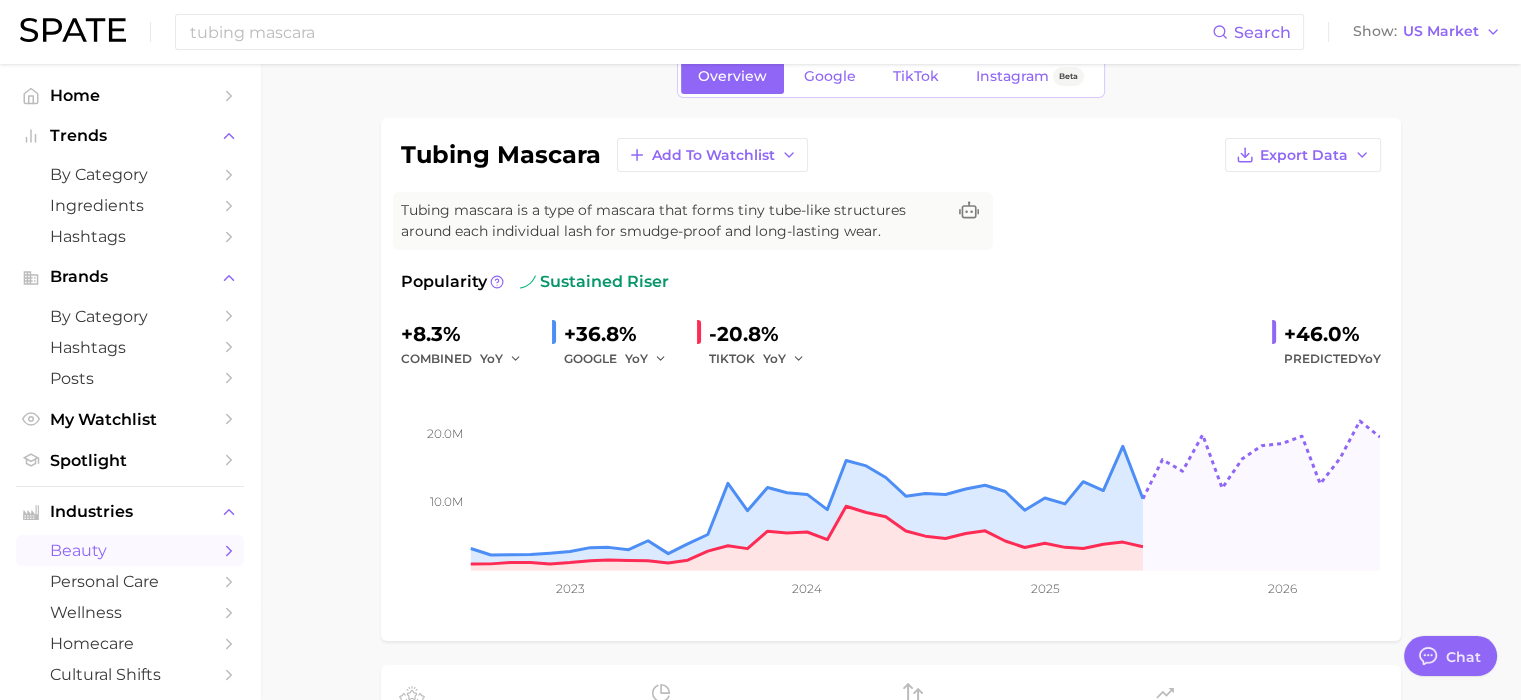 scroll, scrollTop: 91, scrollLeft: 0, axis: vertical 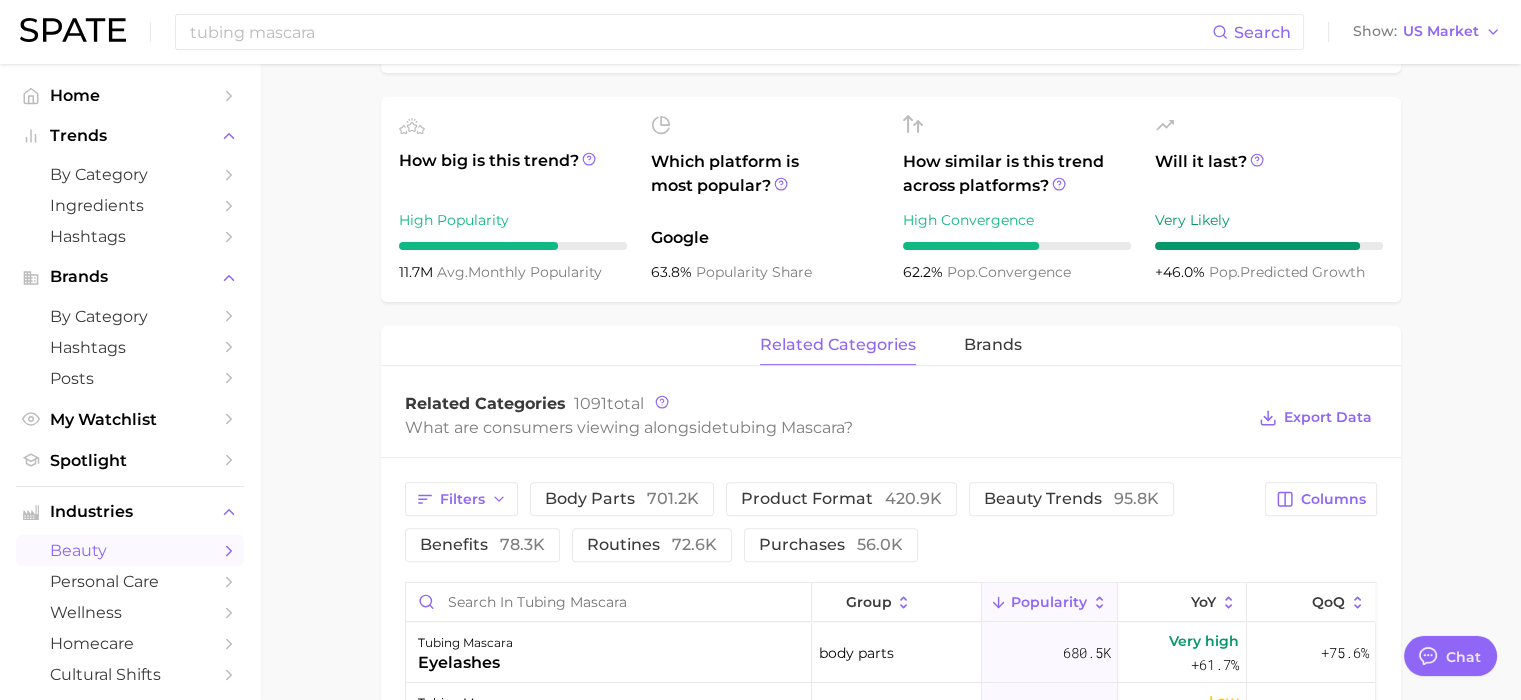click on "related categories" at bounding box center [838, 345] 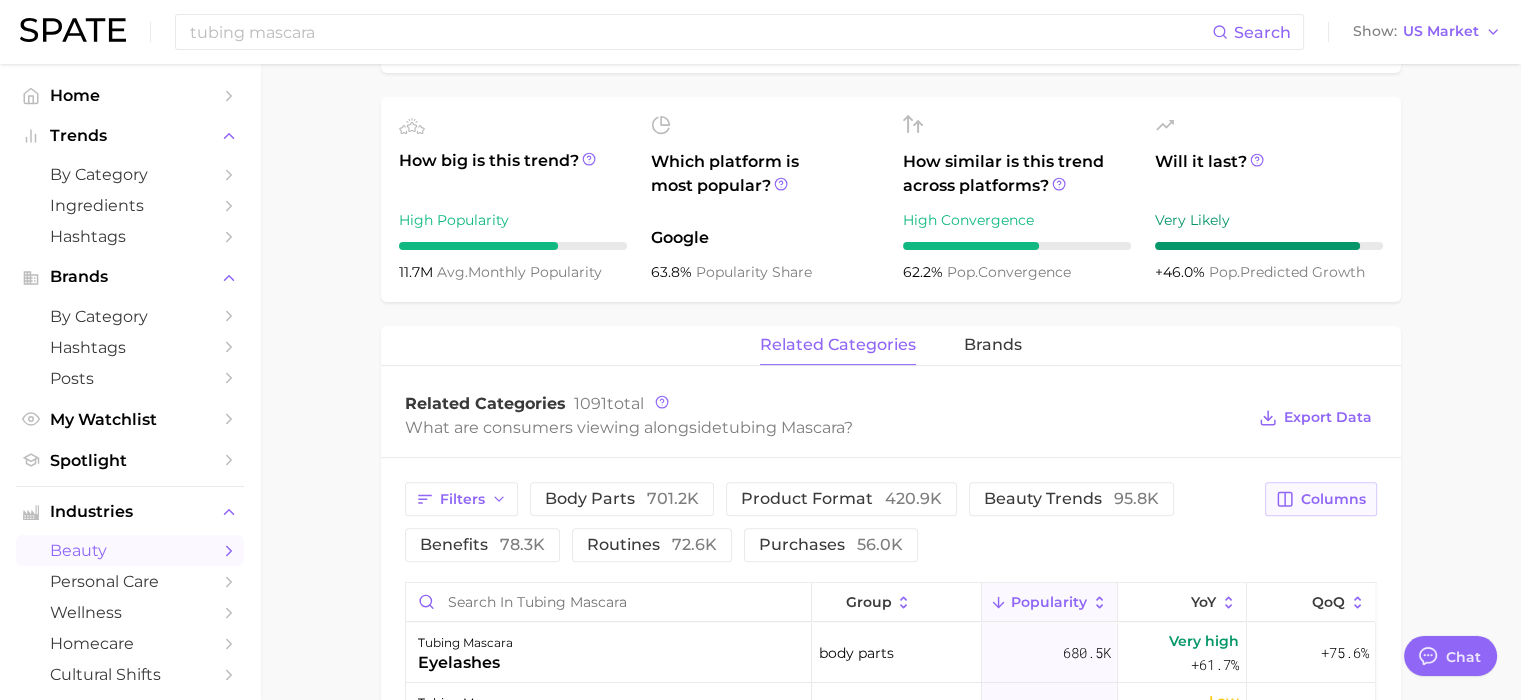 click 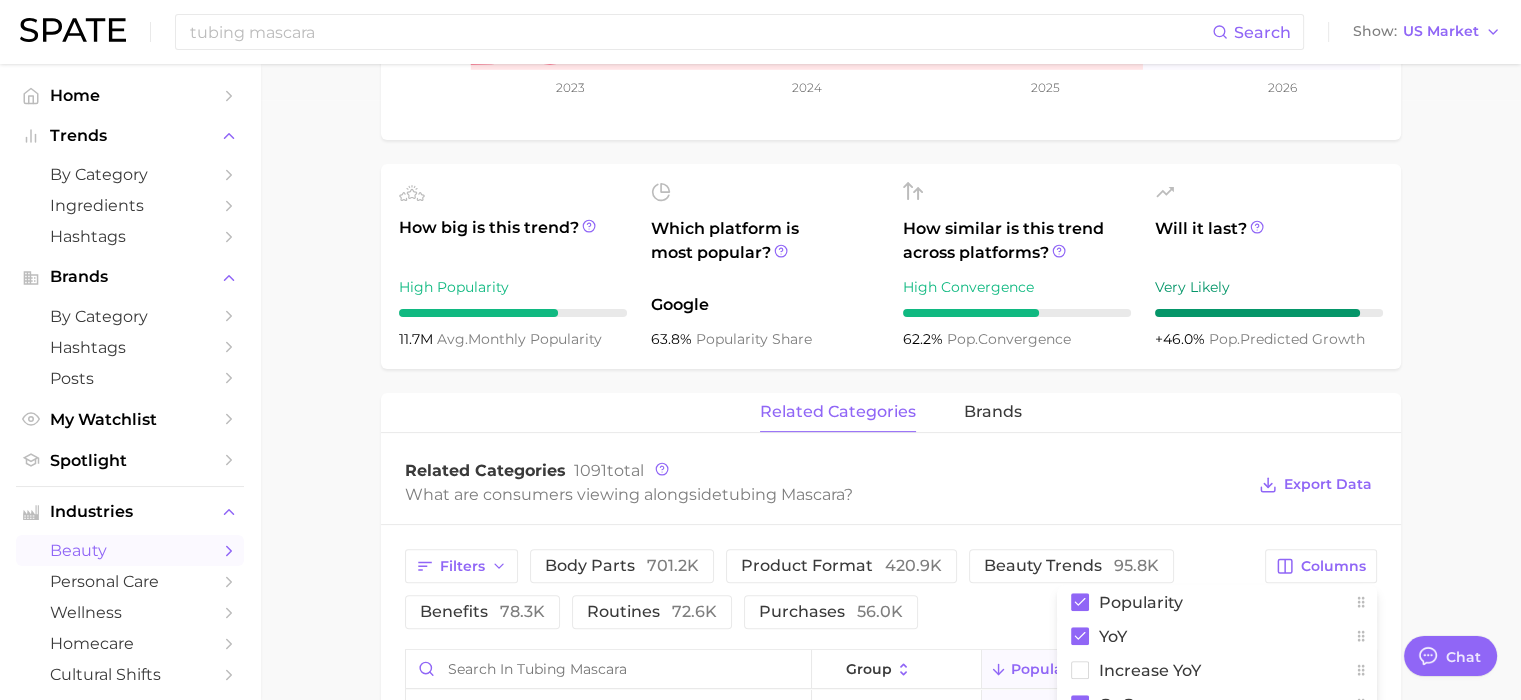 scroll, scrollTop: 592, scrollLeft: 0, axis: vertical 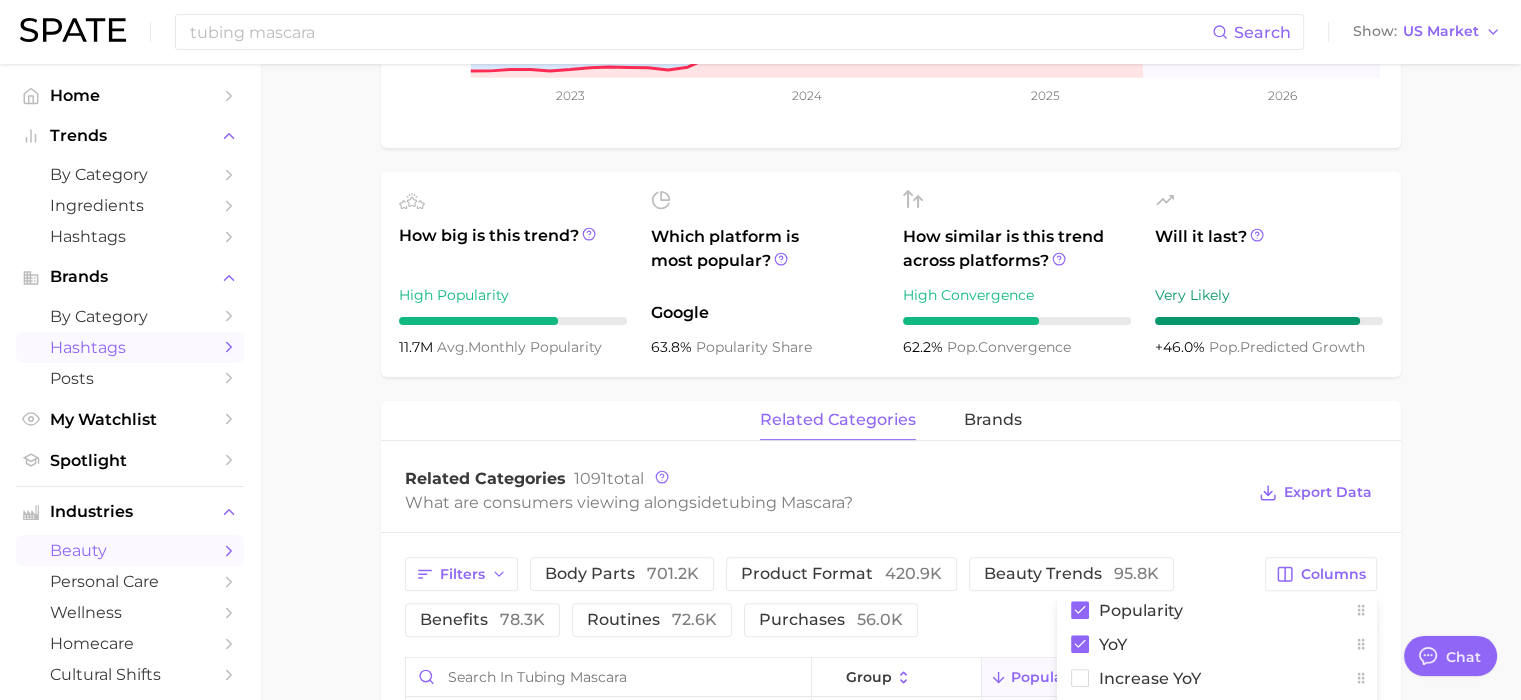 click 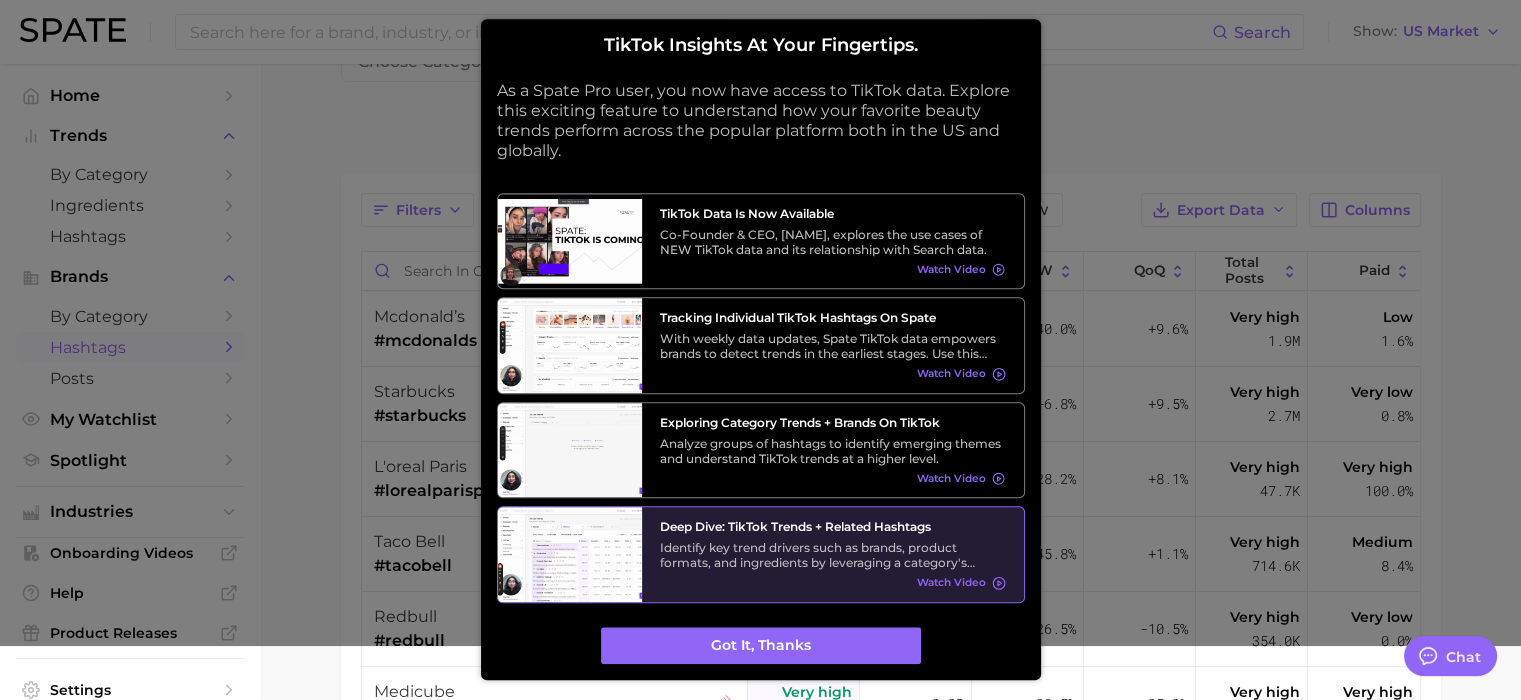 scroll, scrollTop: 52, scrollLeft: 0, axis: vertical 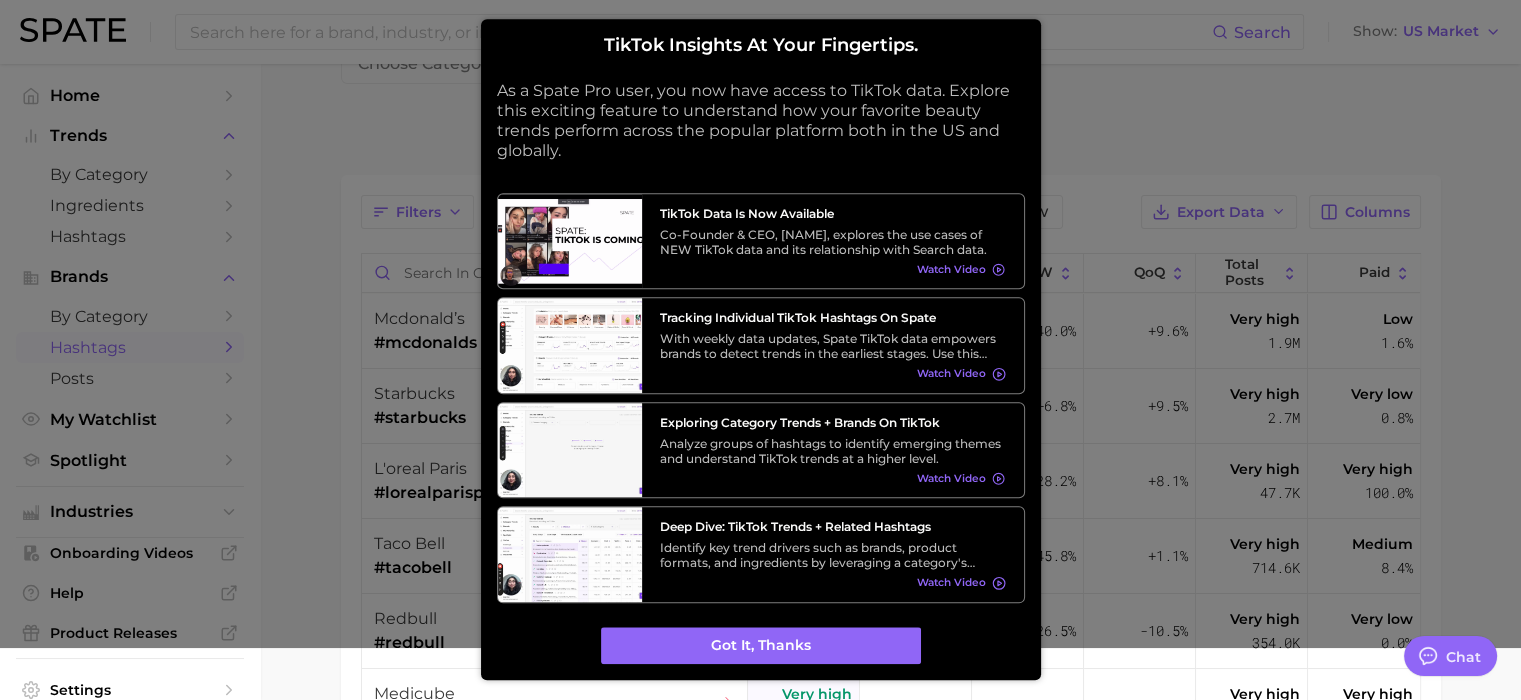 click at bounding box center (760, 298) 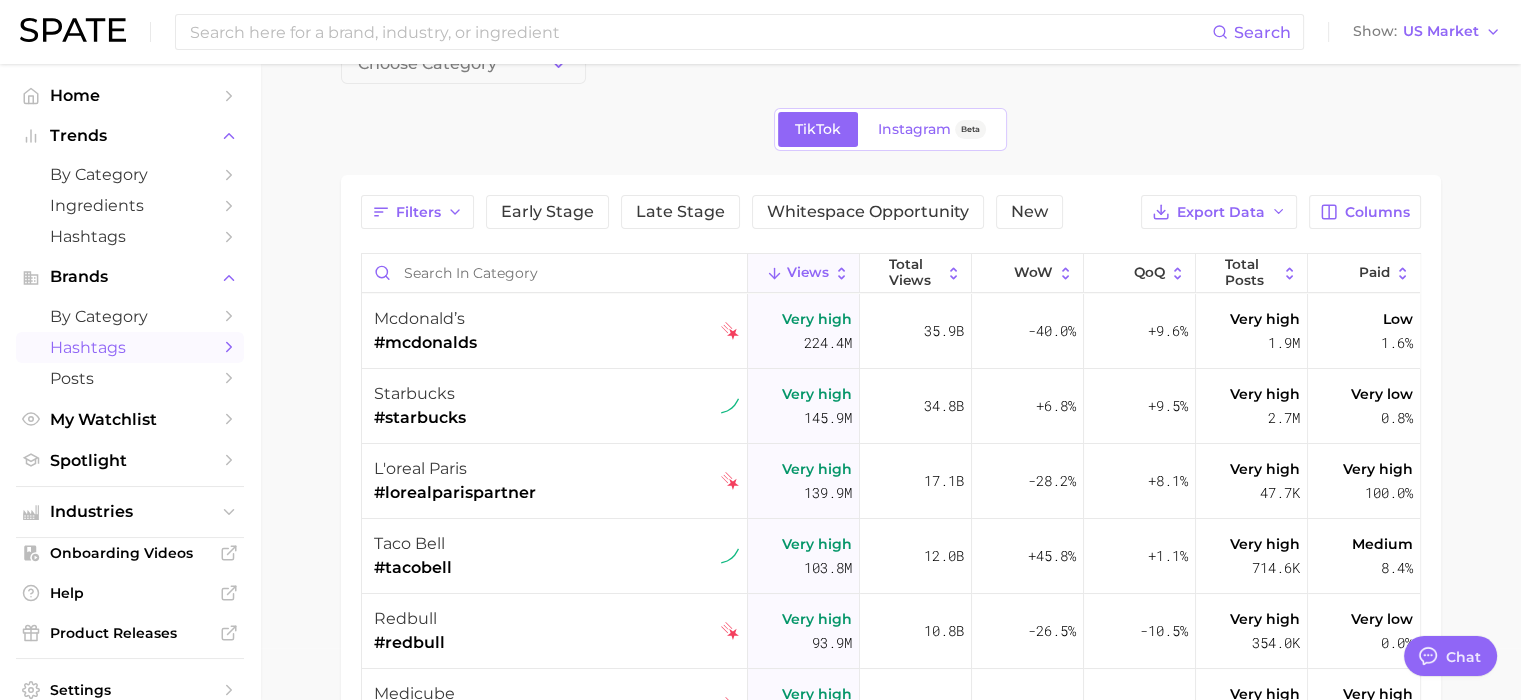 scroll, scrollTop: 0, scrollLeft: 0, axis: both 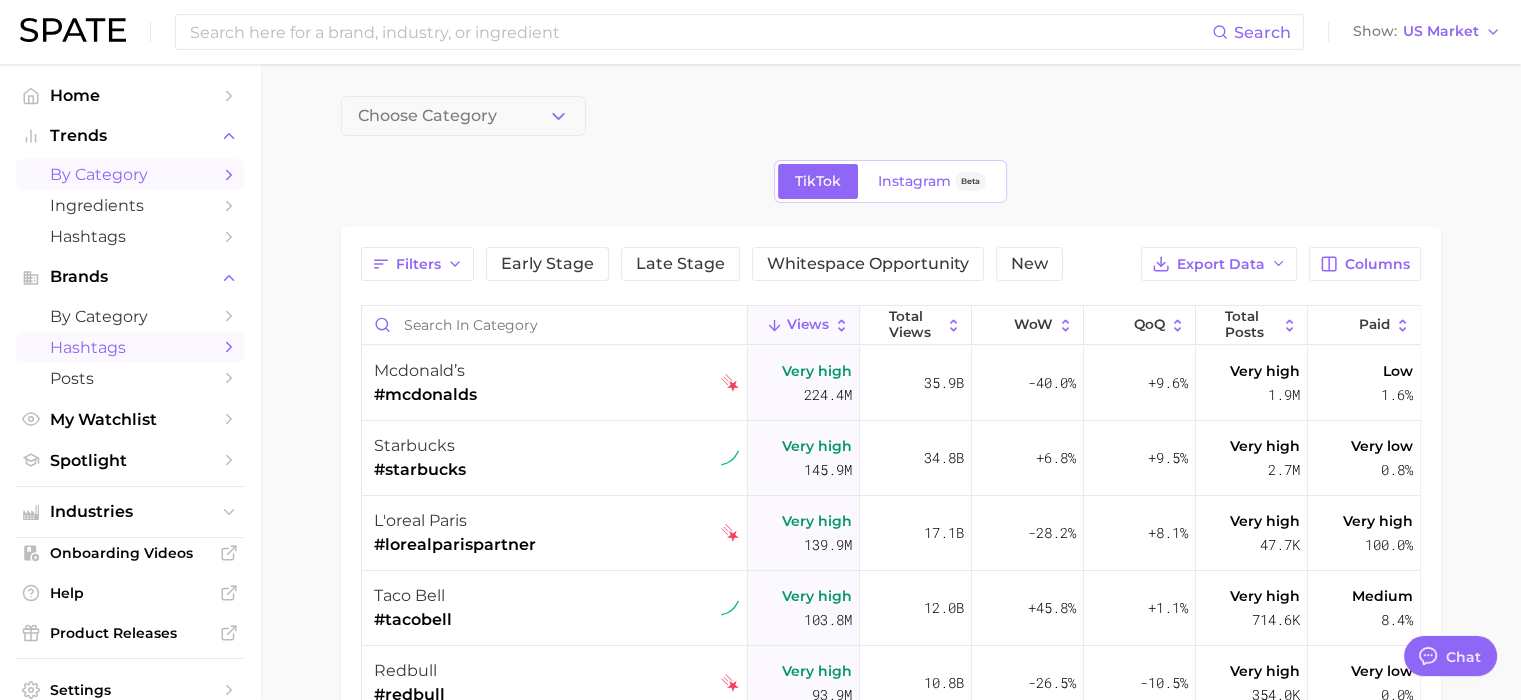 click on "by Category" at bounding box center [130, 174] 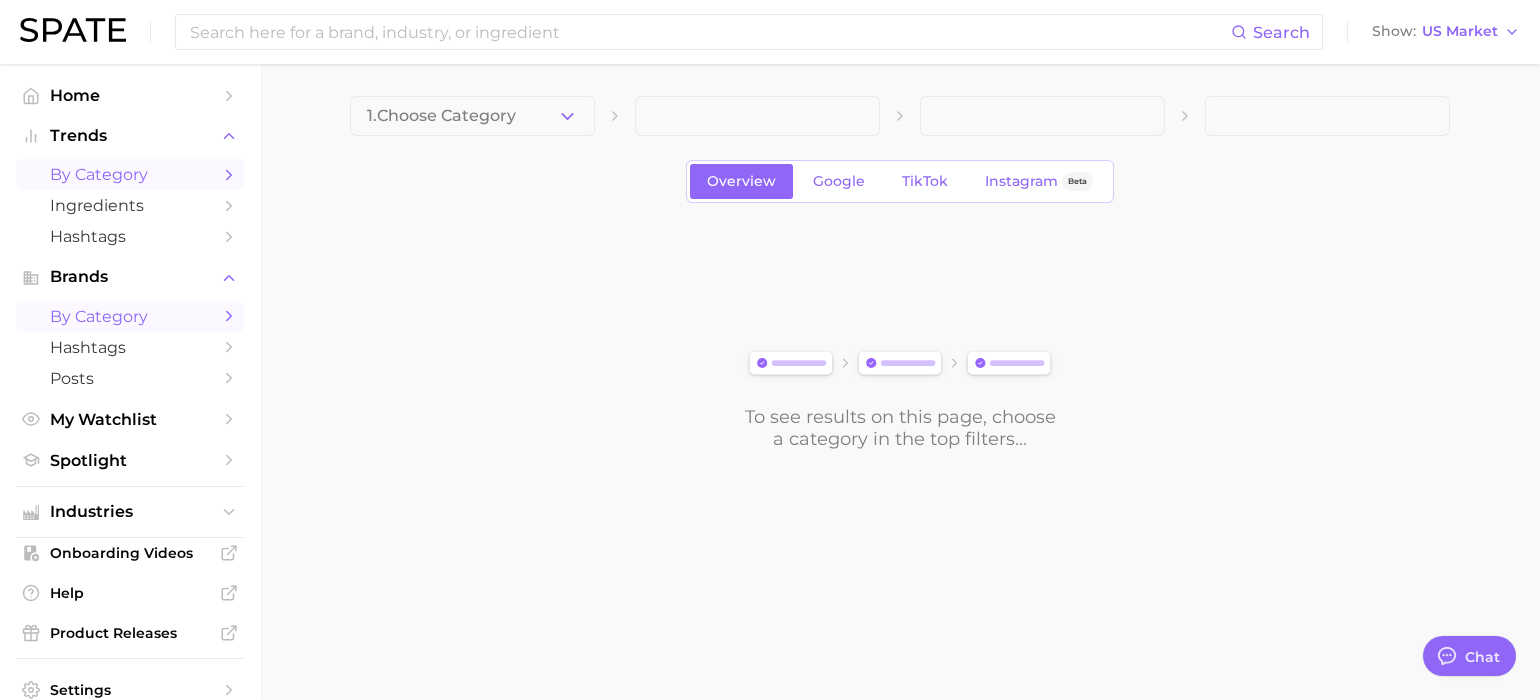 click on "by Category" at bounding box center (130, 316) 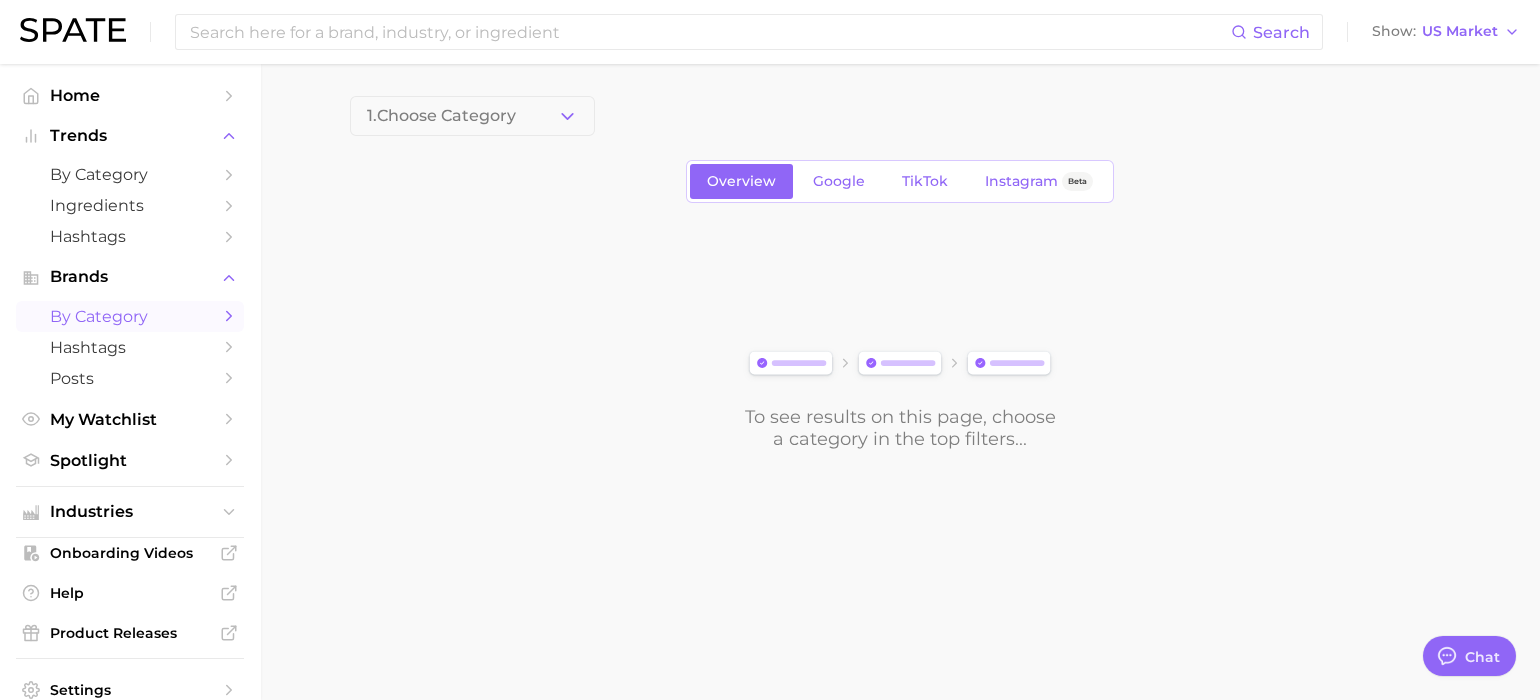 click 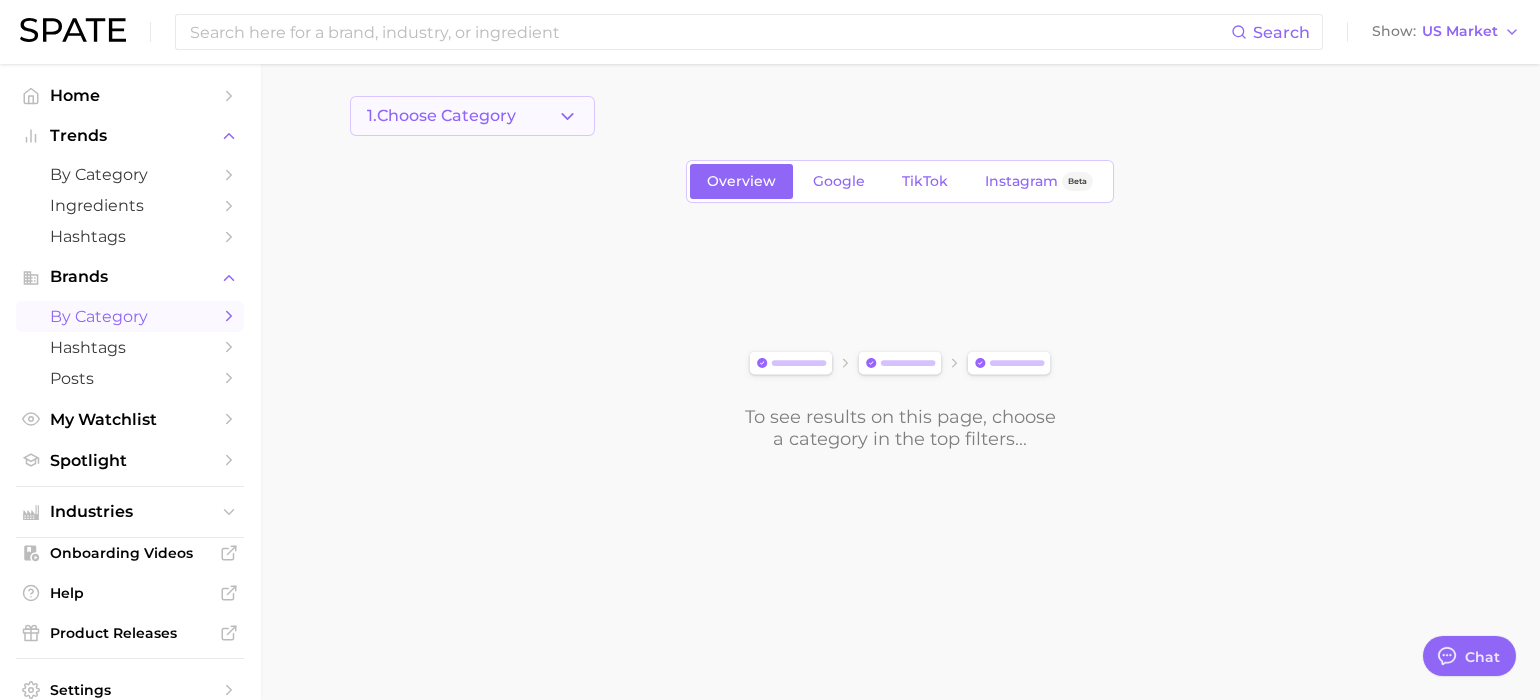 click on "1.  Choose Category" at bounding box center [441, 116] 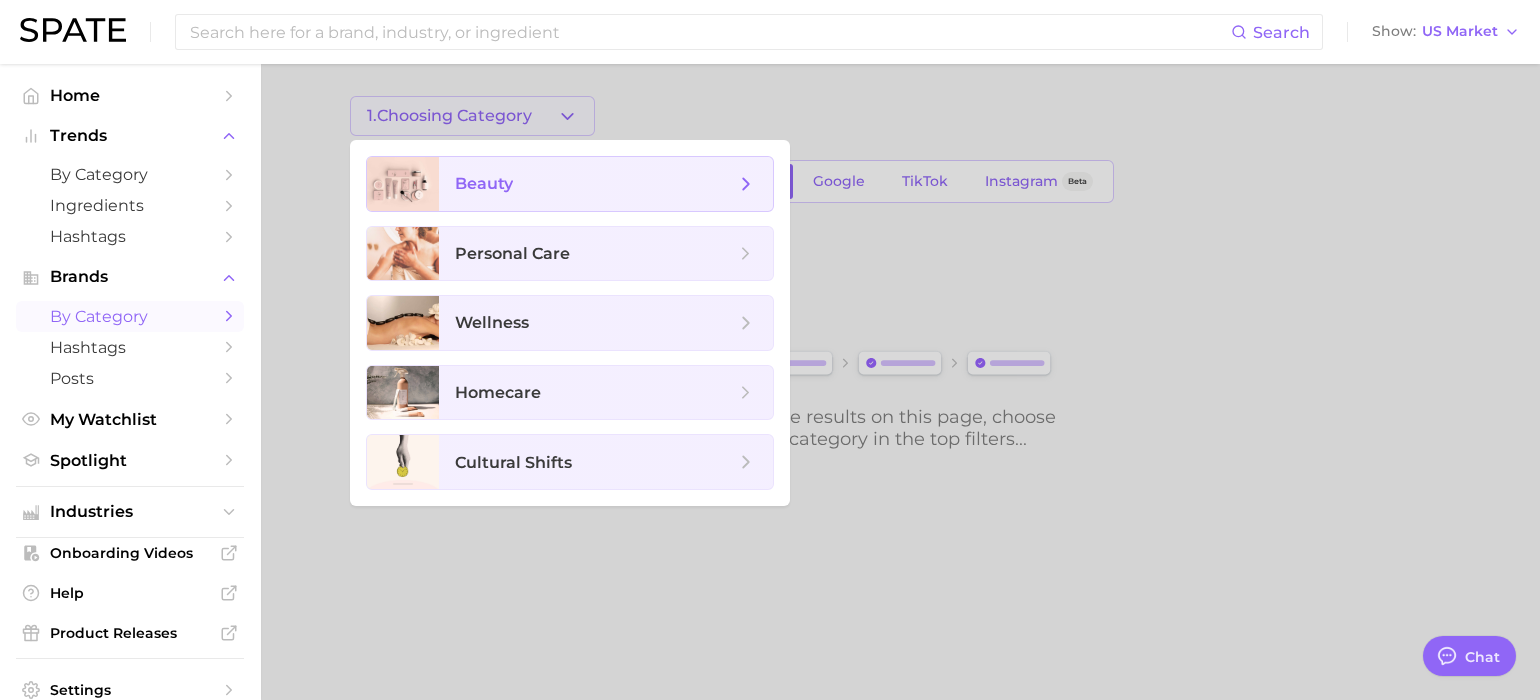 click on "beauty" at bounding box center [484, 183] 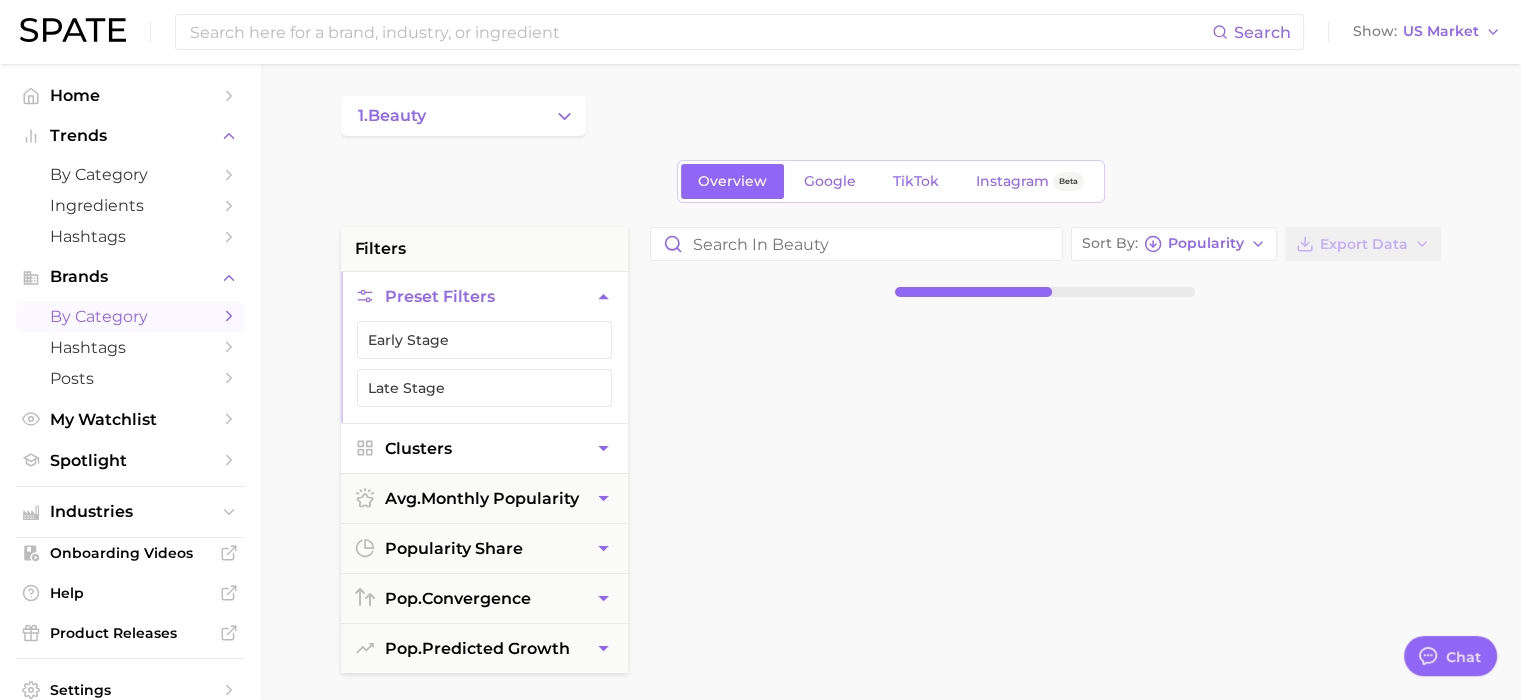 click on "Clusters" at bounding box center [484, 448] 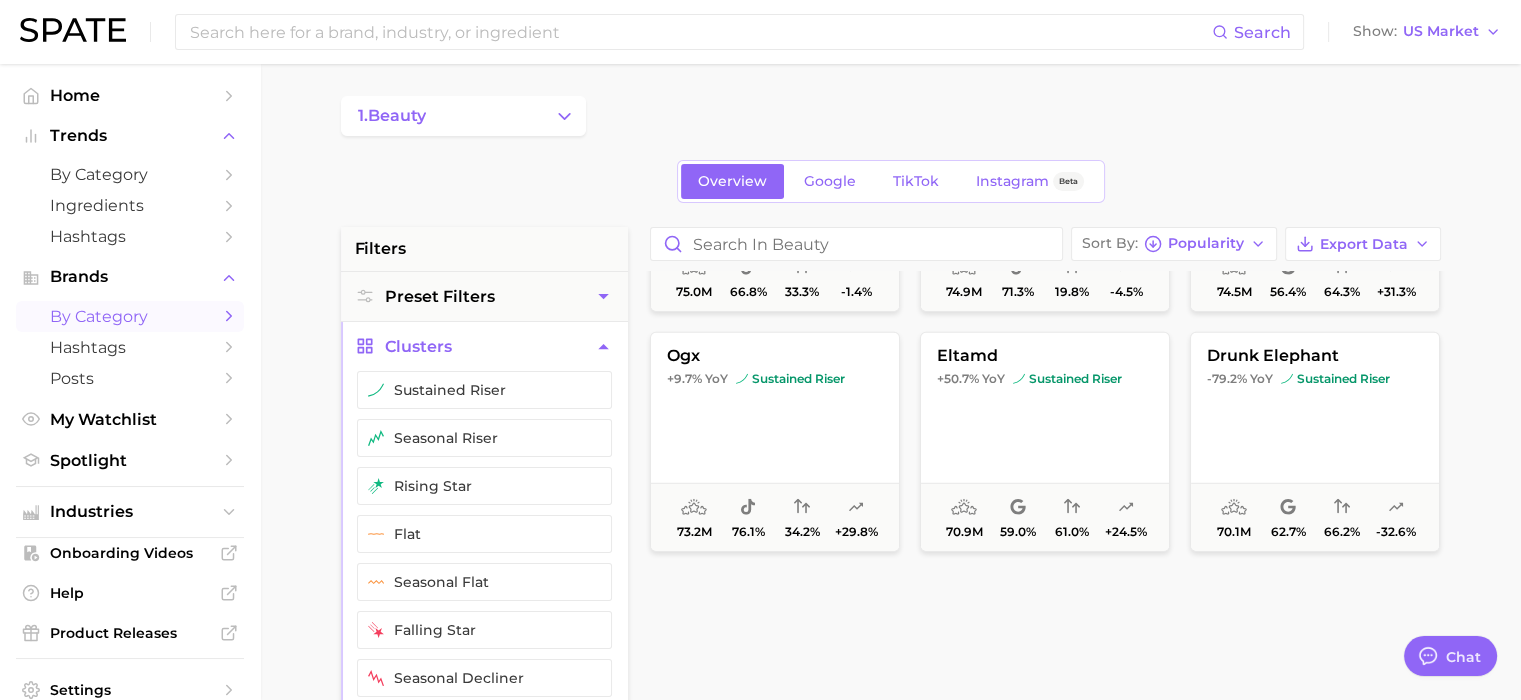 scroll, scrollTop: 8487, scrollLeft: 0, axis: vertical 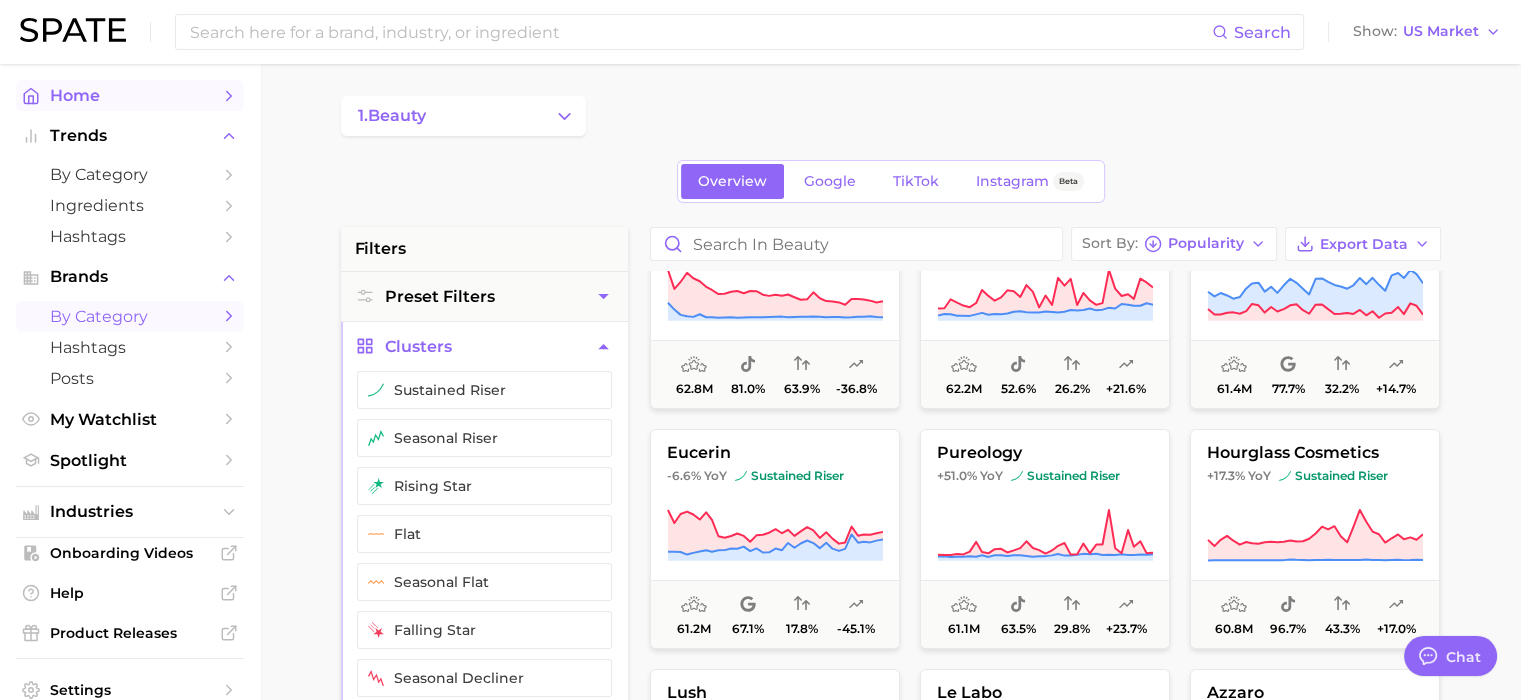 click on "Home" at bounding box center (130, 95) 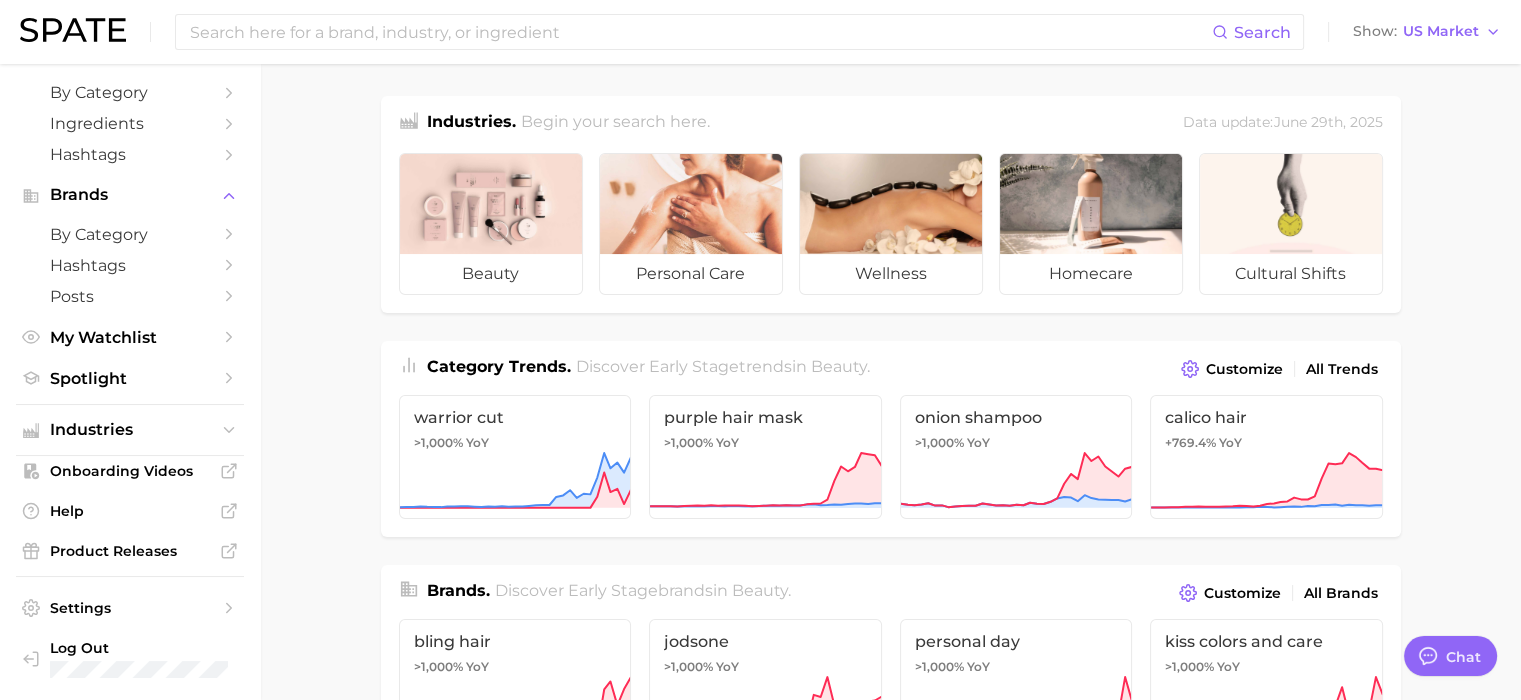 scroll, scrollTop: 0, scrollLeft: 0, axis: both 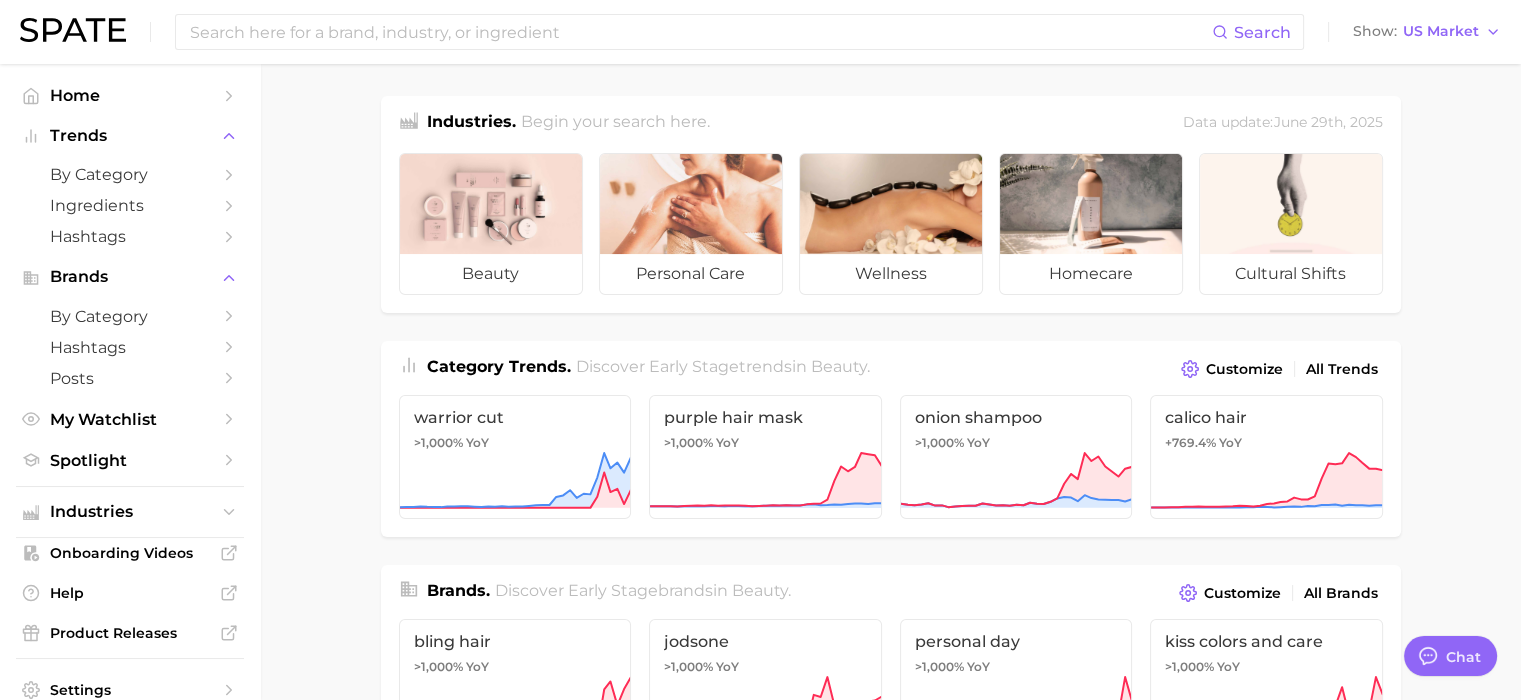 click on "Data update: June 29th, 2025 beauty personal care wellness homecare cultural shifts Category Trends . Discover Early Stage trends in beauty . Customize All Trends warrior cut >1,000% YoY purple hair mask >1,000% YoY onion shampoo >1,000% YoY calico hair +769.4% YoY Brands . Discover Early Stage brands in beauty . Customize All Brands bling hair >1,000% YoY jodsone >1,000% YoY personal day >1,000% YoY kiss colors and care >1,000% YoY My Watchlist. Quick access to your lists. New Watchlist All Watchlists Katrina's Watchlist Spotlight. Spate's latest reports. All Spotlights UK TikTok Trends To Watch Discover the top trends across beauty, wellness, and personal care on TikTok UK. July 2025 Beauty Tracker with Popularity Index Understand which trends are driving engagement across platforms in the skin, hair, makeup, and fragrance categories. July 2025 Can't find a brand, industry or ingredient? Send Suggestion" at bounding box center [890, 844] 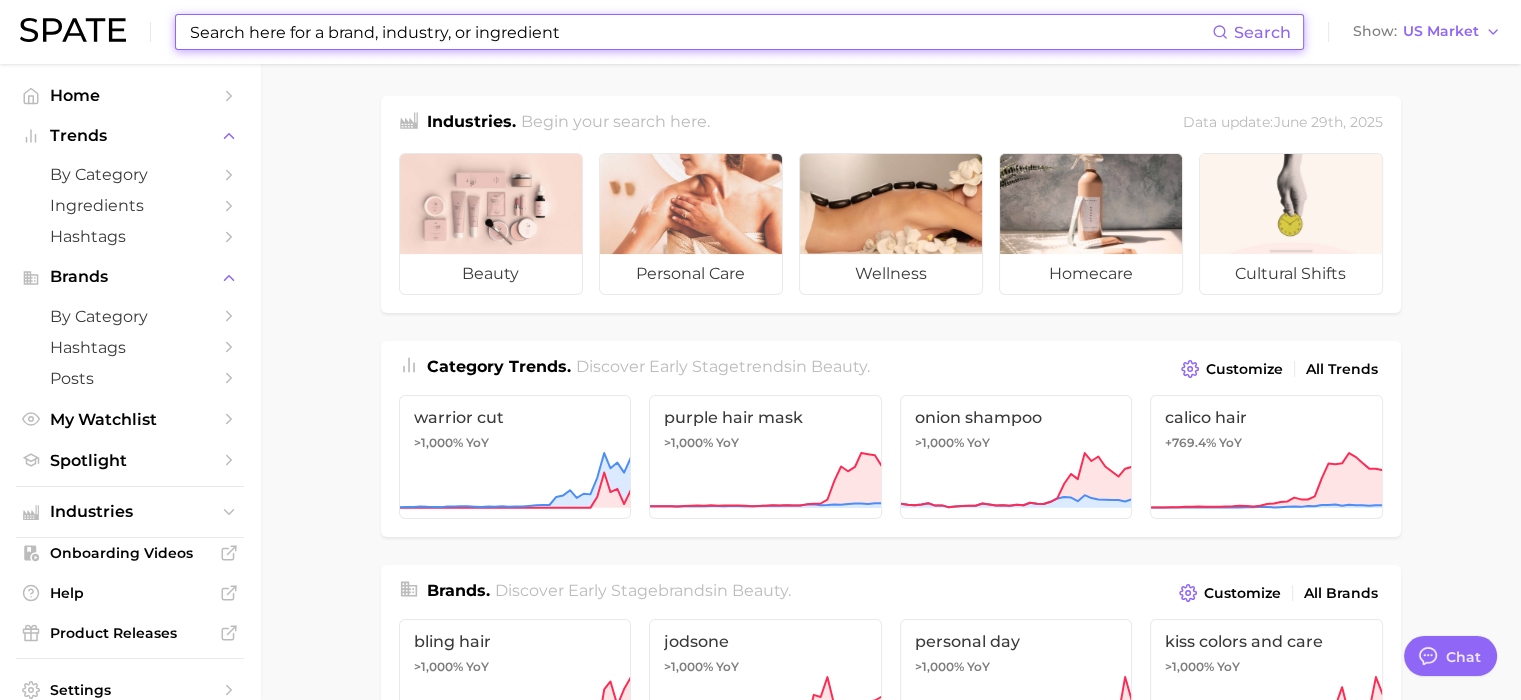 click at bounding box center (700, 32) 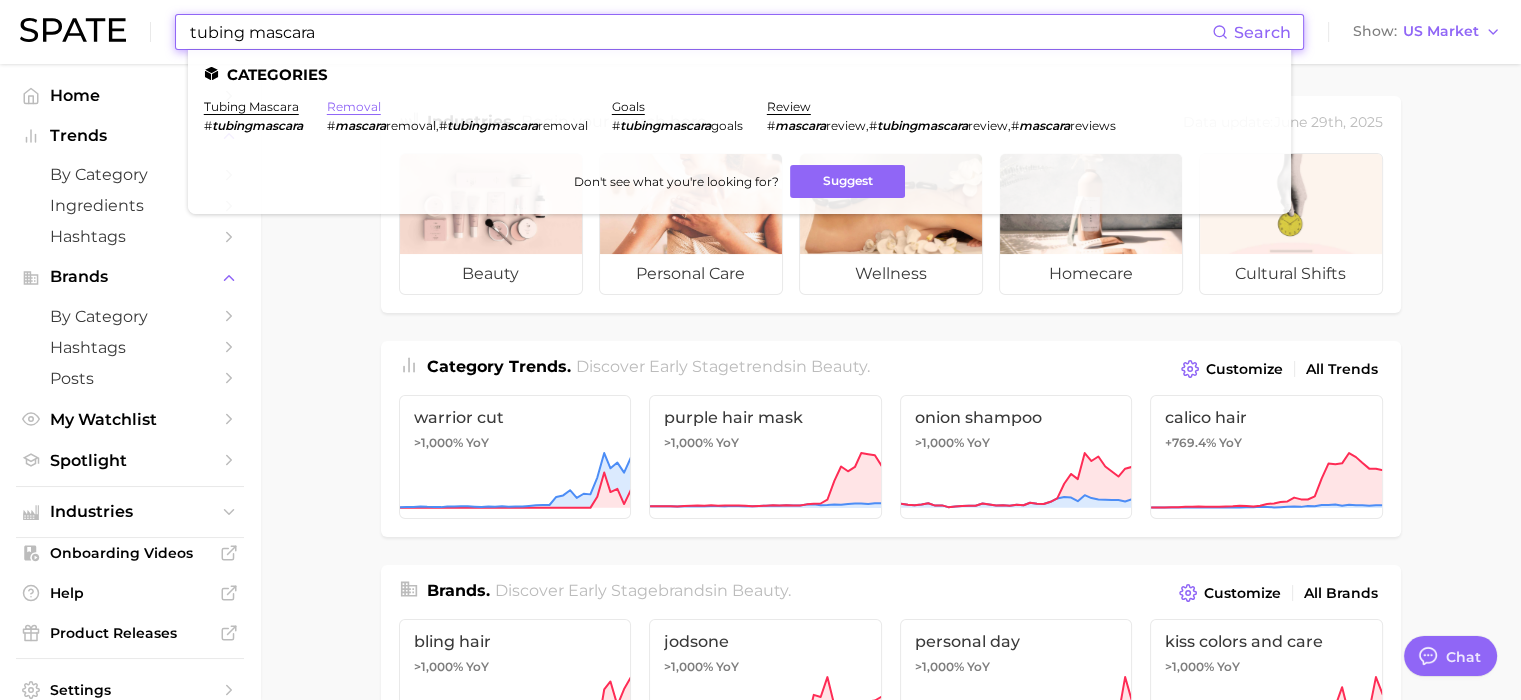 type on "tubing mascara" 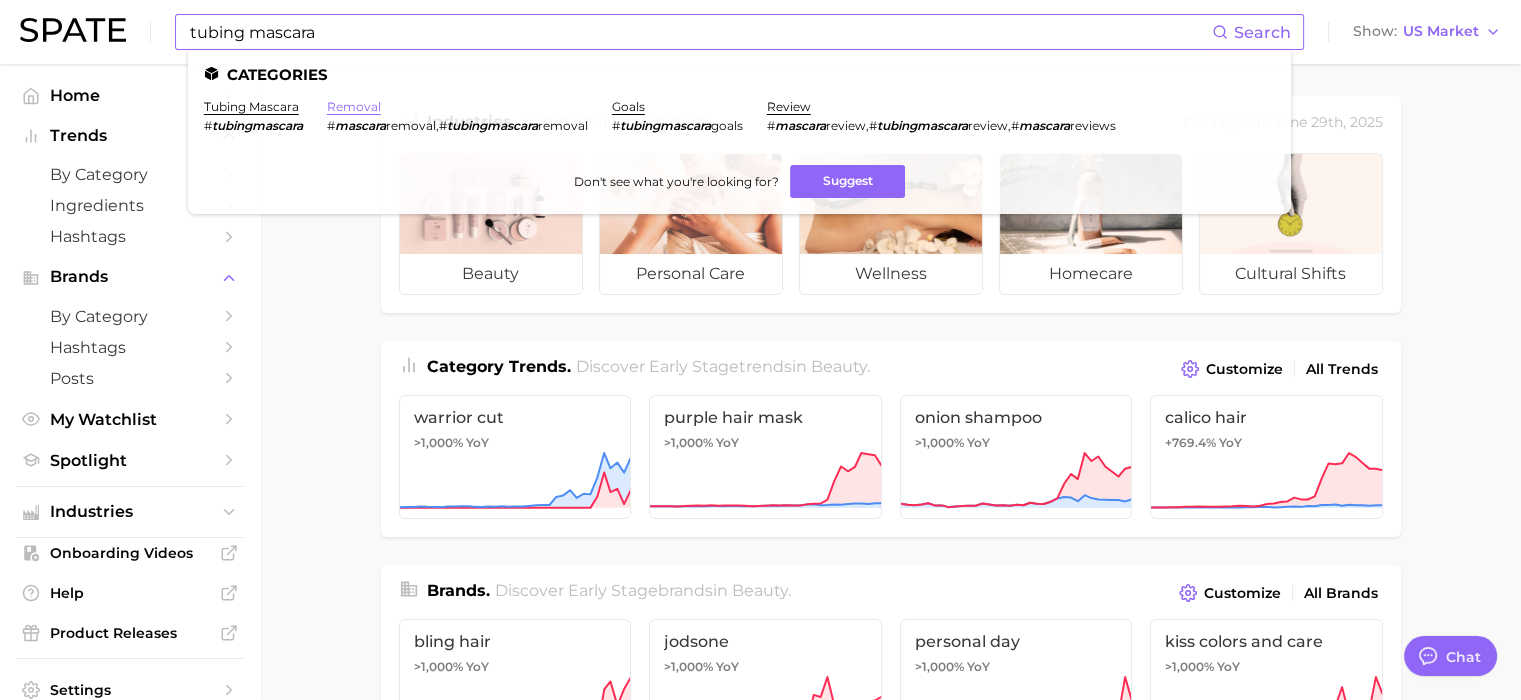 click on "removal" at bounding box center [354, 106] 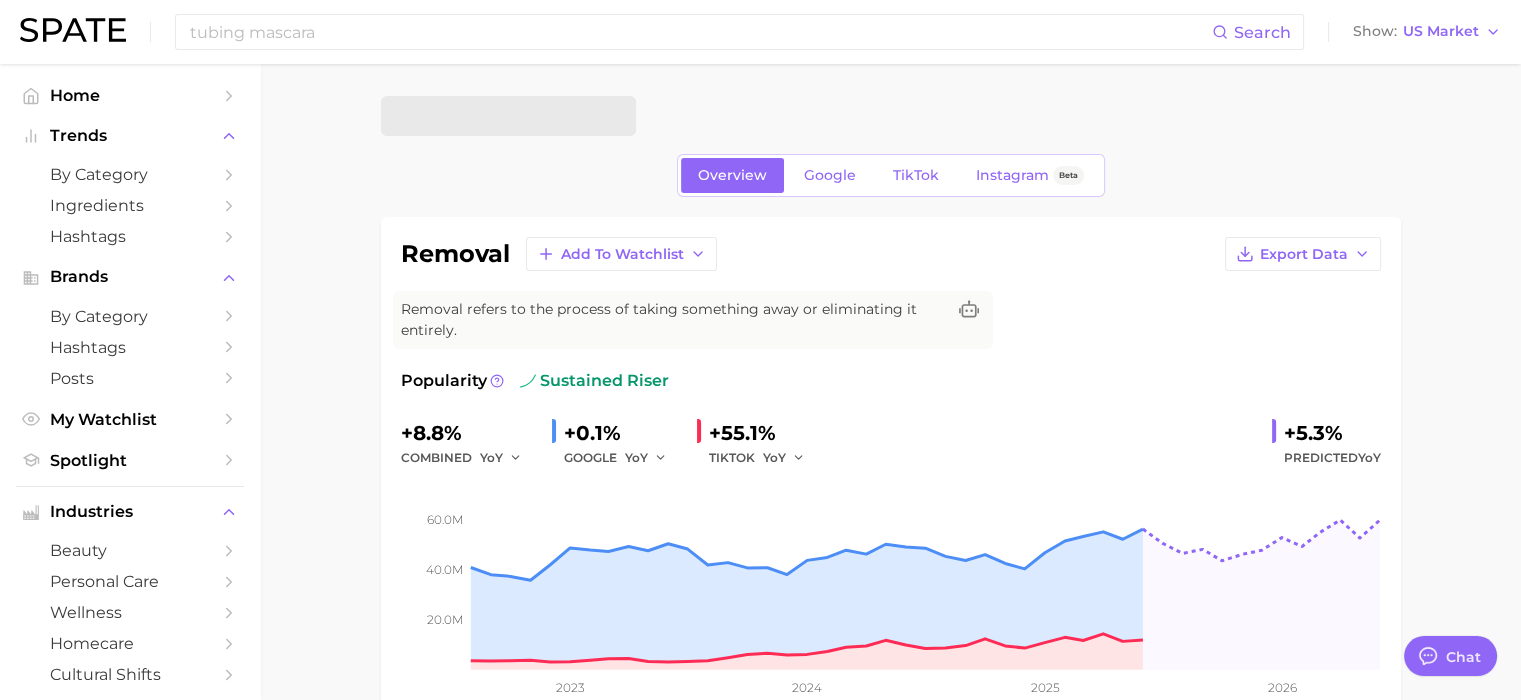 click on "Overview Google TikTok Instagram Beta removal Add to Watchlist Export Data Removal refers to the process of taking something away or eliminating it entirely. Popularity sustained riser +8.8% combined YoY +0.1% GOOGLE YoY +55.1% TIKTOK YoY +5.3% Predicted  YoY 20.0m 40.0m 60.0m 2023 2024 2025 2026 How big is this trend? Very High Popularity 48.6m avg.  monthly popularity Which platform is most popular? Google 77.5% popularity share How similar is this trend across platforms? Low Convergence 31.7% pop.  convergence Will it last? Likely +5.3% pop.  predicted growth related categories brands Related Categories 3605  total What are consumers viewing alongside  removal ? Export Data Filters concerns   22.1m body parts   10.0m product format   1.4m benefits   495.8k ingredients   355.2k questions   256.1k Columns group Popularity YoY QoQ removal psoriasis concerns 5.5m High +38.1% -28.7% removal blackhead removal concerns 2.3m Medium -9.8% +4.8% removal blackhead concerns 2.3m Medium -10.1% +4.8% removal hair 2.3m" at bounding box center [890, 1068] 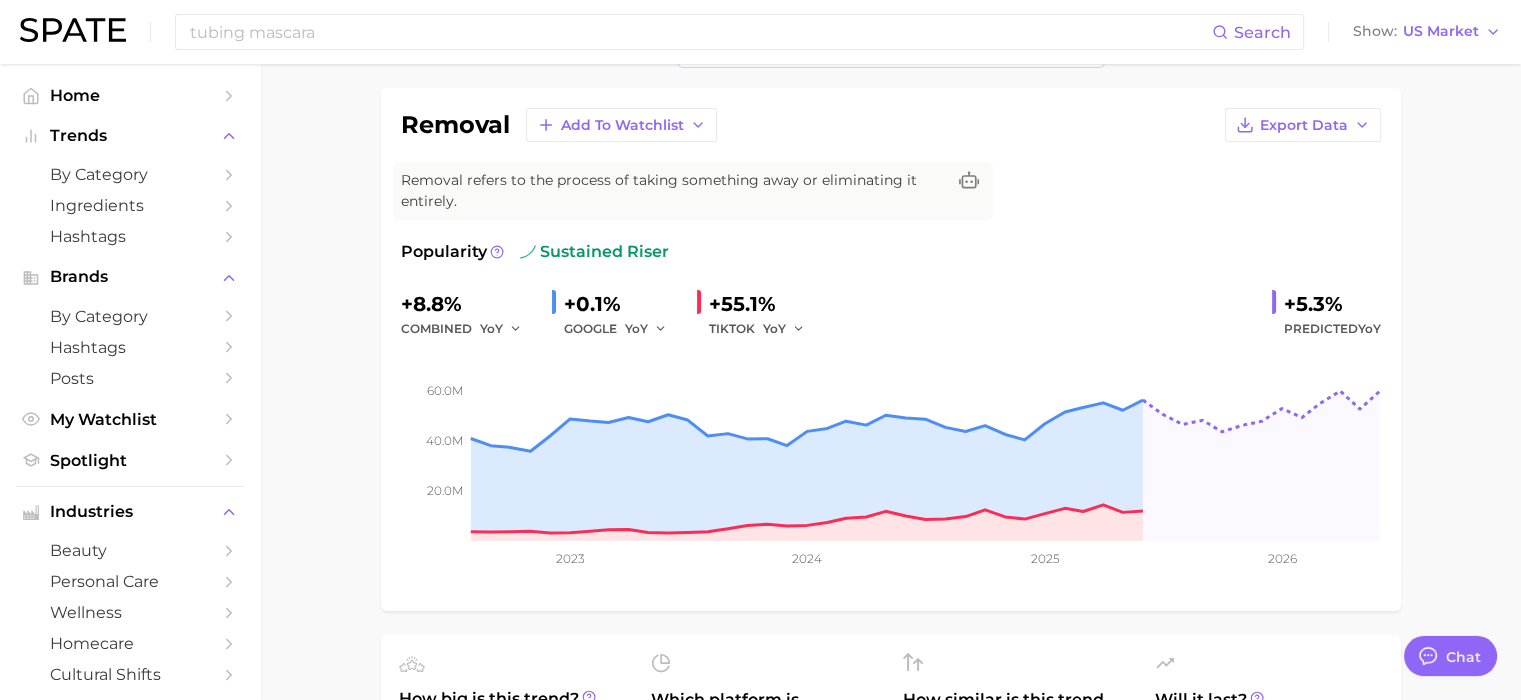 scroll, scrollTop: 0, scrollLeft: 0, axis: both 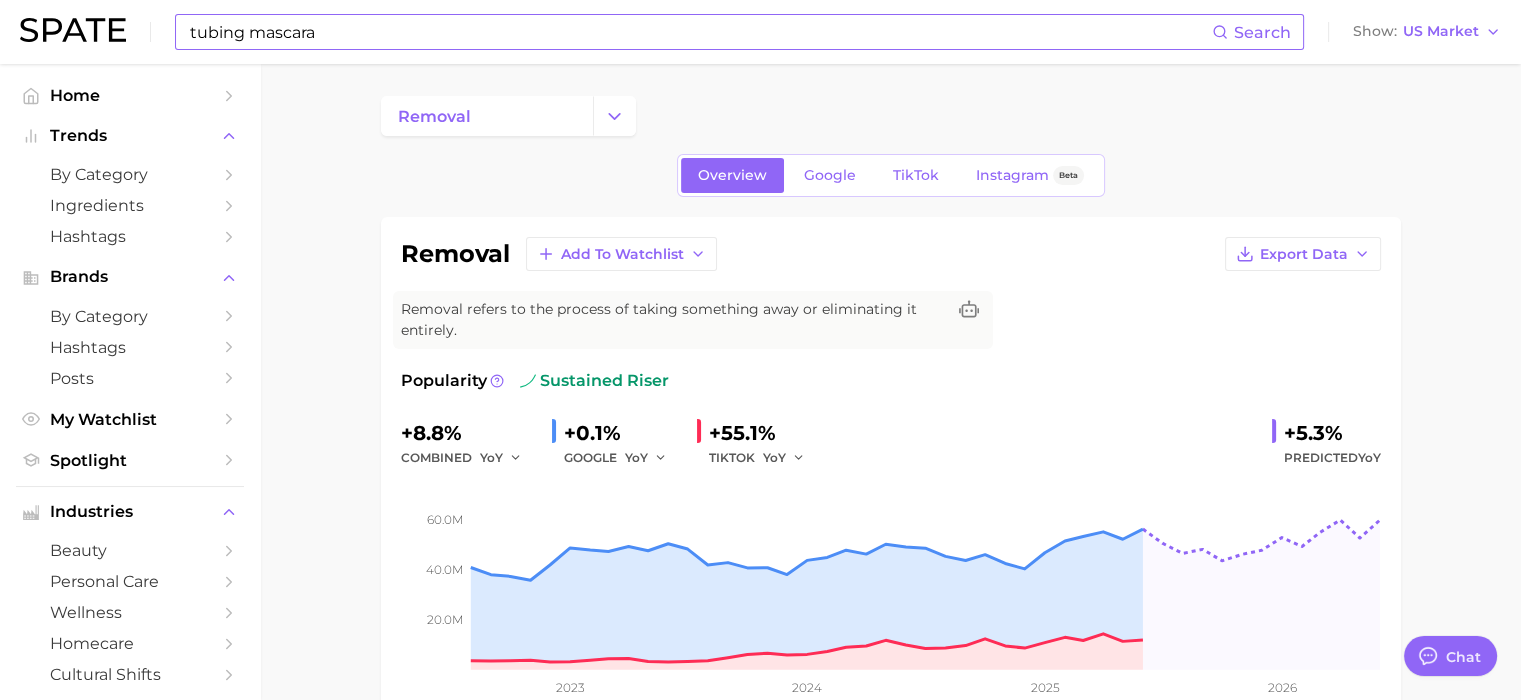click on "tubing mascara" at bounding box center (700, 32) 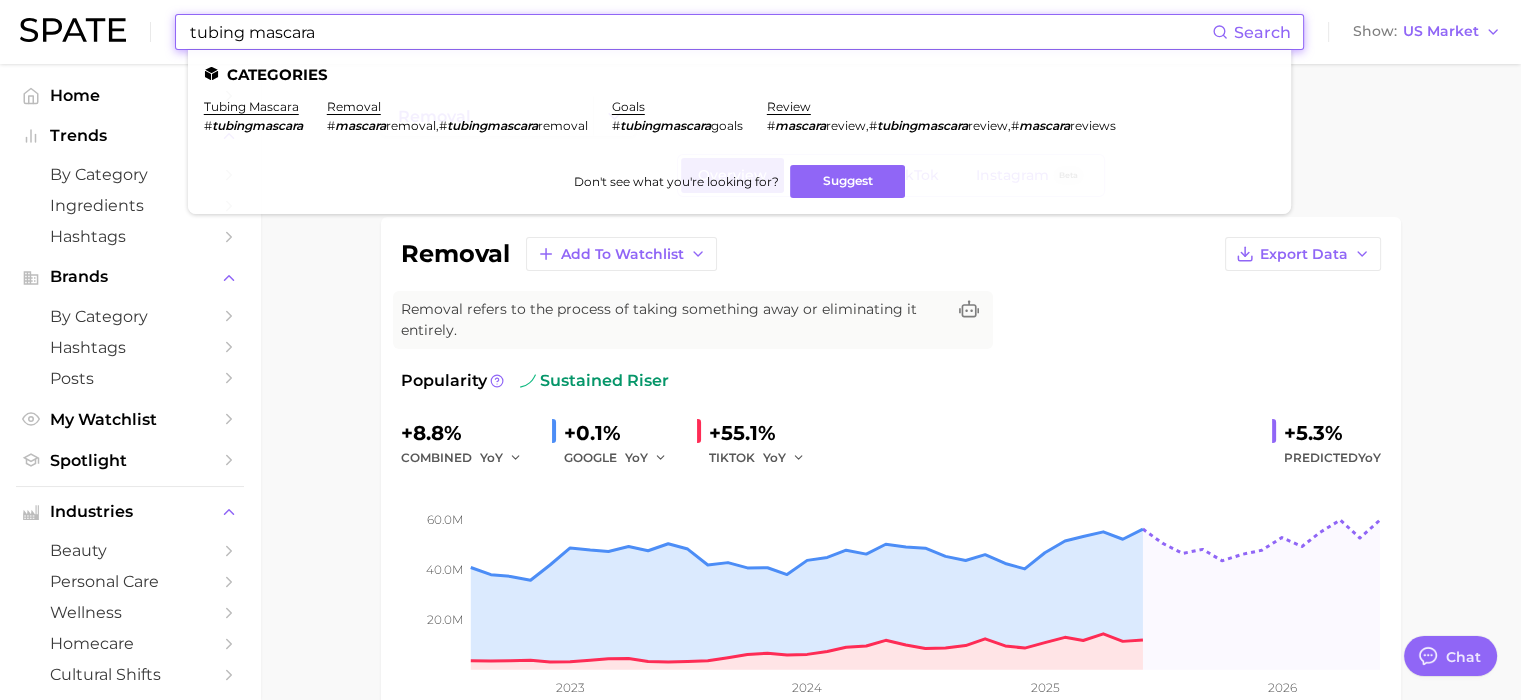 click on "tubing mascara" at bounding box center (700, 32) 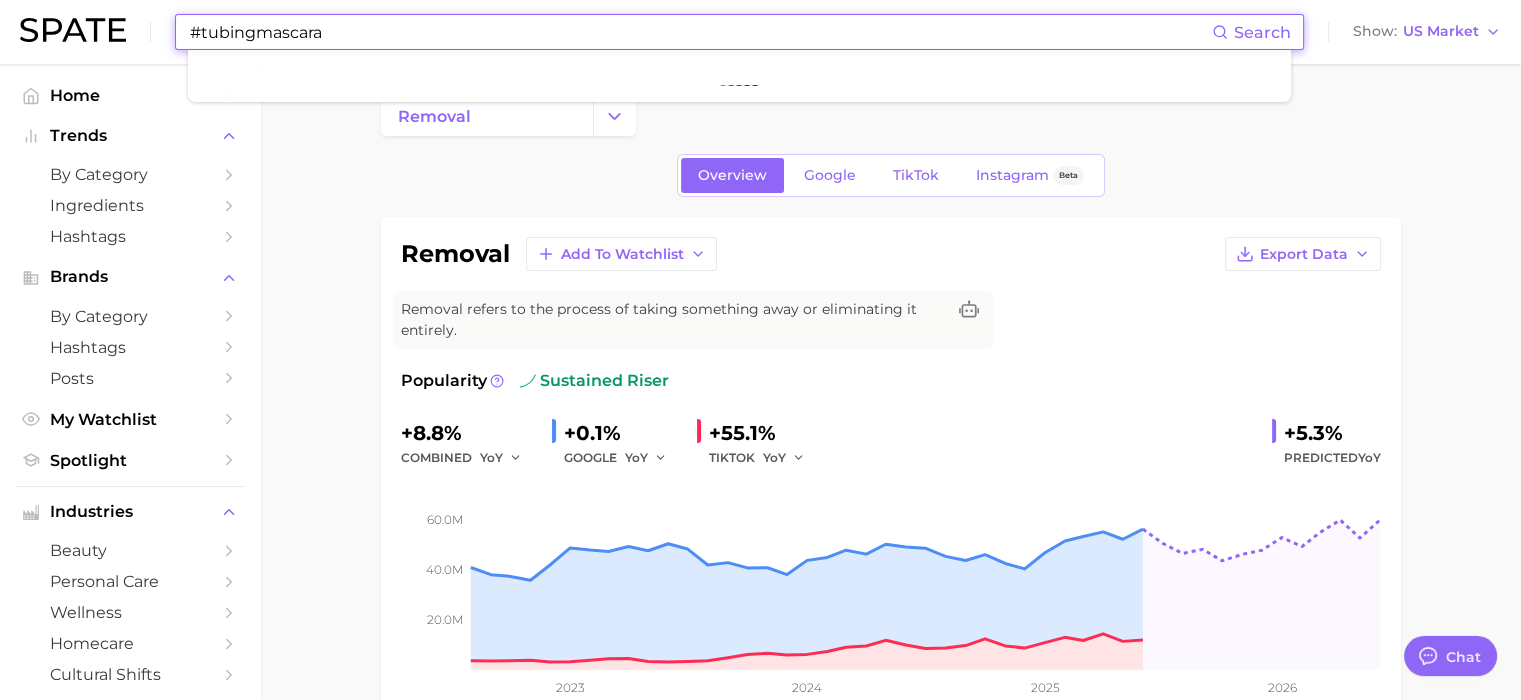 click on "#tubingmascara" at bounding box center [700, 32] 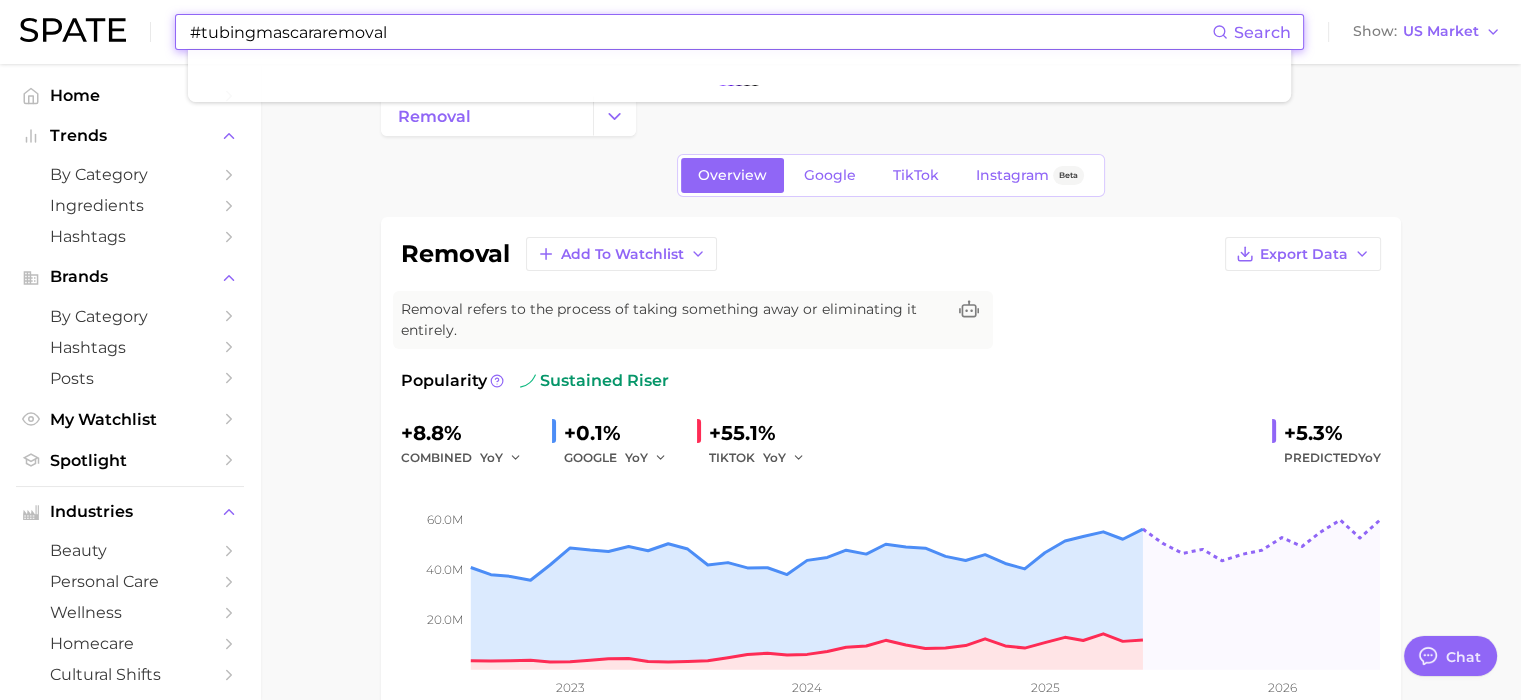type on "#tubingmascararemoval" 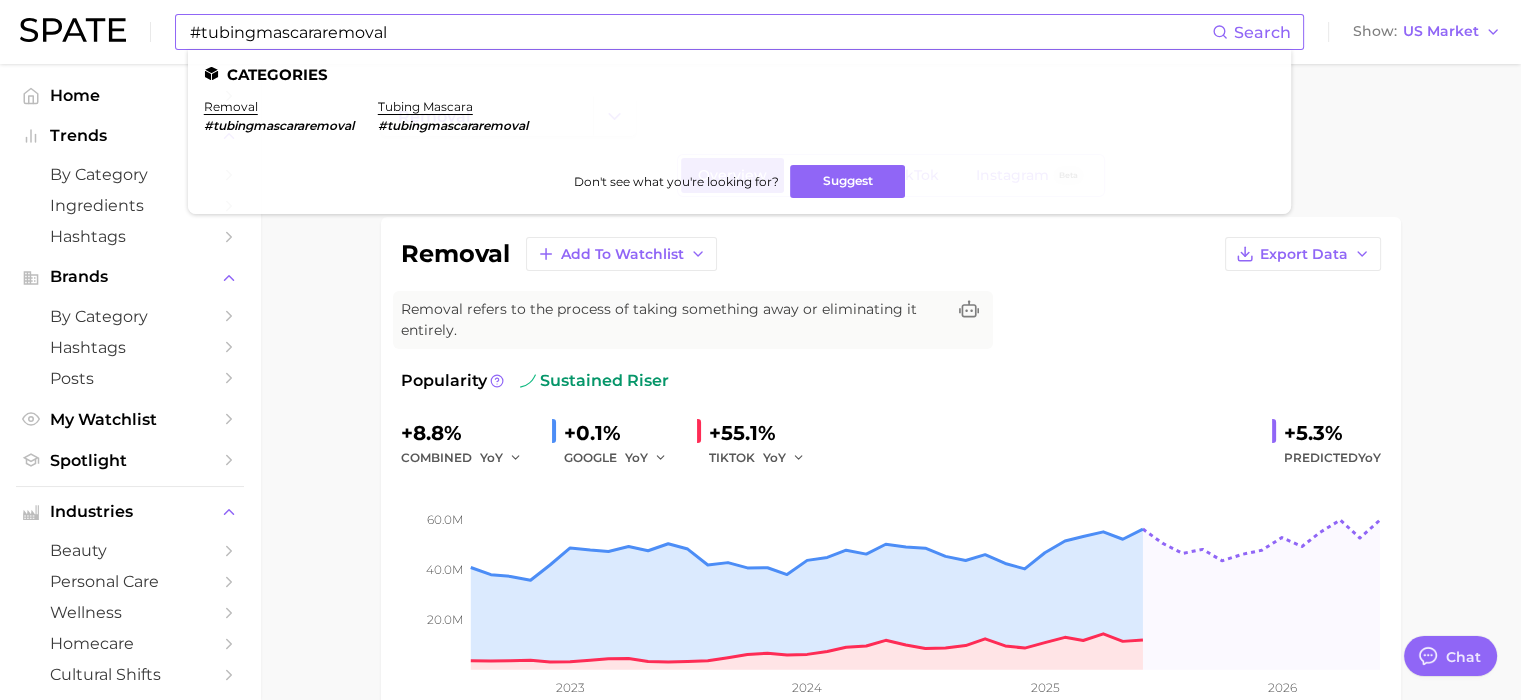 click on "#tubingmascararemoval" at bounding box center (453, 125) 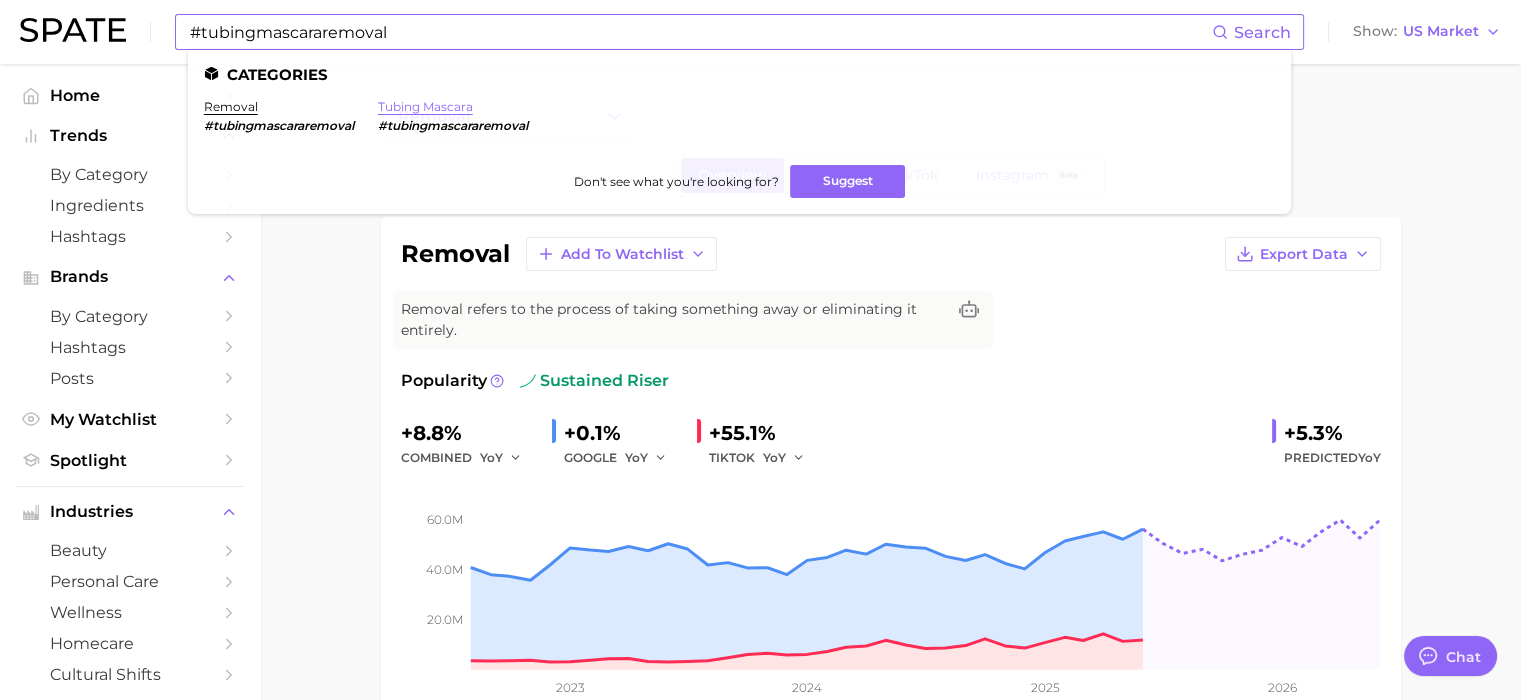 click on "tubing mascara" at bounding box center (425, 106) 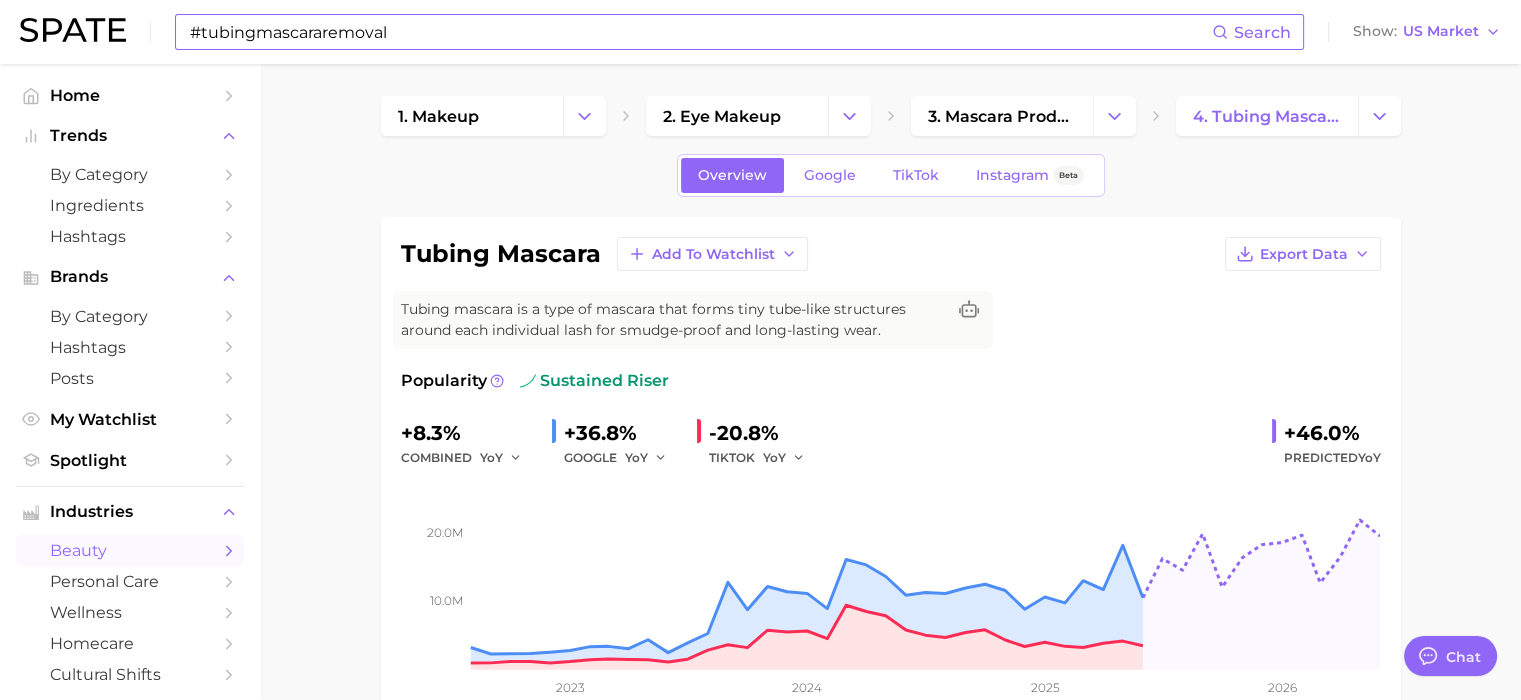 click on "1. makeup 2. eye makeup 3. mascara products 4. tubing mascara Overview Google TikTok Instagram Beta tubing mascara Add to Watchlist Export Data Tubing mascara is a type of mascara that forms tiny tube-like structures around each individual lash for smudge-proof and long-lasting wear. Popularity sustained riser +8.3% combined YoY +36.8% GOOGLE YoY -20.8% TIKTOK YoY +46.0% Predicted  YoY 10.0m 20.0m 2023 2024 2025 2026 How big is this trend? High Popularity 11.7m avg.  monthly popularity Which platform is most popular? Google 63.8% popularity share How similar is this trend across platforms? High Convergence 62.2% pop.  convergence Will it last? Very Likely +46.0% pop.  predicted growth related categories brands Related Categories 1091  total What are consumers viewing alongside  tubing mascara ? Export Data Filters body parts   701.2k product format   420.9k beauty trends   95.8k benefits   78.3k routines   72.6k purchases   56.0k Columns group Popularity YoY QoQ tubing mascara eyelashes body parts 680.5k Low" at bounding box center (890, 1068) 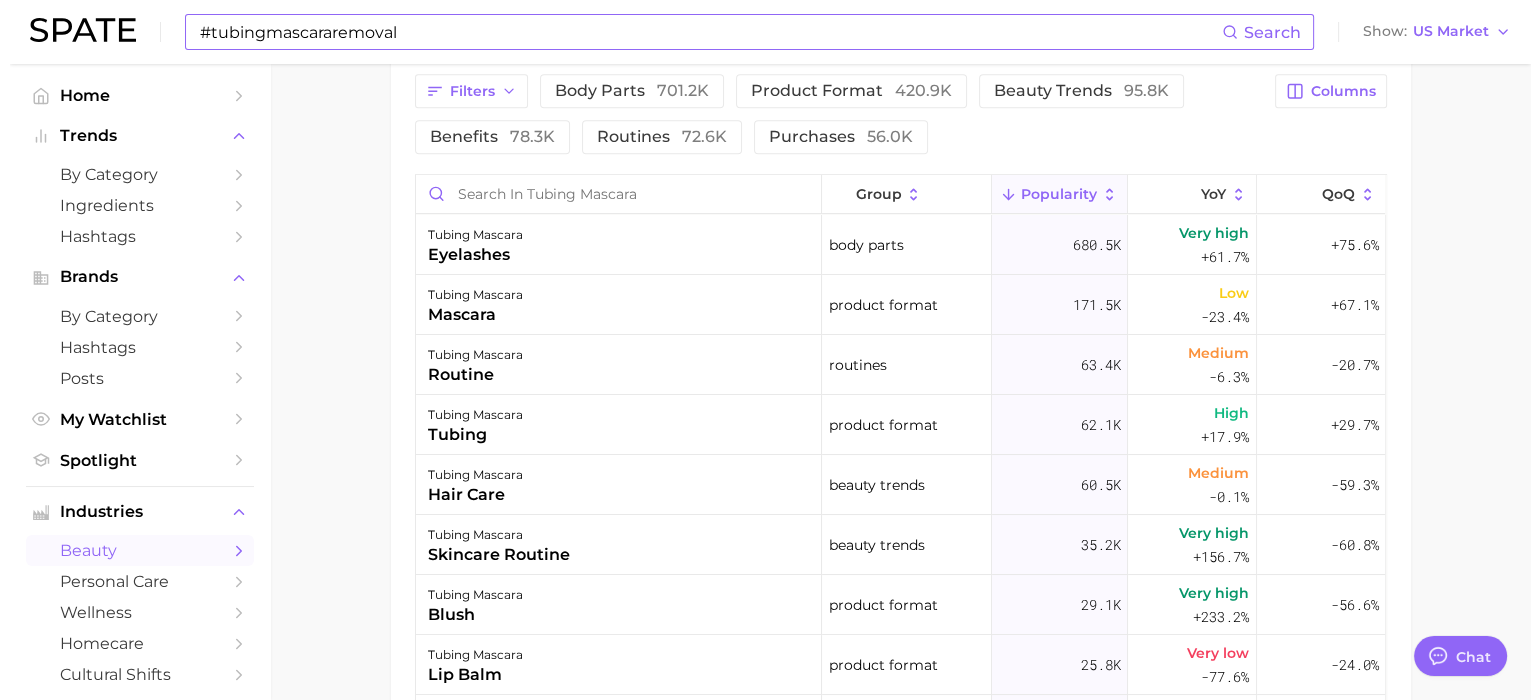 scroll, scrollTop: 1173, scrollLeft: 0, axis: vertical 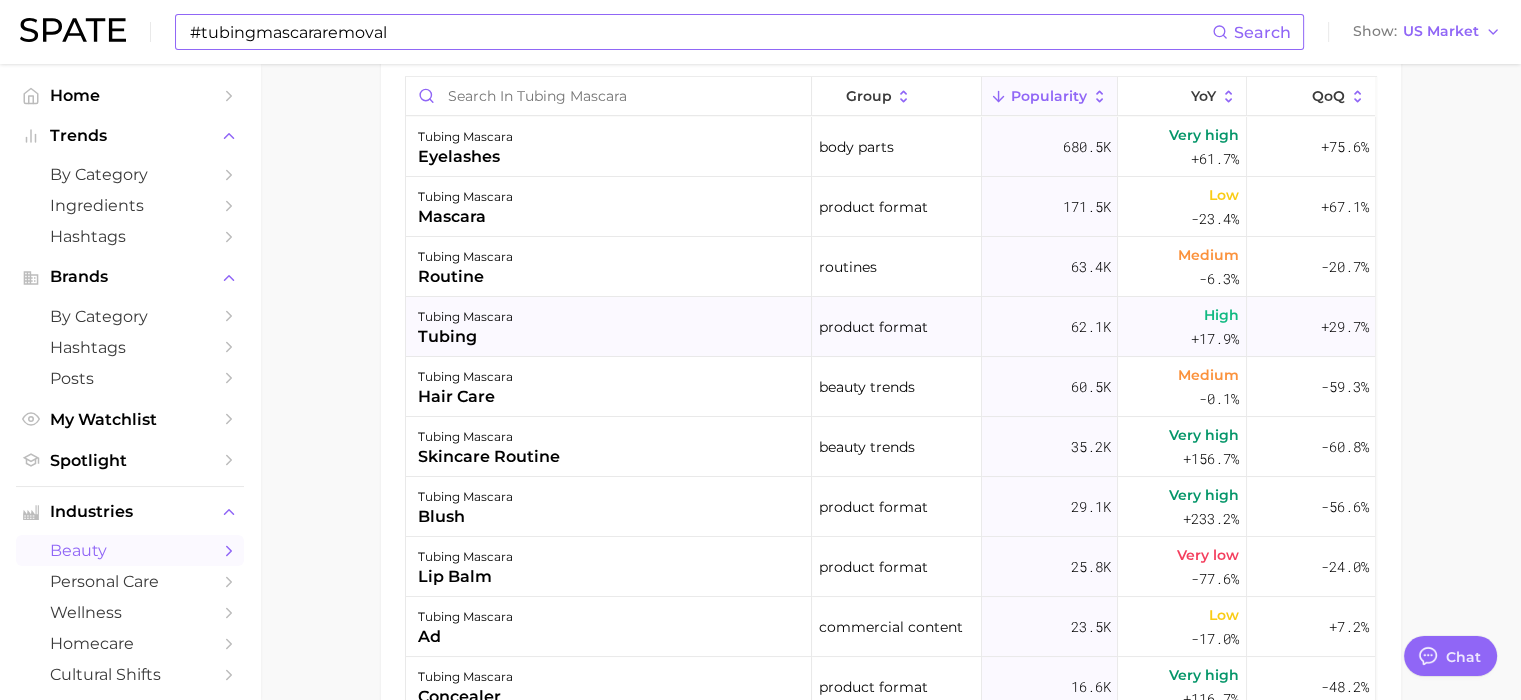 click on "tubing mascara" at bounding box center (465, 317) 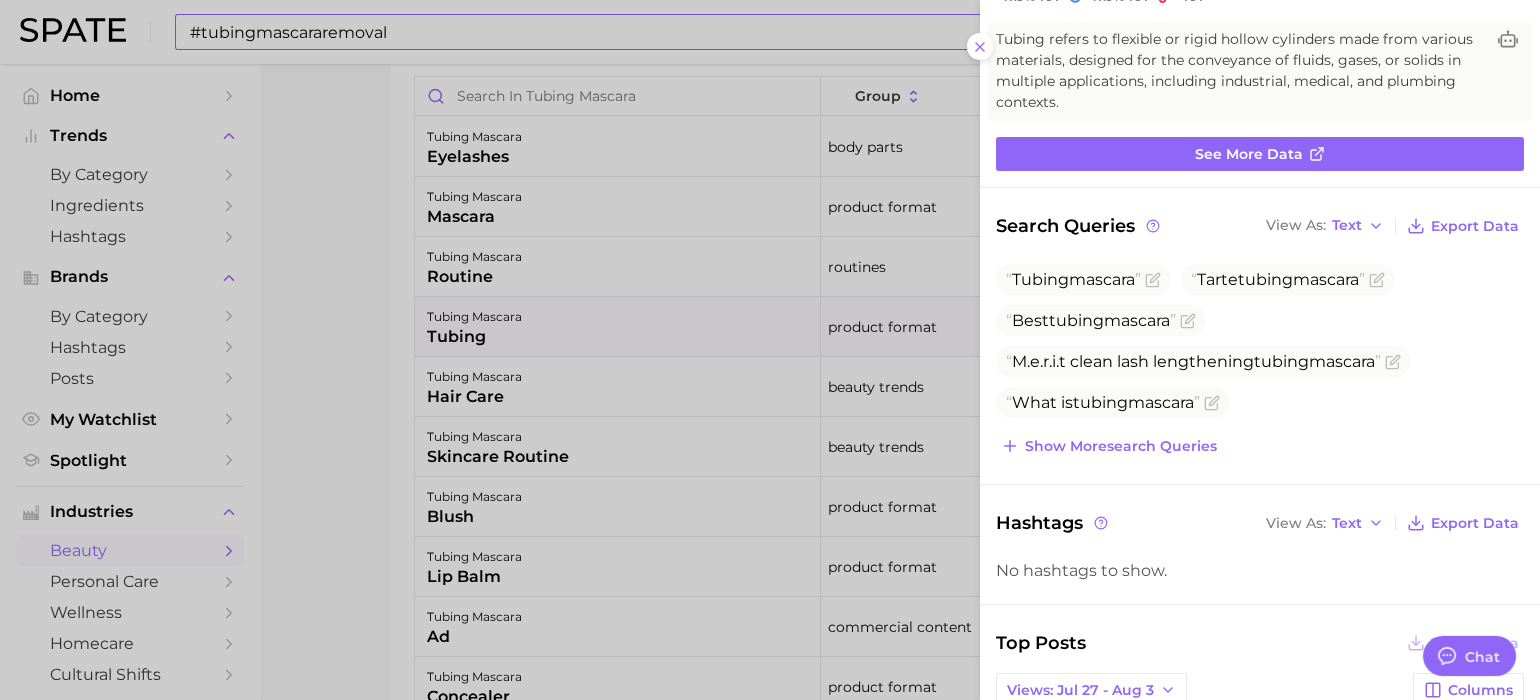 scroll, scrollTop: 0, scrollLeft: 0, axis: both 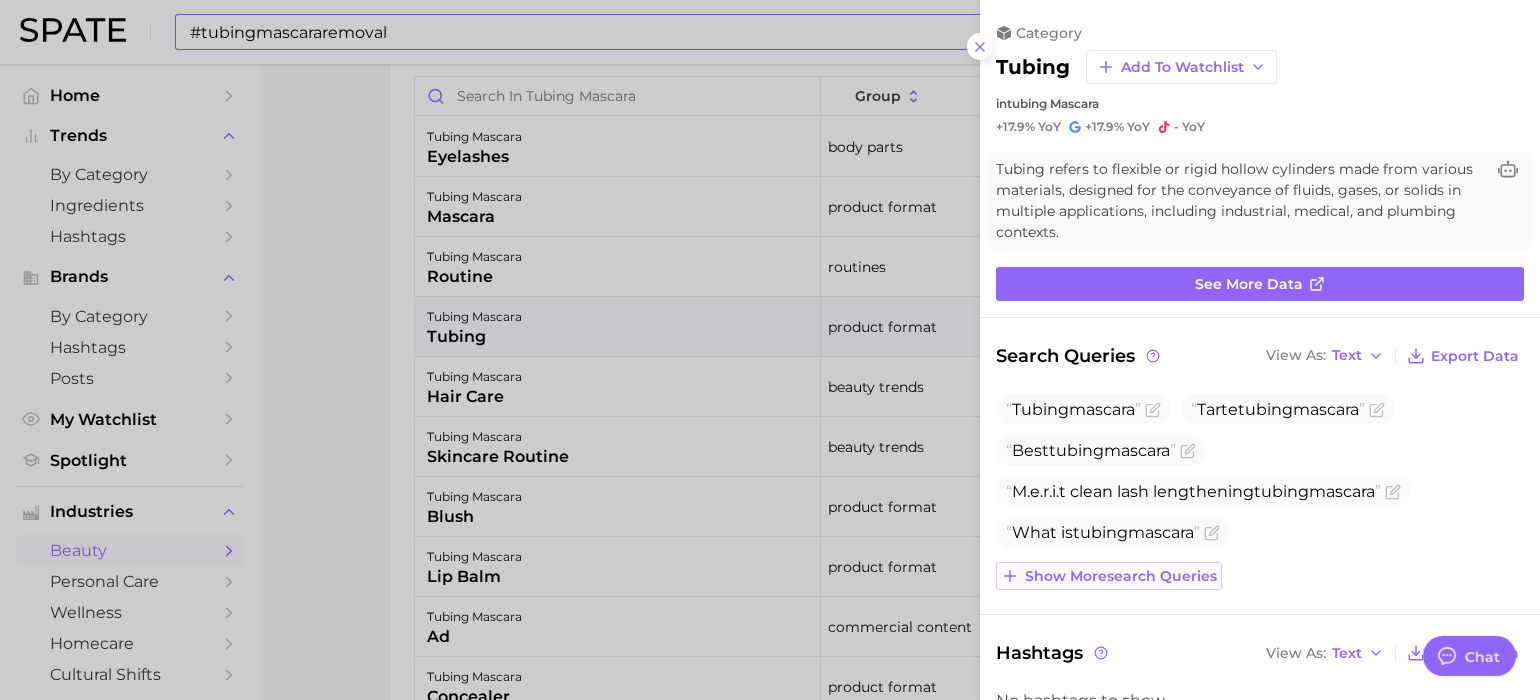click on "Show more  search queries" at bounding box center [1109, 576] 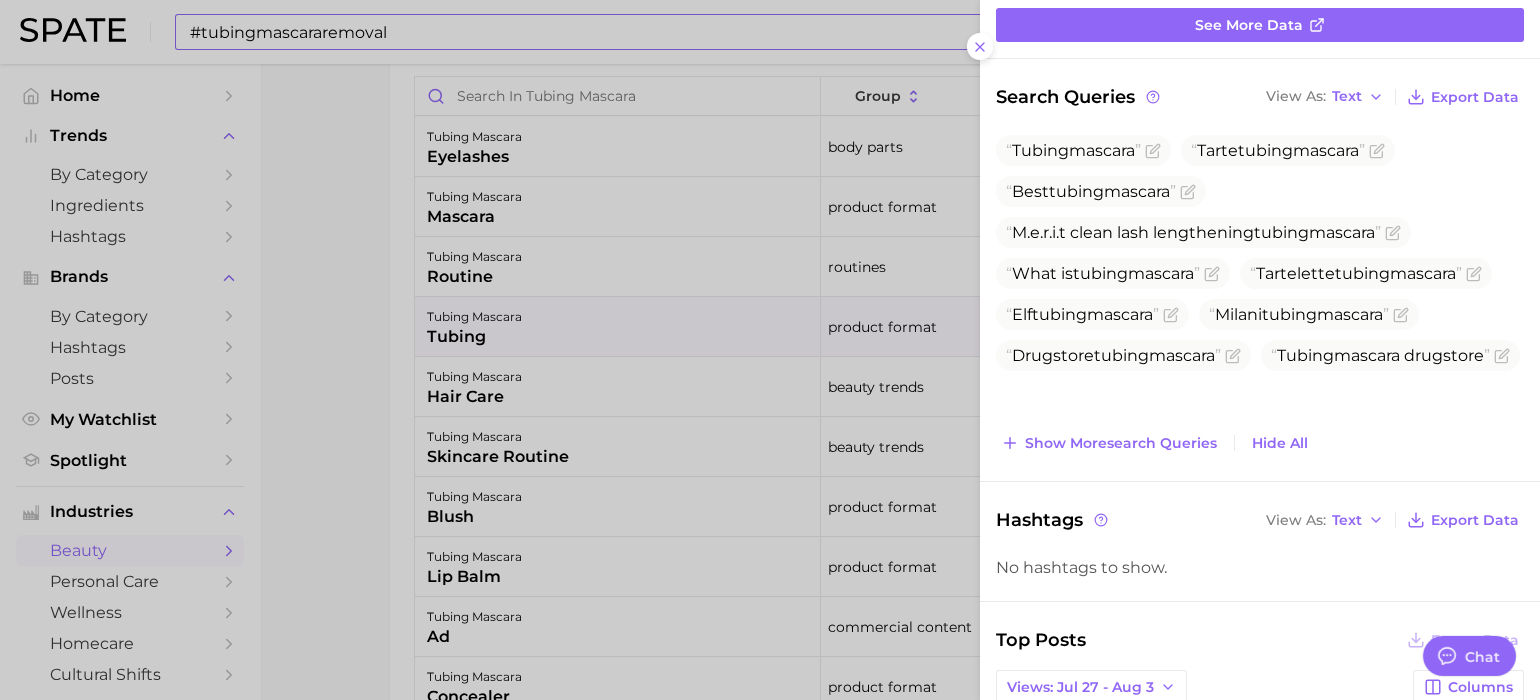 scroll, scrollTop: 255, scrollLeft: 0, axis: vertical 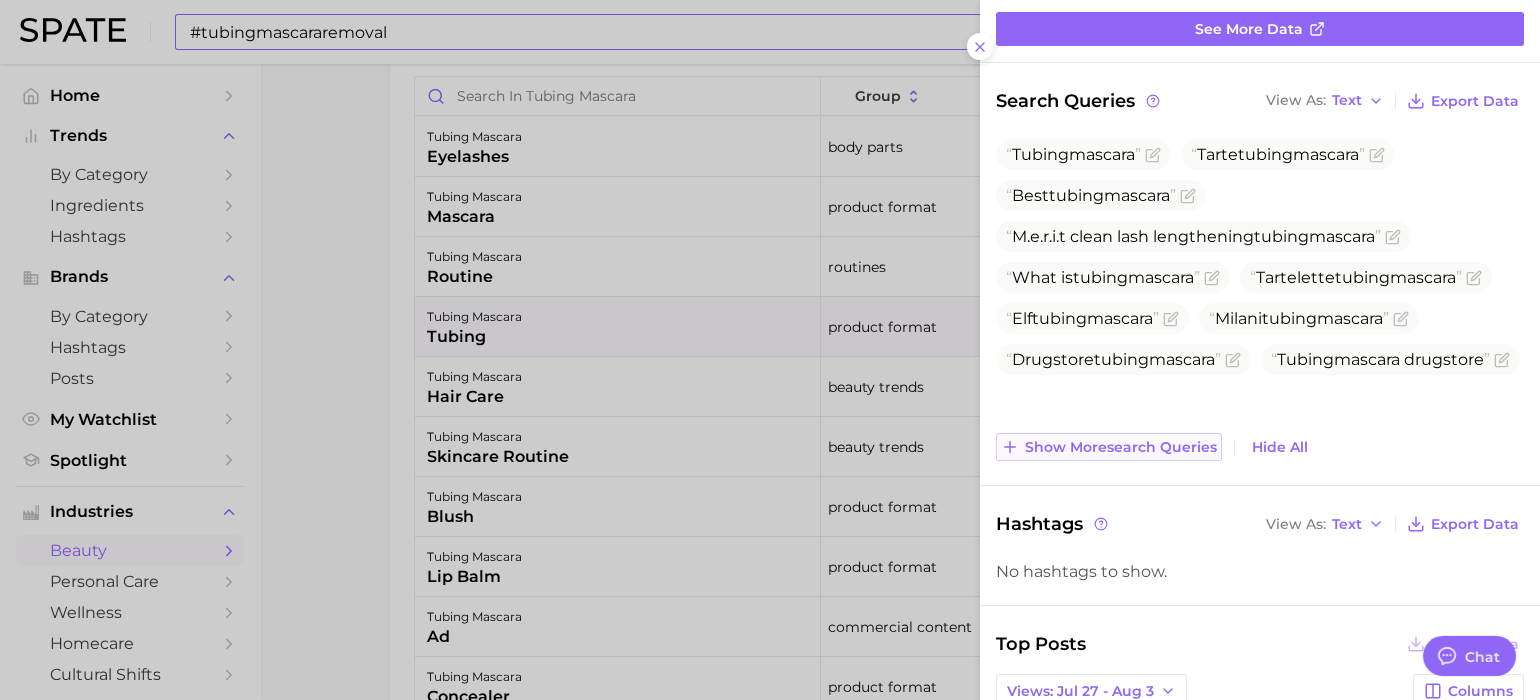 click on "Show more  search queries" at bounding box center [1109, 447] 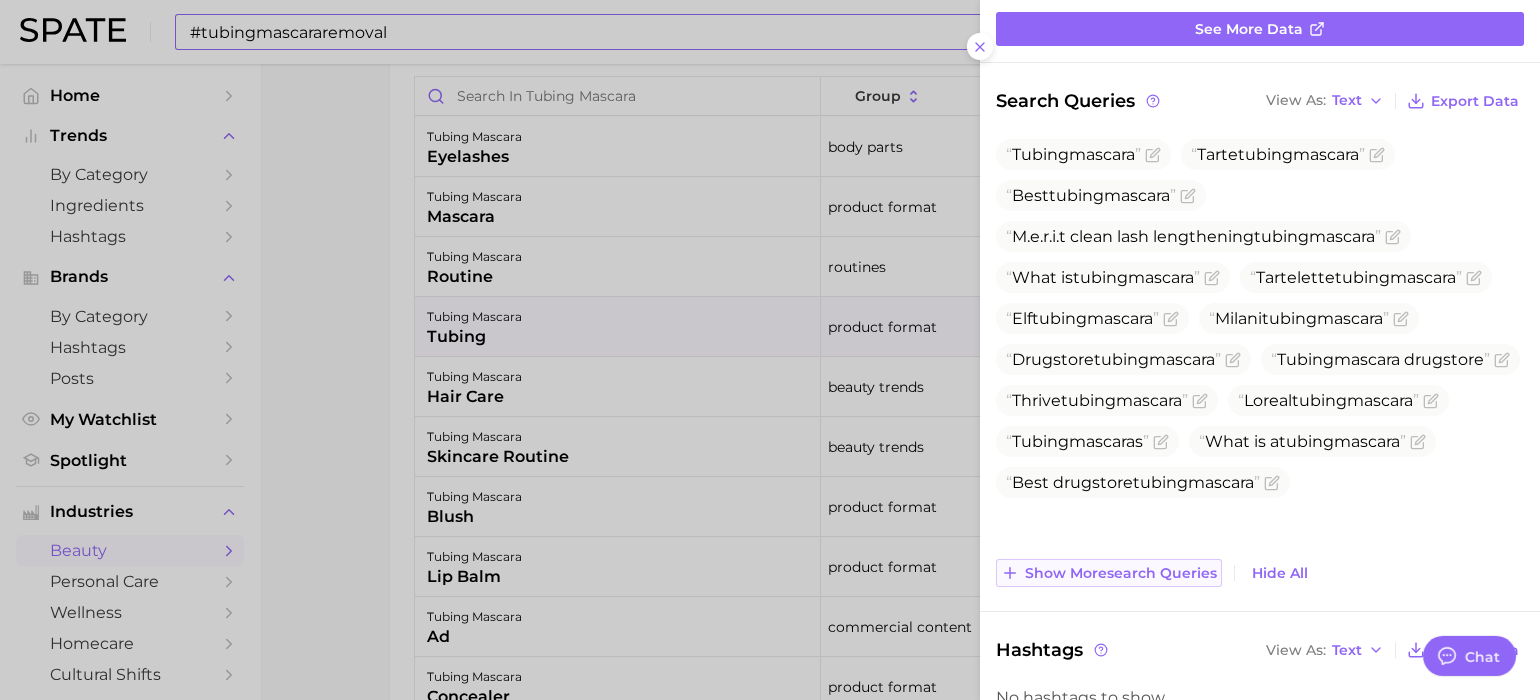 click on "Show more  search queries" at bounding box center [1121, 573] 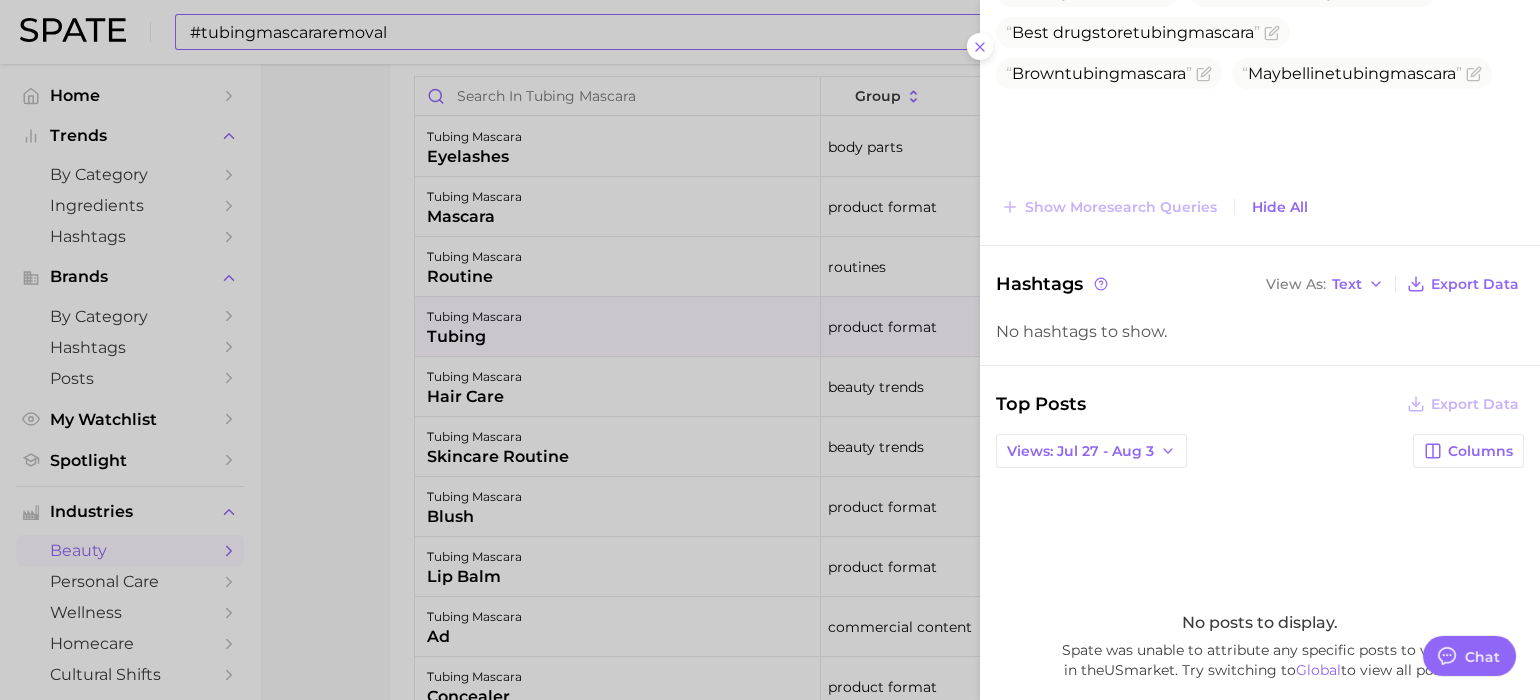 scroll, scrollTop: 713, scrollLeft: 0, axis: vertical 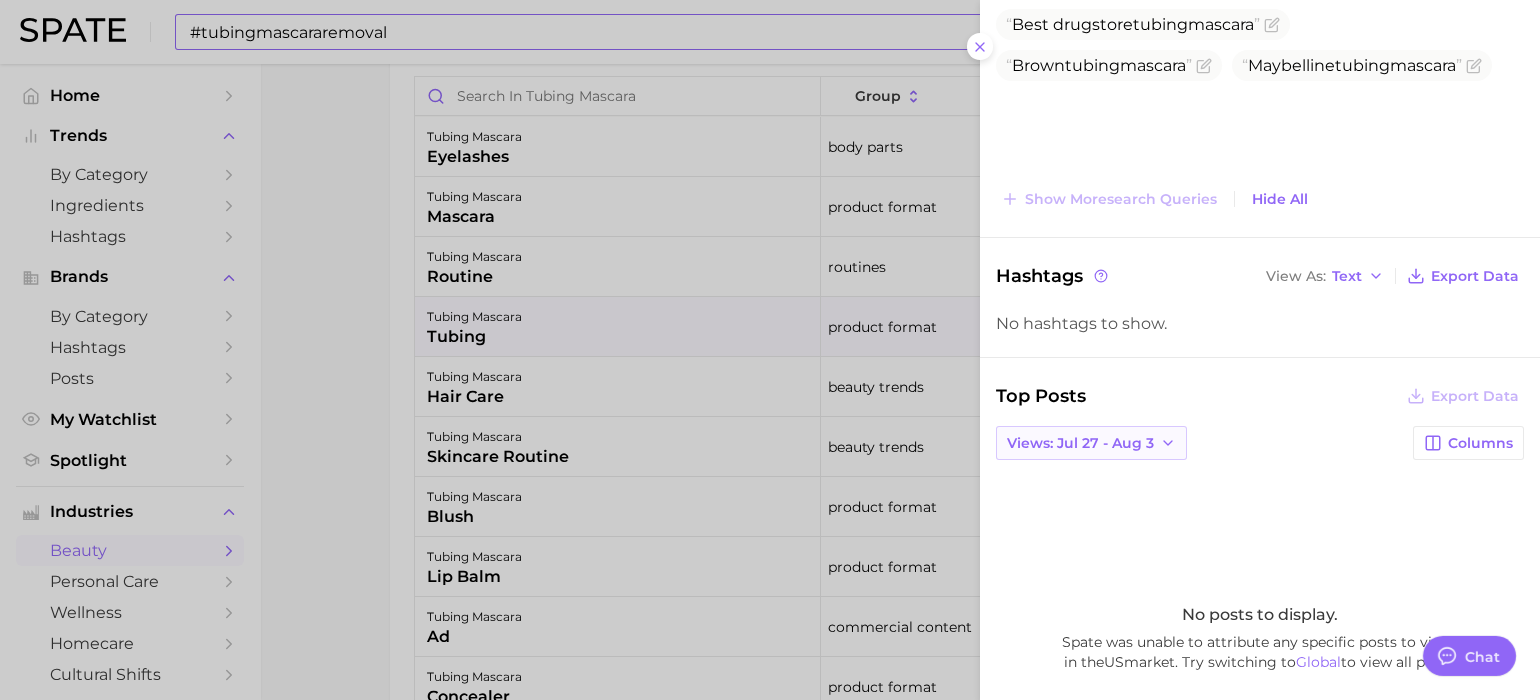click 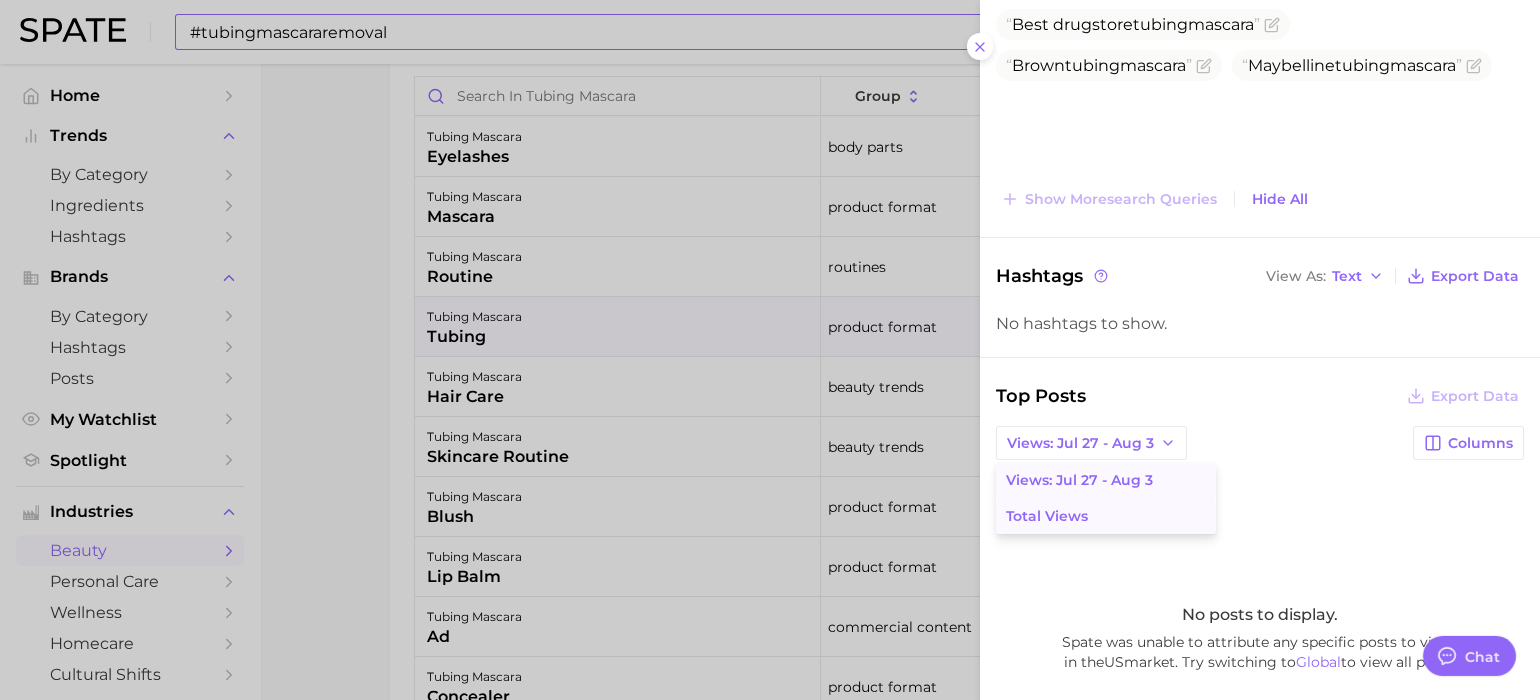 click on "Total Views" at bounding box center (1106, 516) 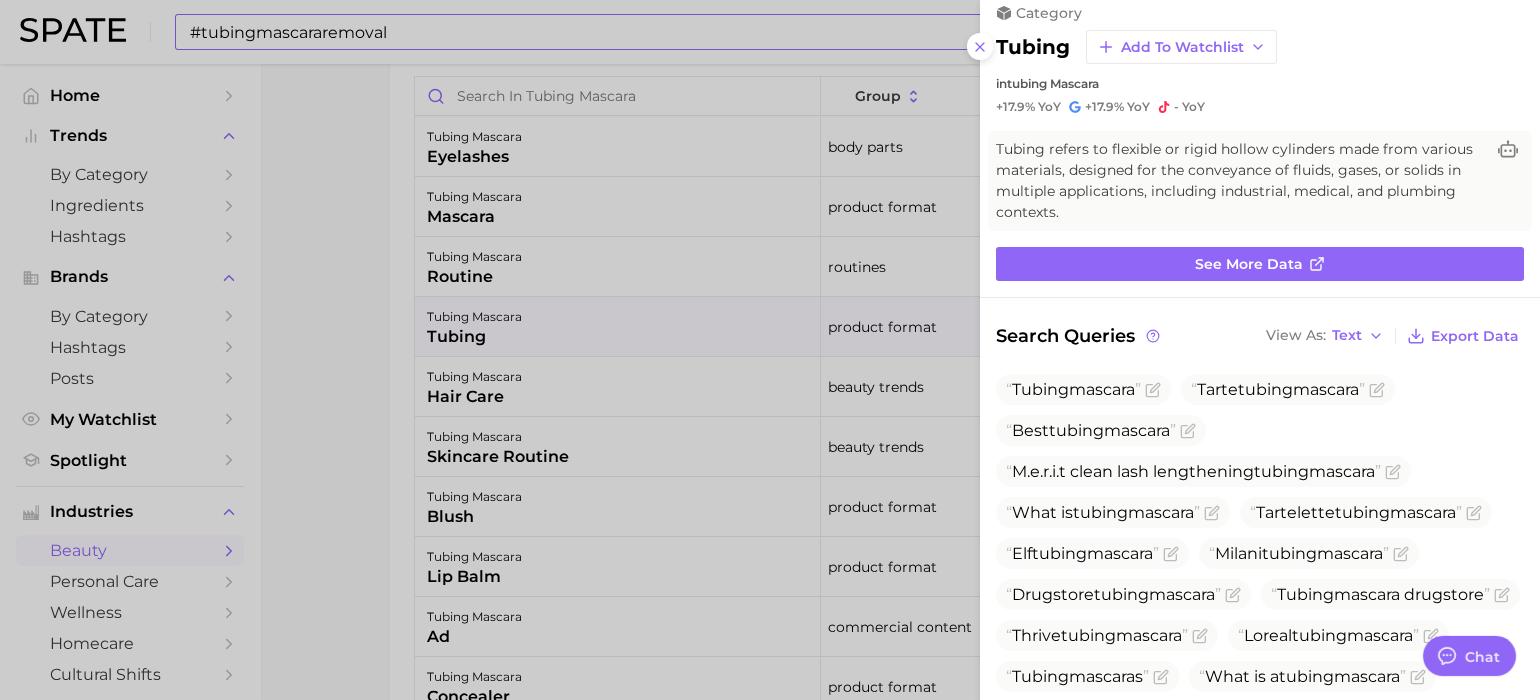 scroll, scrollTop: 0, scrollLeft: 0, axis: both 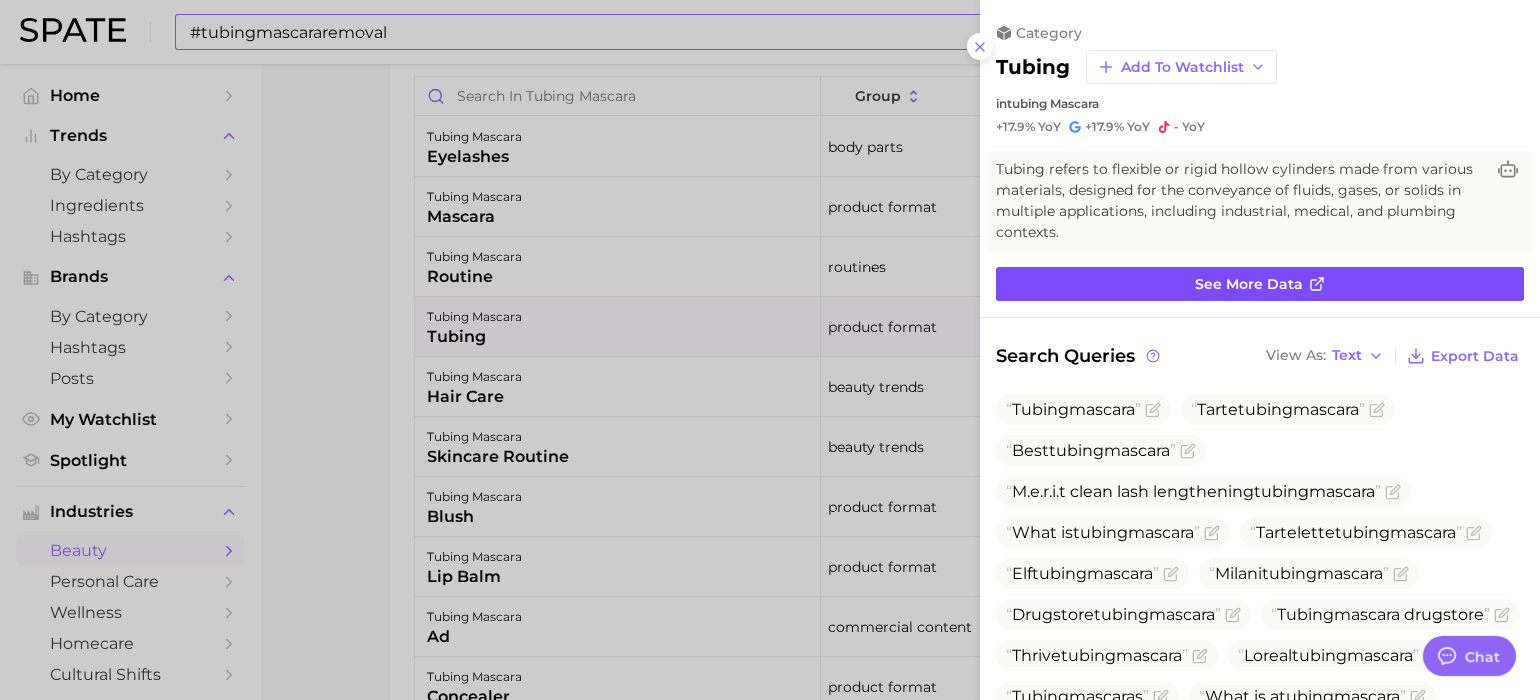 click on "See more data" at bounding box center (1260, 284) 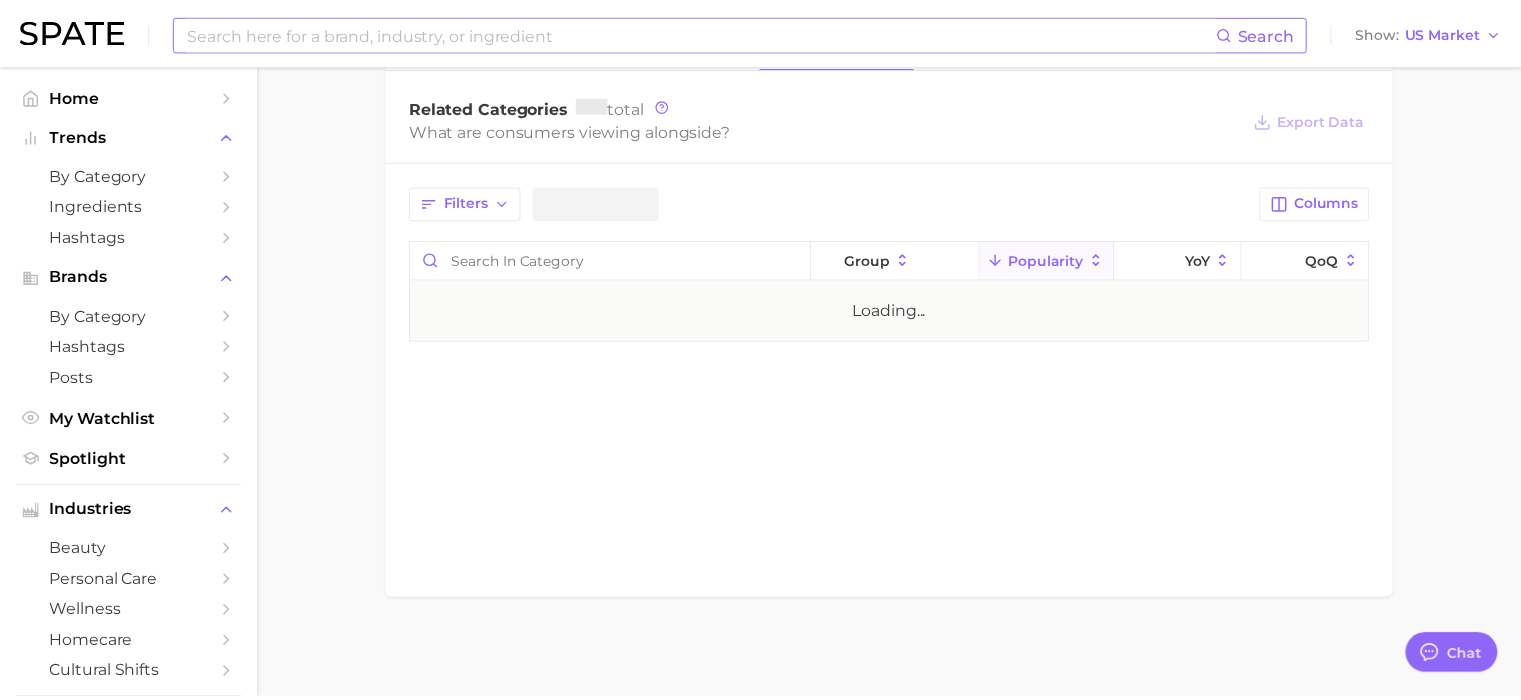 scroll, scrollTop: 0, scrollLeft: 0, axis: both 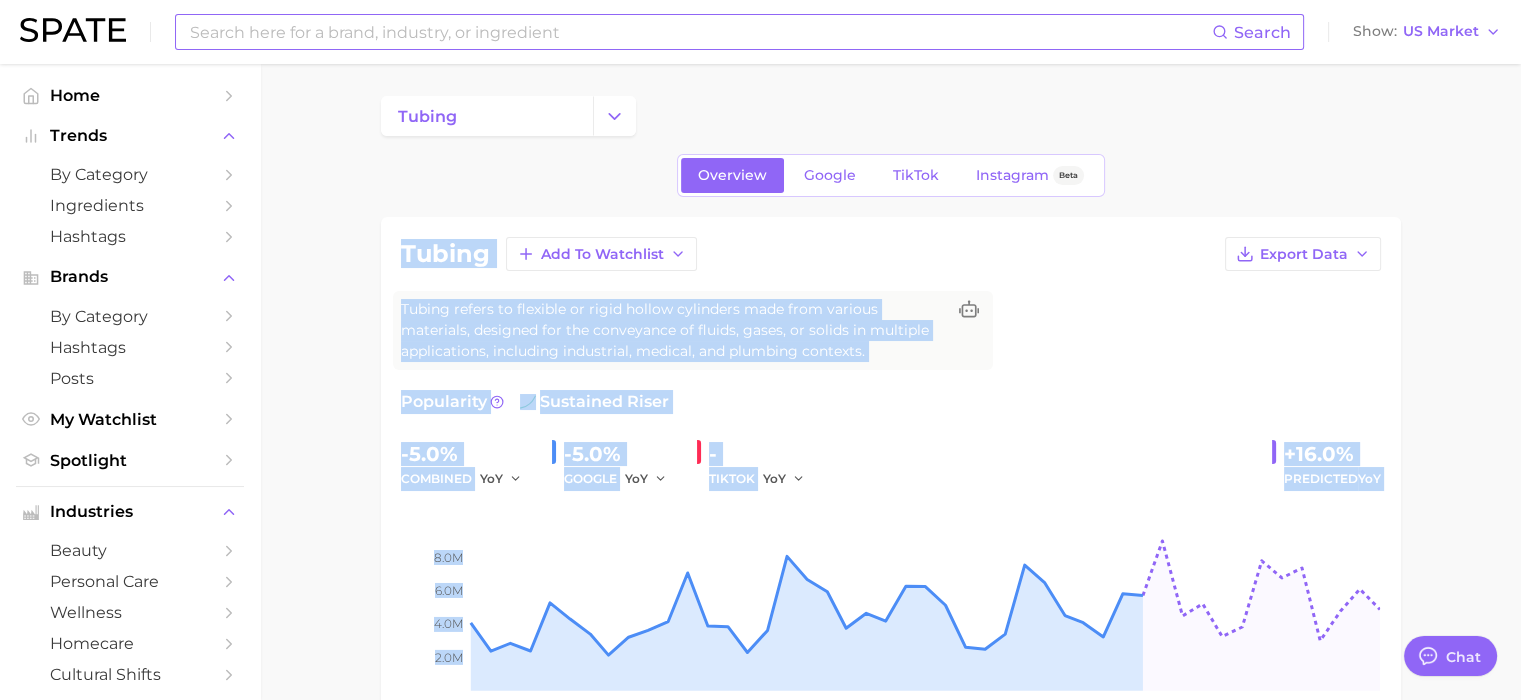 drag, startPoint x: 1505, startPoint y: 145, endPoint x: 1486, endPoint y: 559, distance: 414.43576 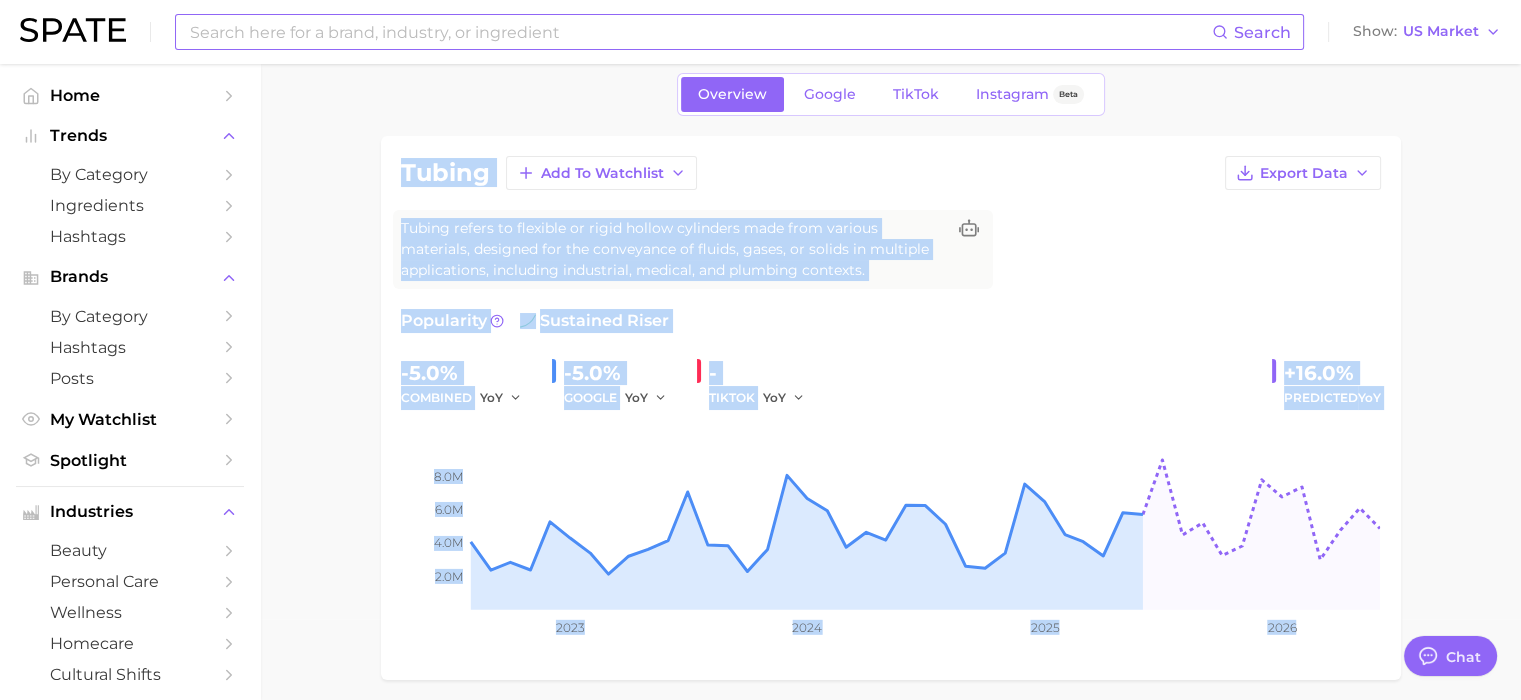 scroll, scrollTop: 27, scrollLeft: 0, axis: vertical 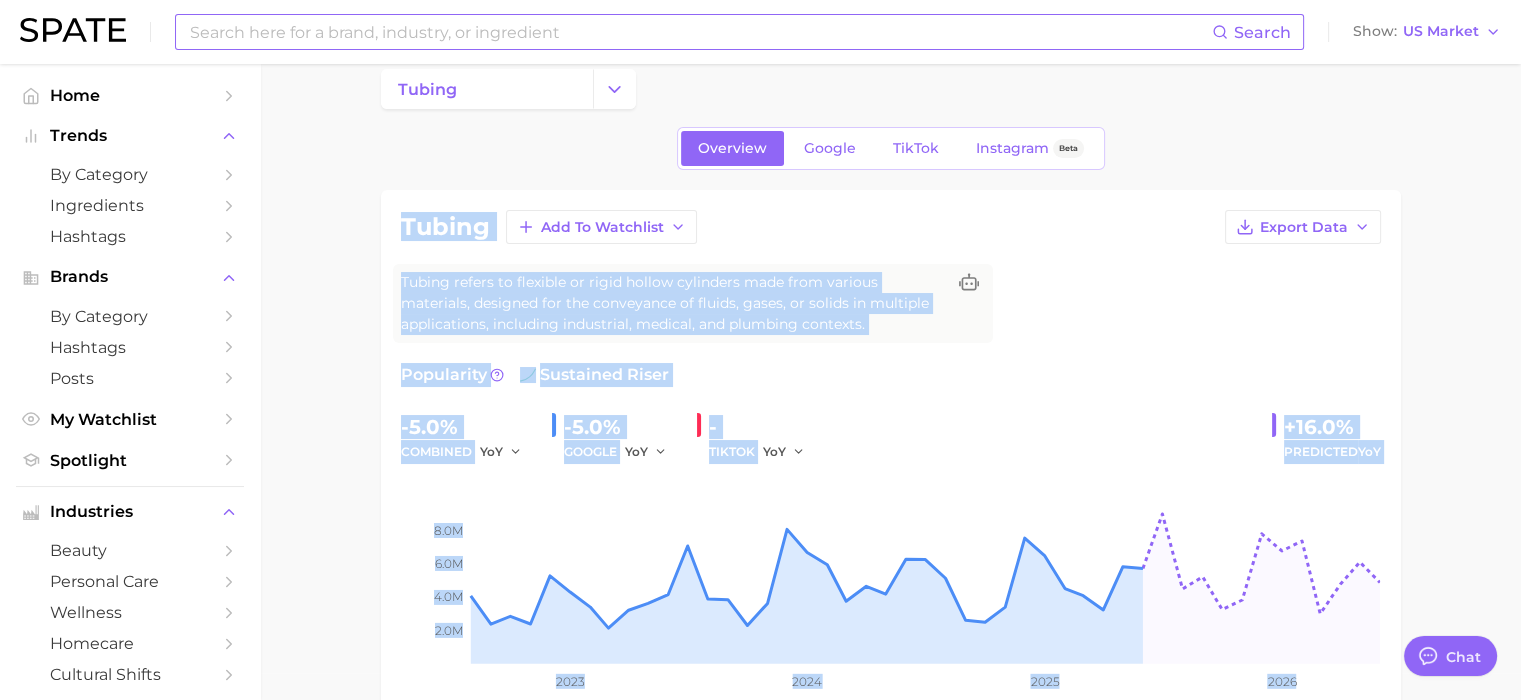click on "Tubing refers to flexible or rigid hollow cylinders made from various materials, designed for the conveyance of fluids, gases, or solids in multiple applications, including industrial, medical, and plumbing contexts. Popularity sustained riser -5.0% combined YoY -5.0% GOOGLE YoY - TIKTOK YoY +16.0% Predicted  YoY 2.0m 4.0m 6.0m 8.0m 2023 2024 2025 2026" at bounding box center (891, 462) 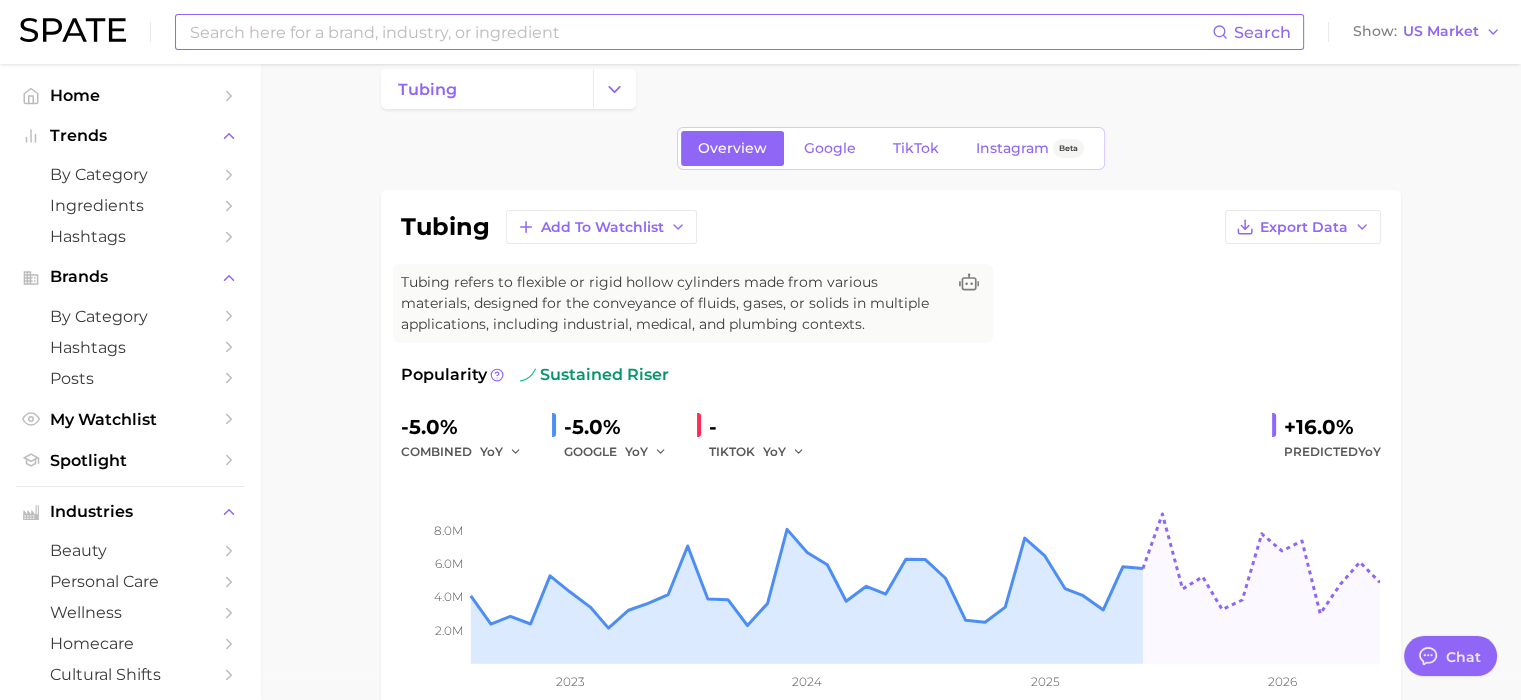 type on "#tubingmascararemoval" 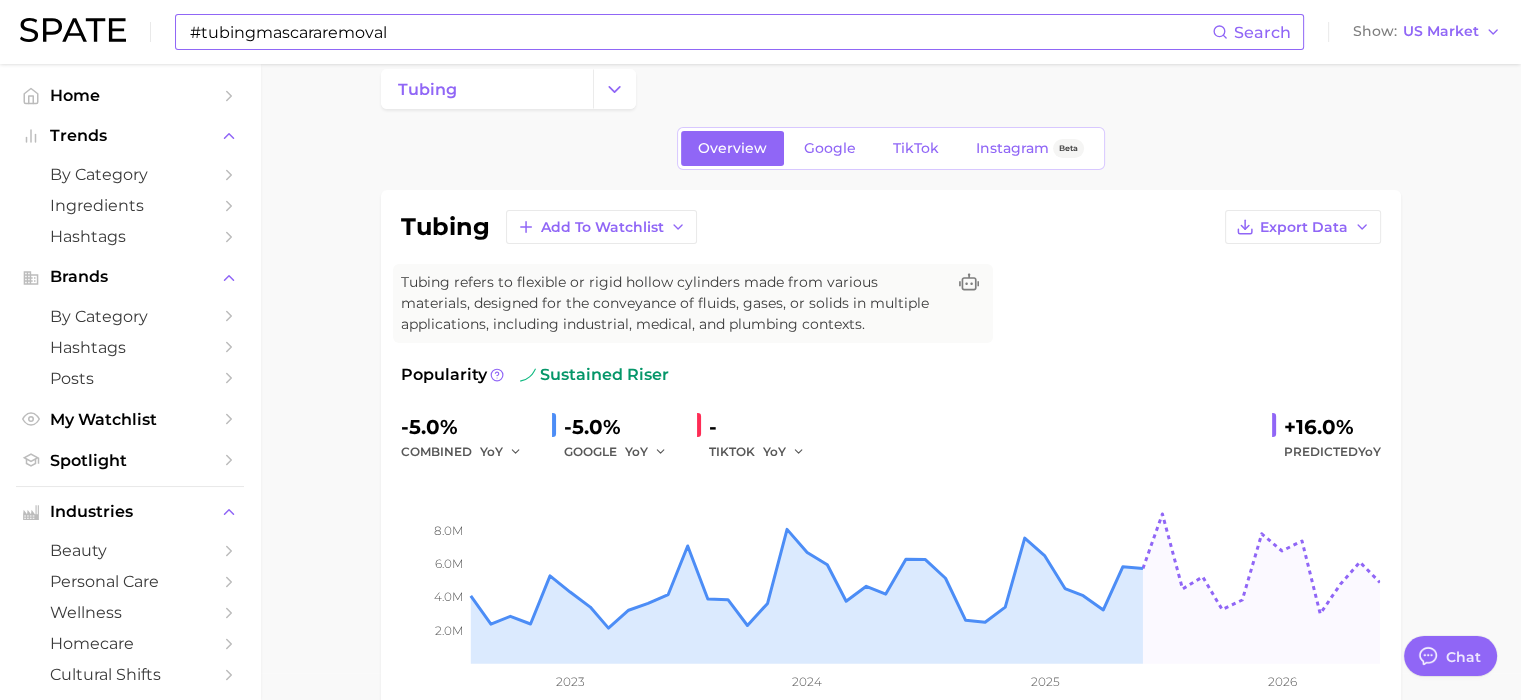 scroll, scrollTop: 1173, scrollLeft: 0, axis: vertical 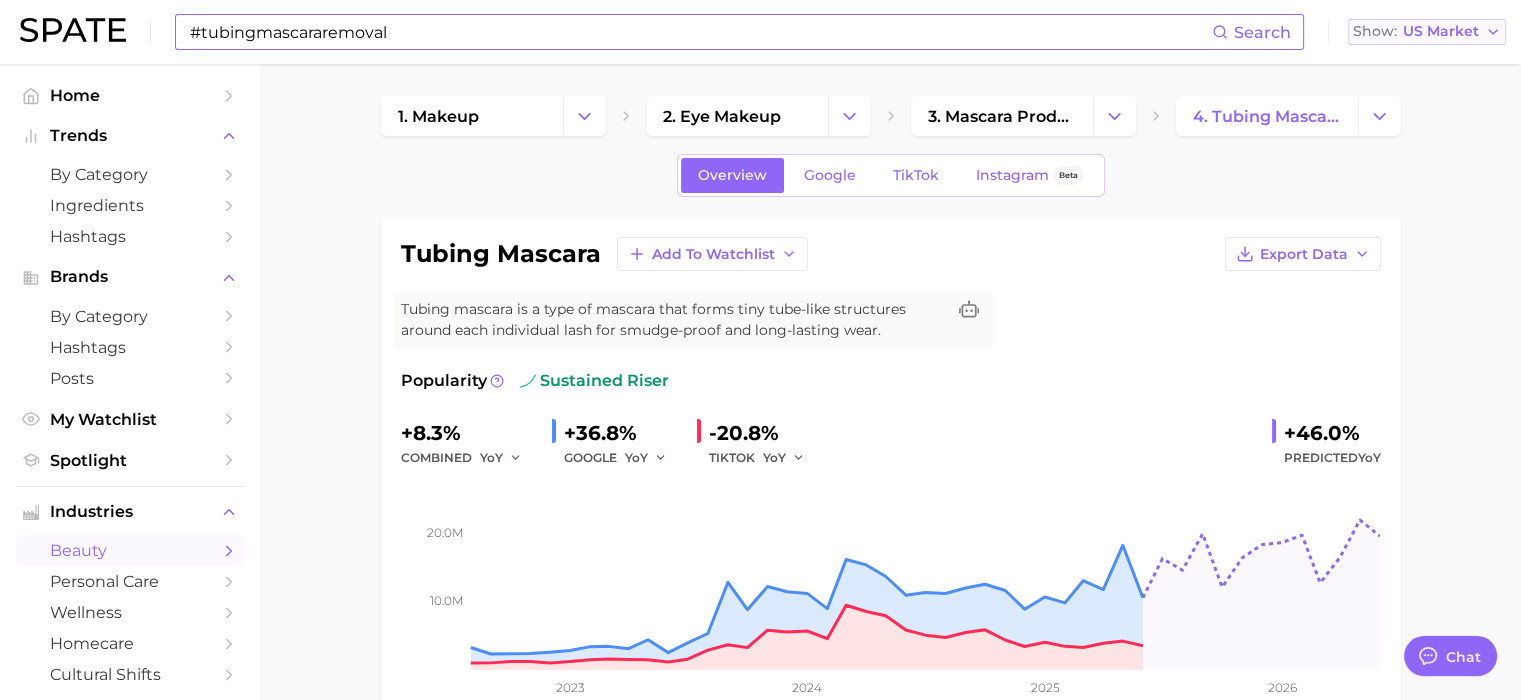 click on "Show US Market" at bounding box center (1427, 32) 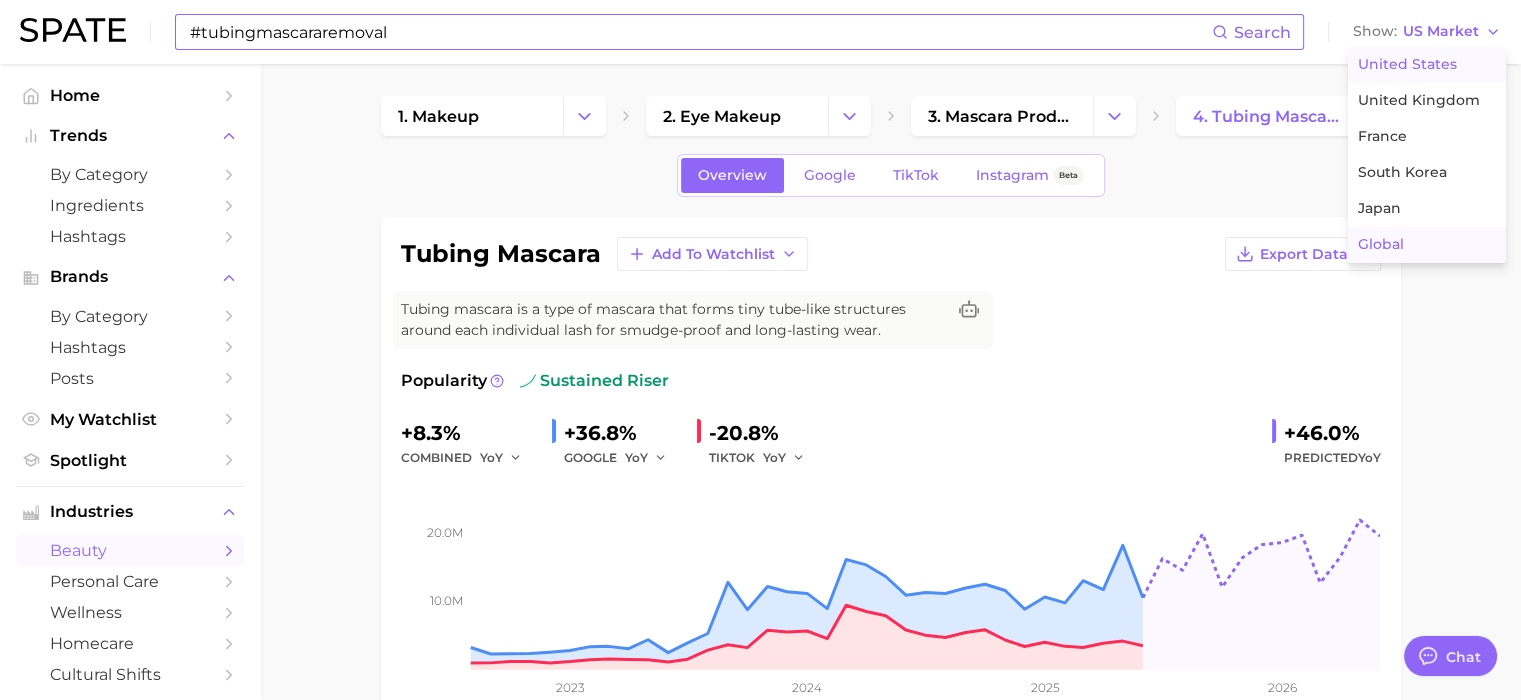 click on "Global" at bounding box center [1381, 244] 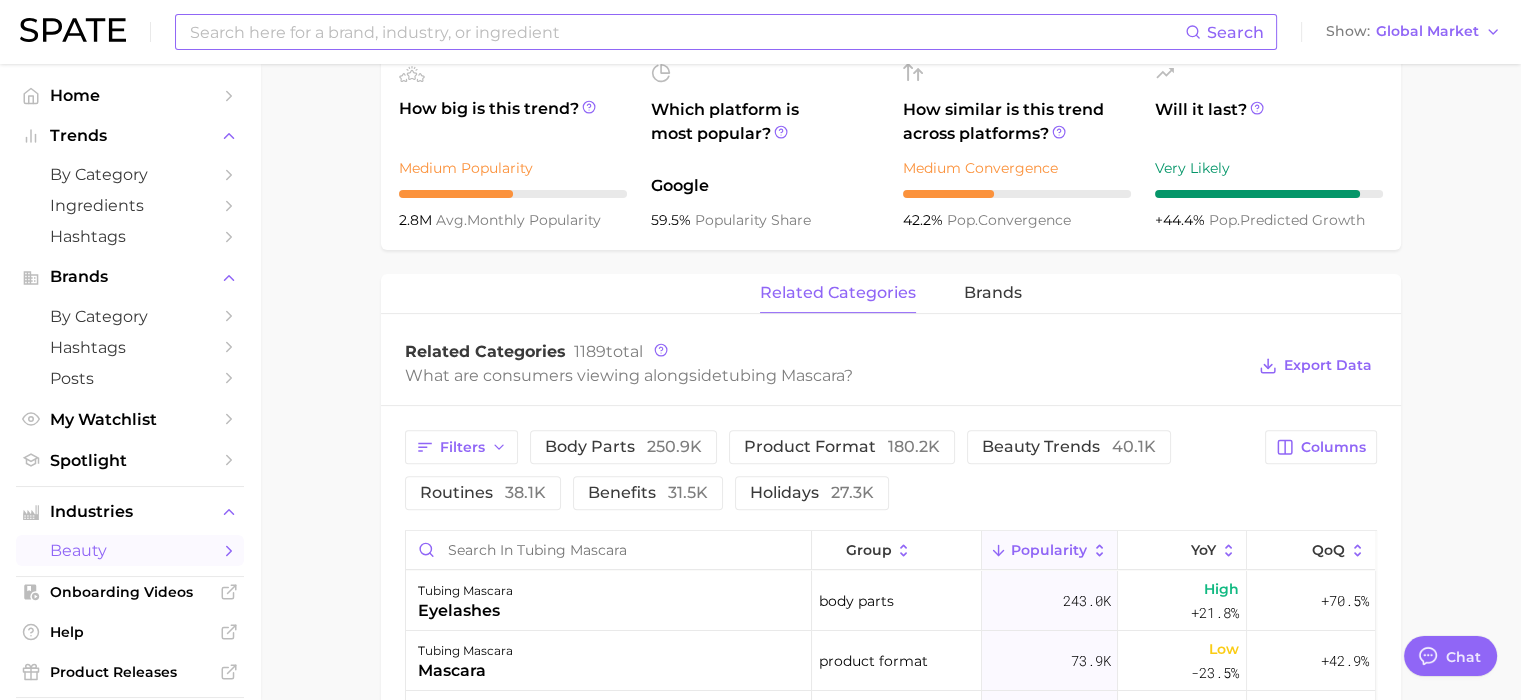 scroll, scrollTop: 713, scrollLeft: 0, axis: vertical 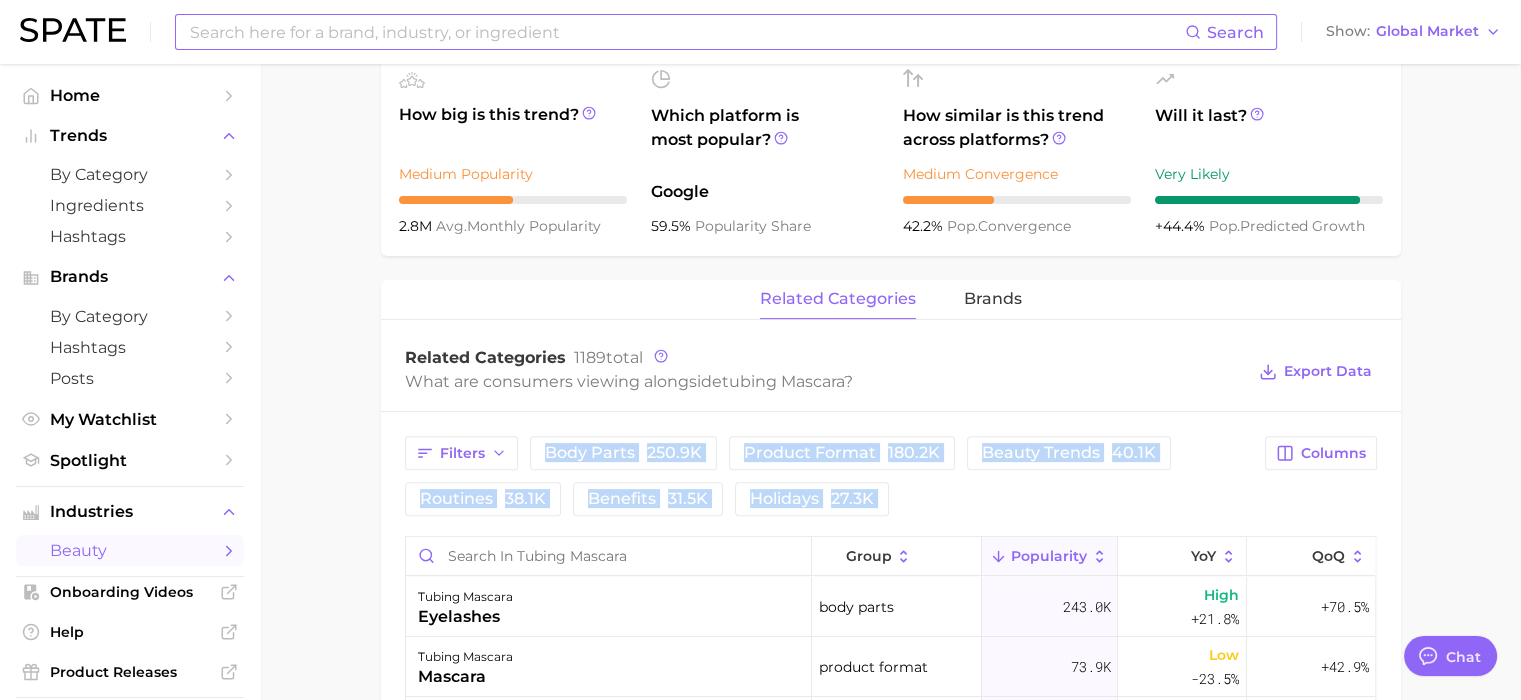 drag, startPoint x: 1509, startPoint y: 363, endPoint x: 1519, endPoint y: 500, distance: 137.36447 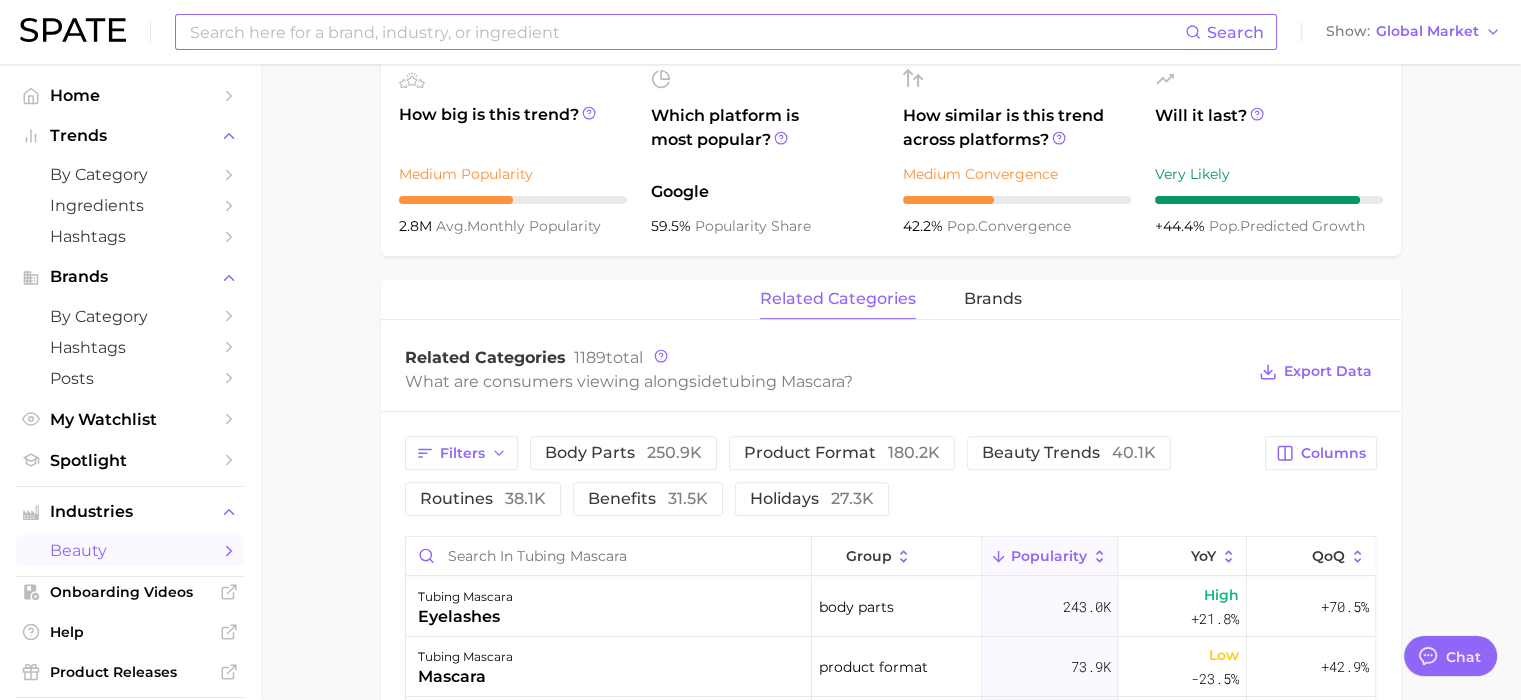 drag, startPoint x: 1519, startPoint y: 500, endPoint x: 1478, endPoint y: 349, distance: 156.46725 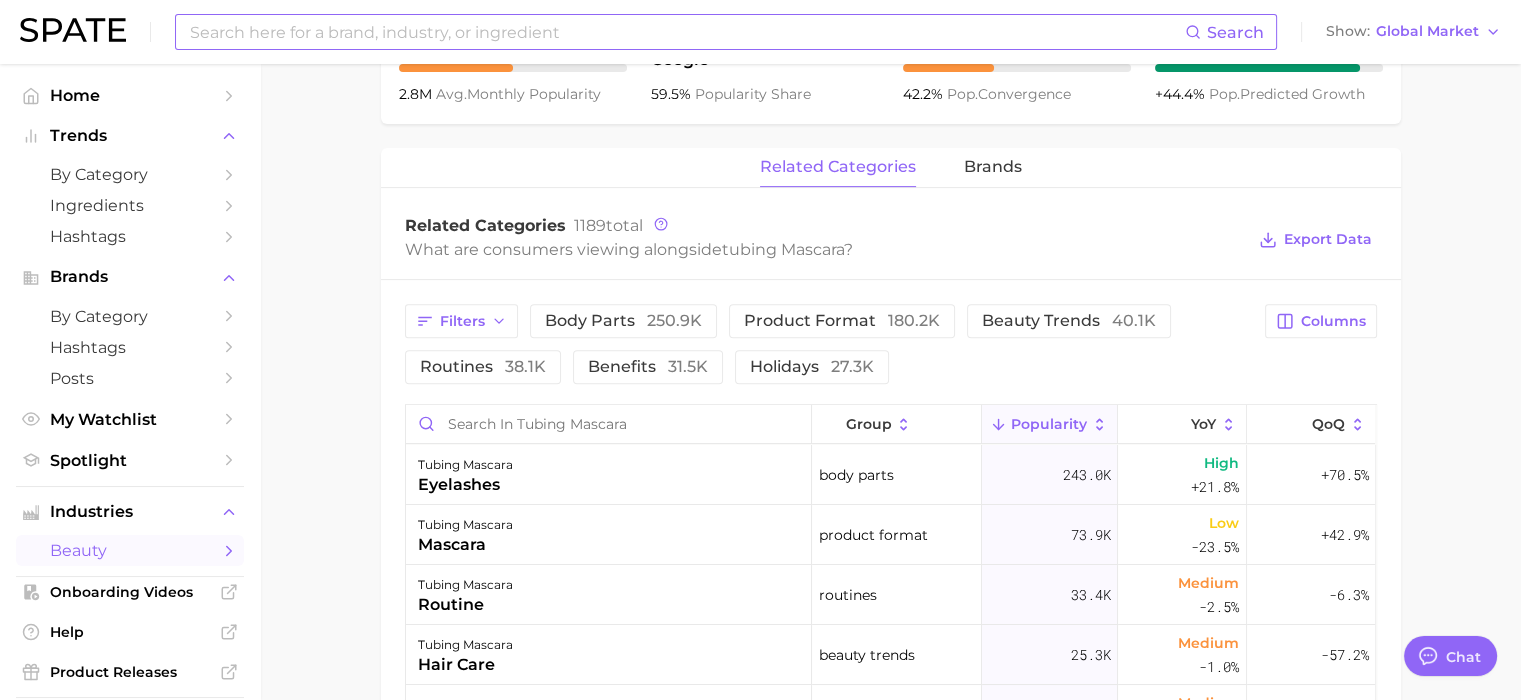 scroll, scrollTop: 829, scrollLeft: 0, axis: vertical 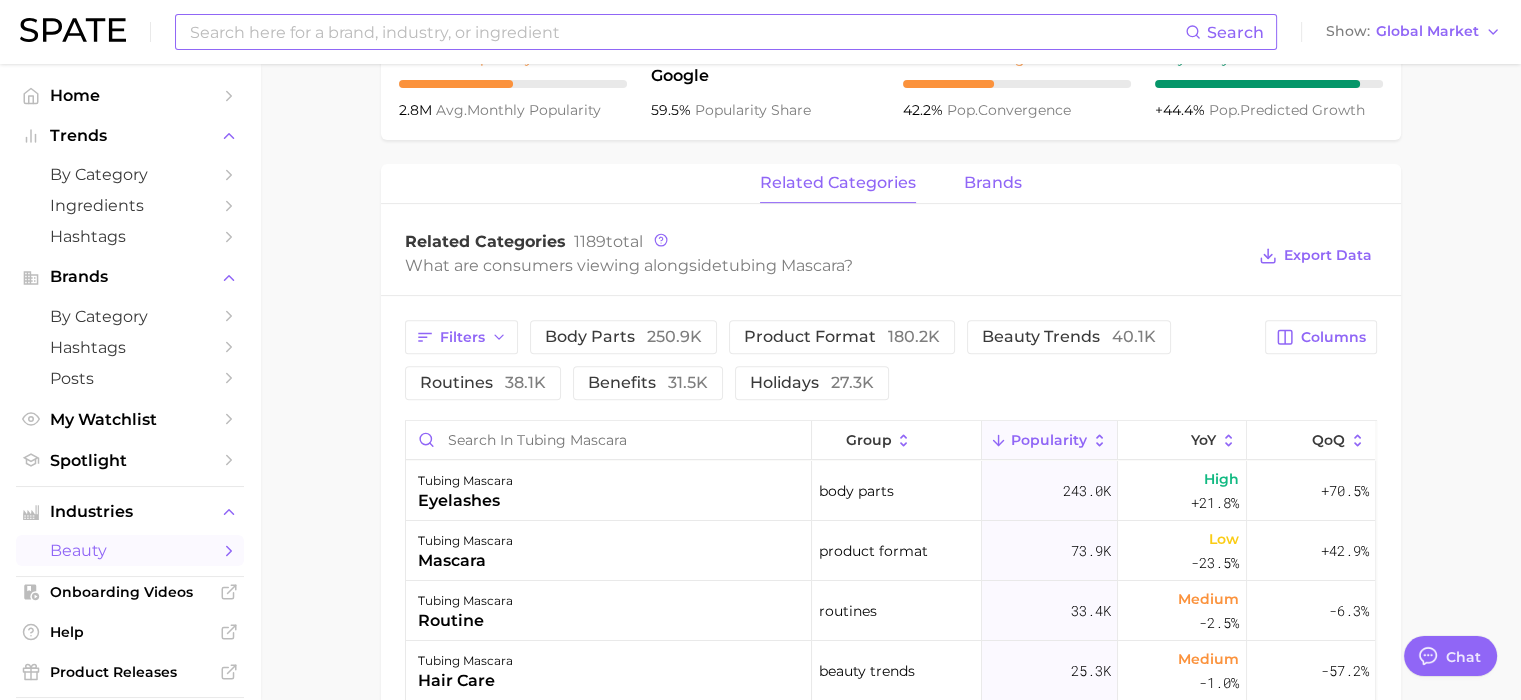 click on "brands" at bounding box center [993, 183] 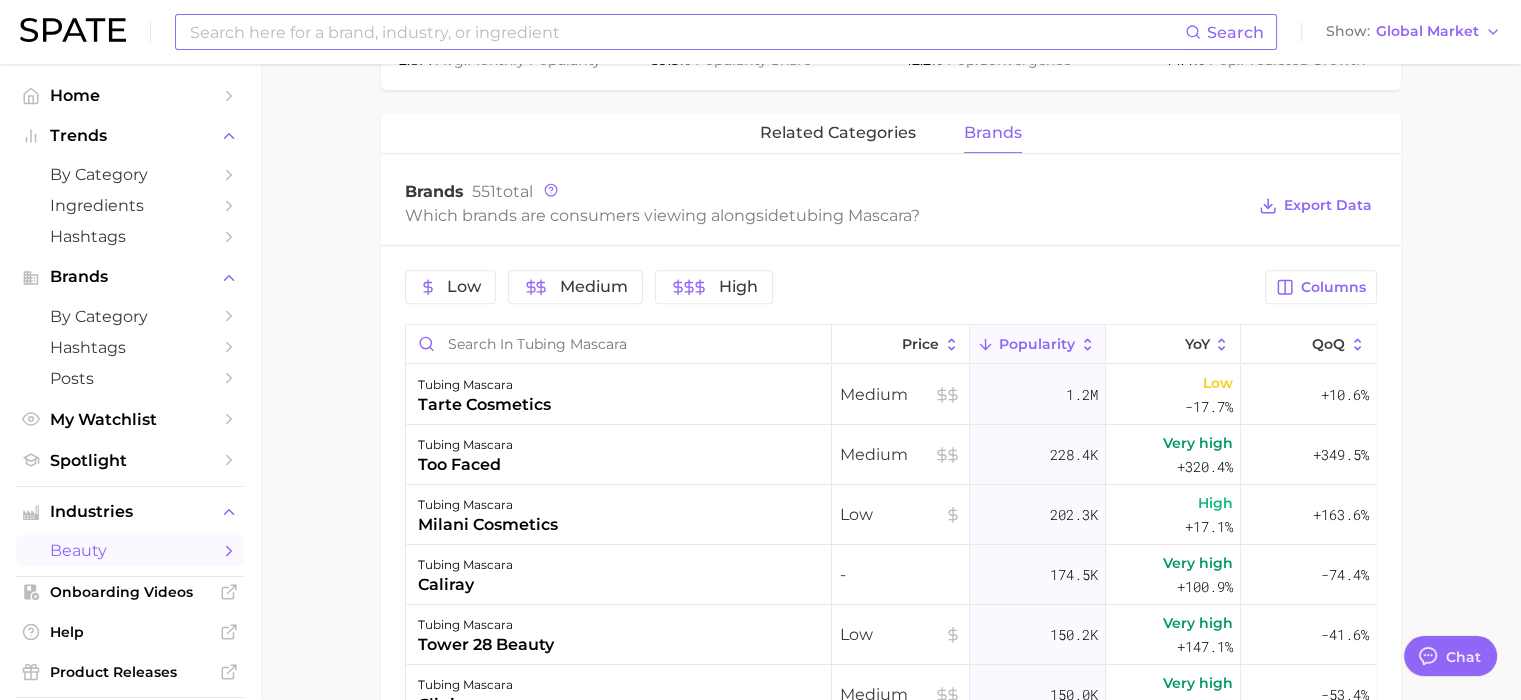 scroll, scrollTop: 887, scrollLeft: 0, axis: vertical 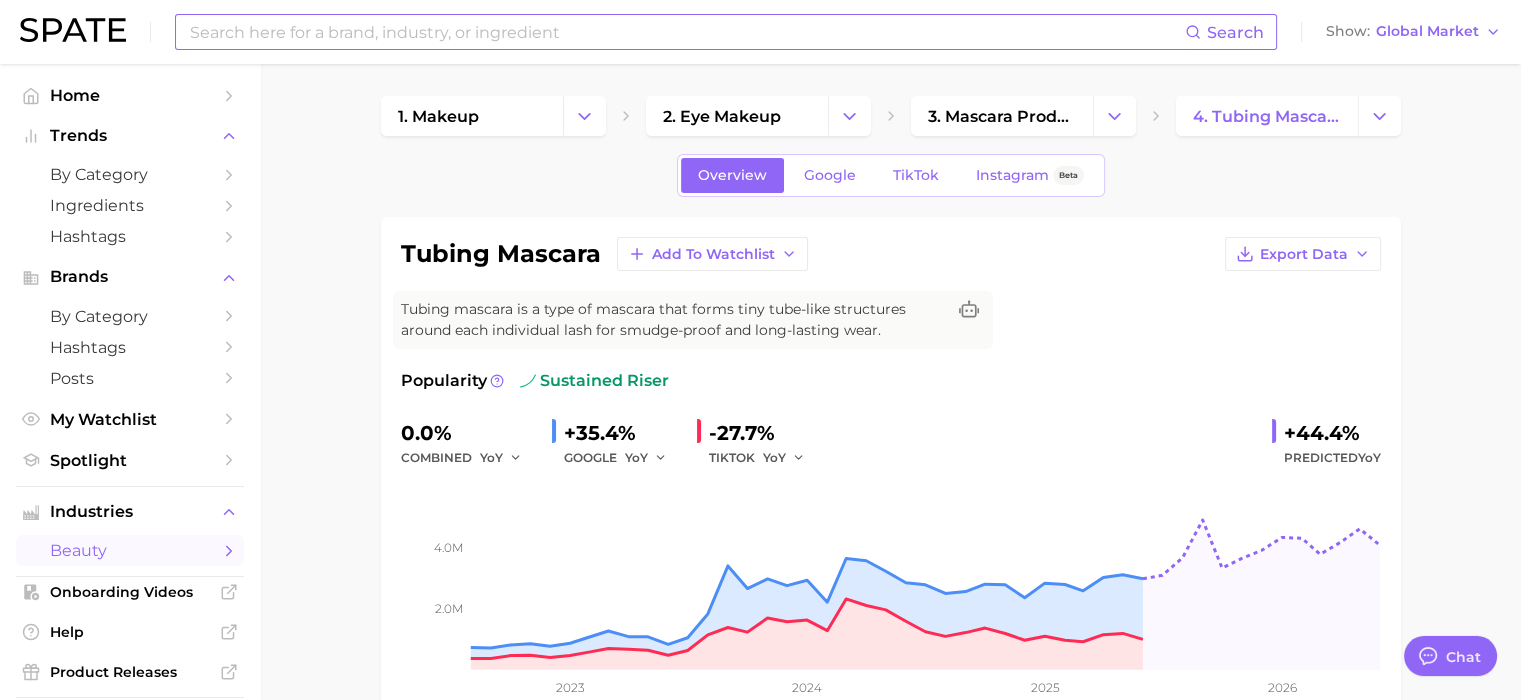 click on "1. makeup 2. eye makeup 3. mascara products 4. tubing mascara Overview Google TikTok Instagram Beta tubing mascara Add to Watchlist Export Data Tubing mascara is a type of mascara that forms tiny tube-like structures around each individual lash for smudge-proof and long-lasting wear. Popularity sustained riser 0.0% combined YoY +35.4% GOOGLE YoY -27.7% TIKTOK YoY +44.4% Predicted YoY 2.0m 4.0m 2023 2024 2025 2026 How big is this trend? Medium Popularity 2.8m avg. monthly popularity Which platform is most popular? Google 59.5% popularity share How similar is this trend across platforms? Medium Convergence 42.2% pop. convergence Will it last? Very Likely +44.4% pop. predicted growth related categories brands Brands 551 total Which brands are consumers viewing alongside tubing mascara ? Export Data Low Medium High Columns Price Popularity YoY QoQ tubing mascara tarte cosmetics Medium 1.2m Low -17.7% +10.6% tubing mascara too faced Medium 228.4k Very high +320.4% +349.5% tubing mascara milani cosmetics Low" at bounding box center (890, 1045) 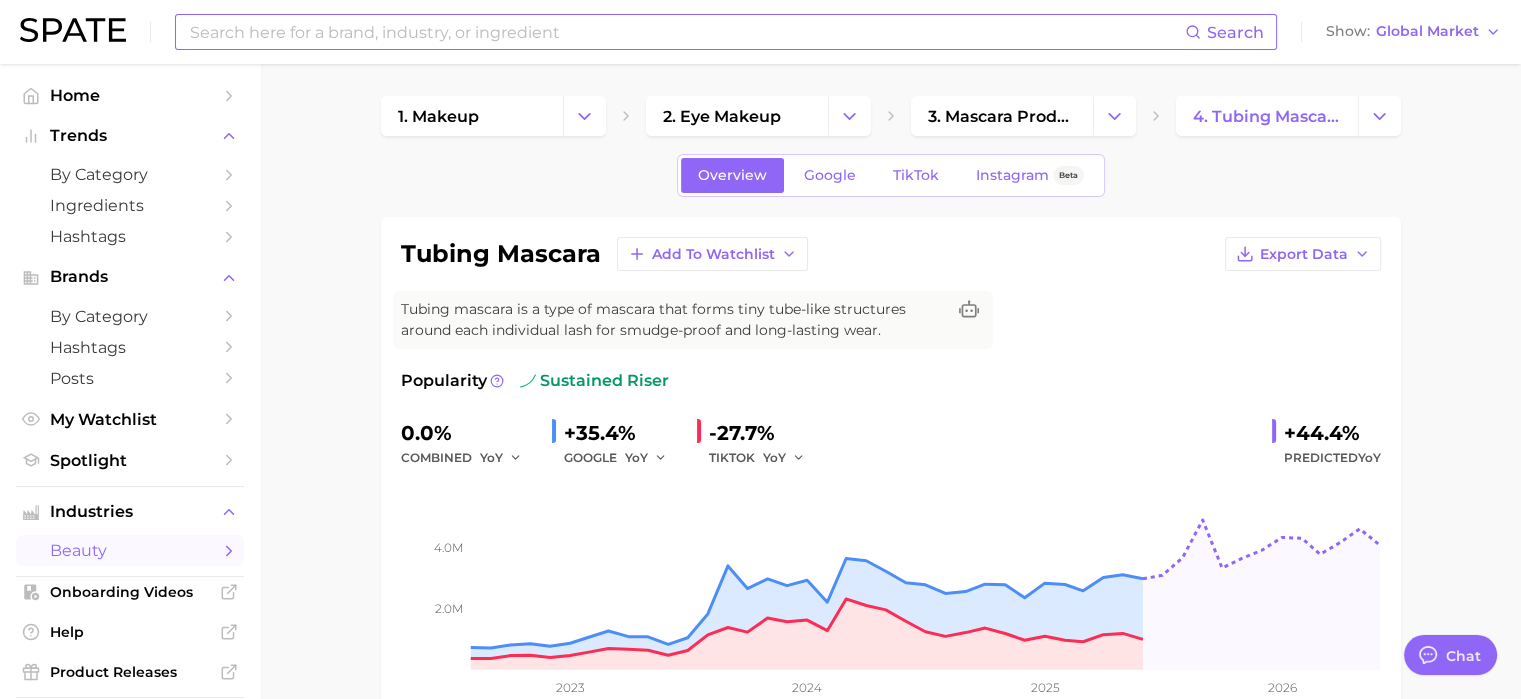 type on "x" 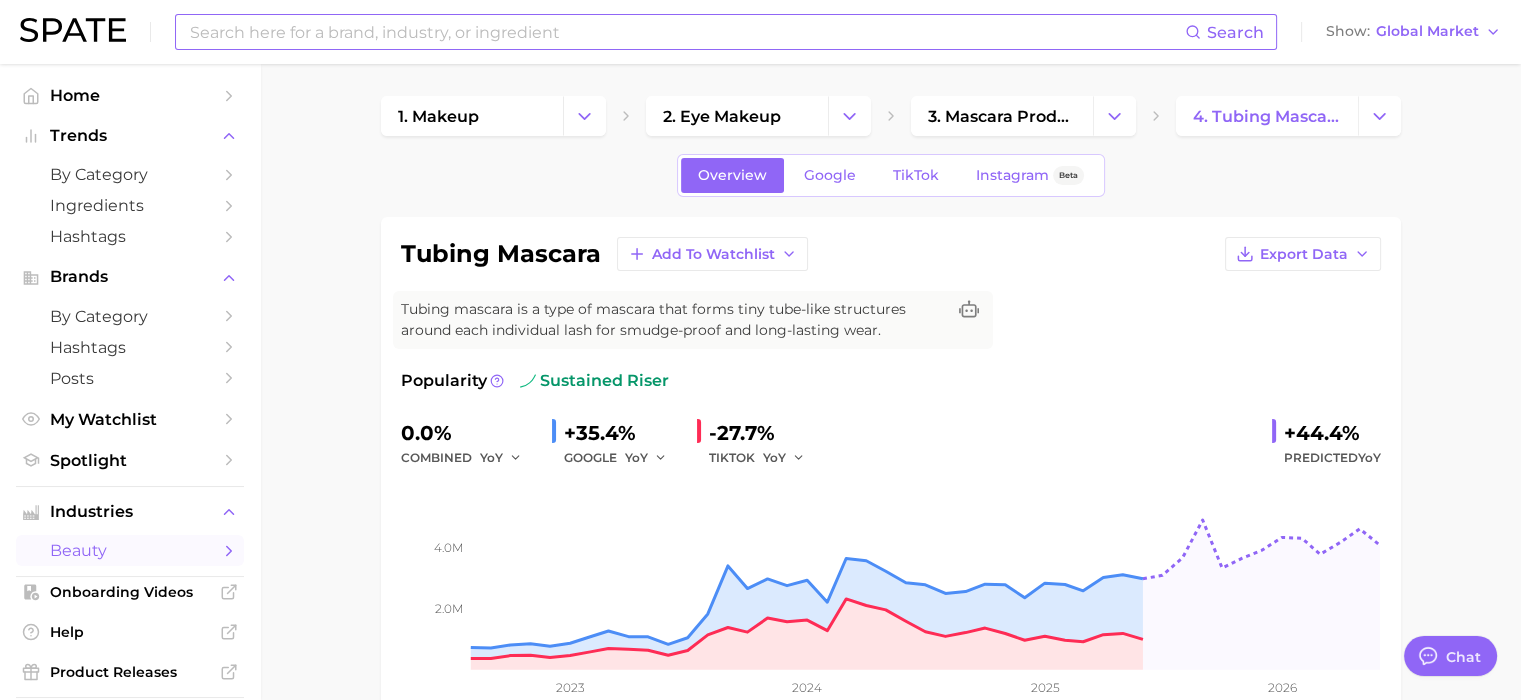 click on "1. makeup 2. eye makeup 3. mascara products 4. tubing mascara Overview Google TikTok Instagram Beta tubing mascara Add to Watchlist Export Data Tubing mascara is a type of mascara that forms tiny tube-like structures around each individual lash for smudge-proof and long-lasting wear. Popularity sustained riser 0.0% combined YoY +35.4% GOOGLE YoY -27.7% TIKTOK YoY +44.4% Predicted YoY 2.0m 4.0m 2023 2024 2025 2026 How big is this trend? Medium Popularity 2.8m avg. monthly popularity Which platform is most popular? Google 59.5% popularity share How similar is this trend across platforms? Medium Convergence 42.2% pop. convergence Will it last? Very Likely +44.4% pop. predicted growth related categories brands Brands 551 total Which brands are consumers viewing alongside tubing mascara ? Export Data Low Medium High Columns Price Popularity YoY QoQ tubing mascara tarte cosmetics Medium 1.2m Low -17.7% +10.6% tubing mascara too faced Medium 228.4k Very high +320.4% +349.5% tubing mascara milani cosmetics Low" at bounding box center [890, 1045] 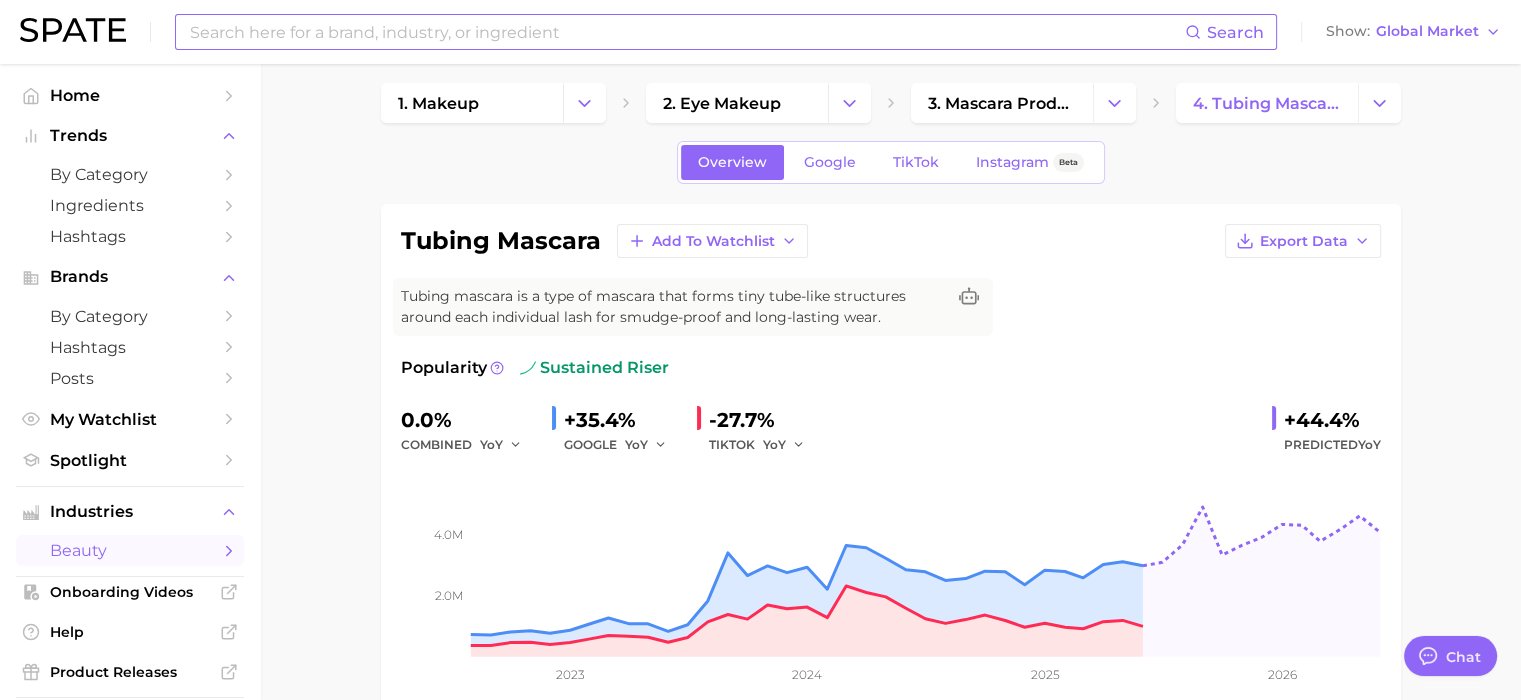 scroll, scrollTop: 10, scrollLeft: 0, axis: vertical 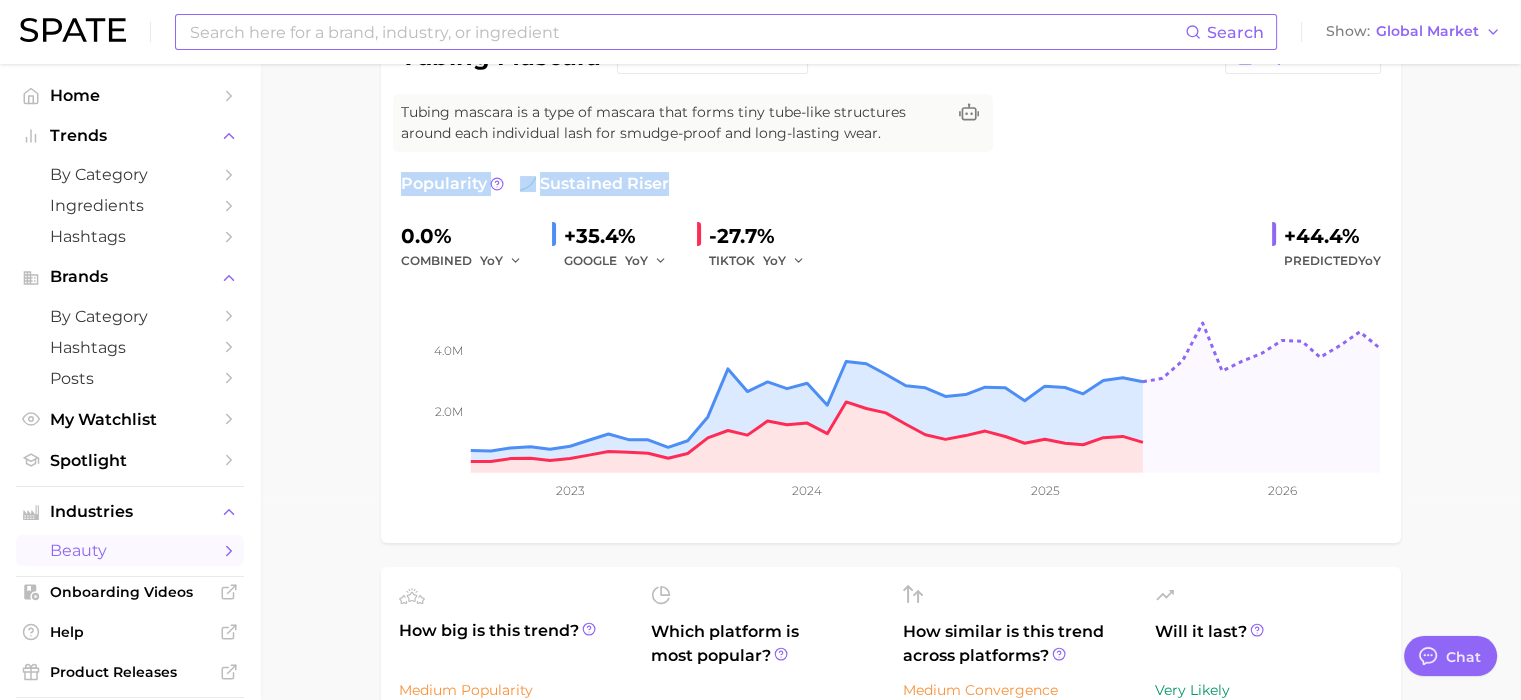 drag, startPoint x: 1516, startPoint y: 192, endPoint x: 1500, endPoint y: 102, distance: 91.411156 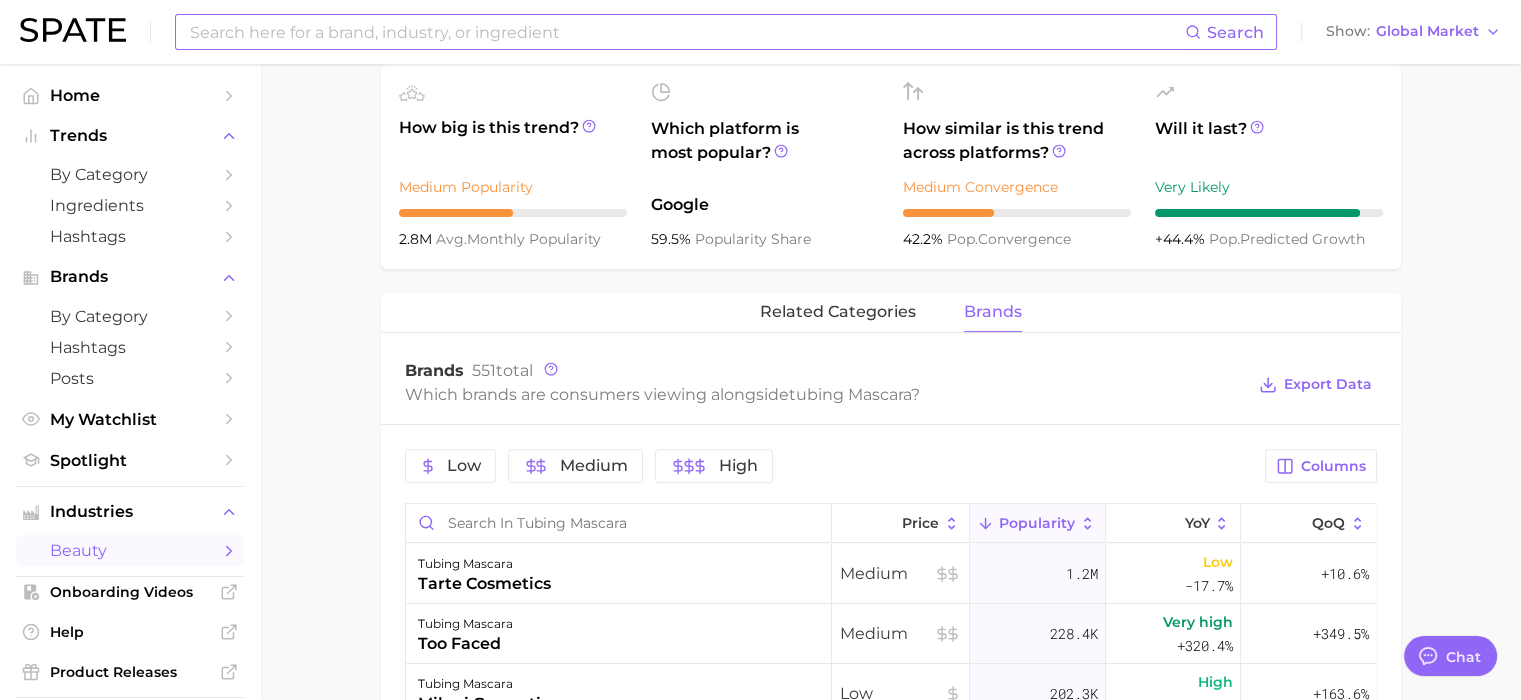 scroll, scrollTop: 687, scrollLeft: 0, axis: vertical 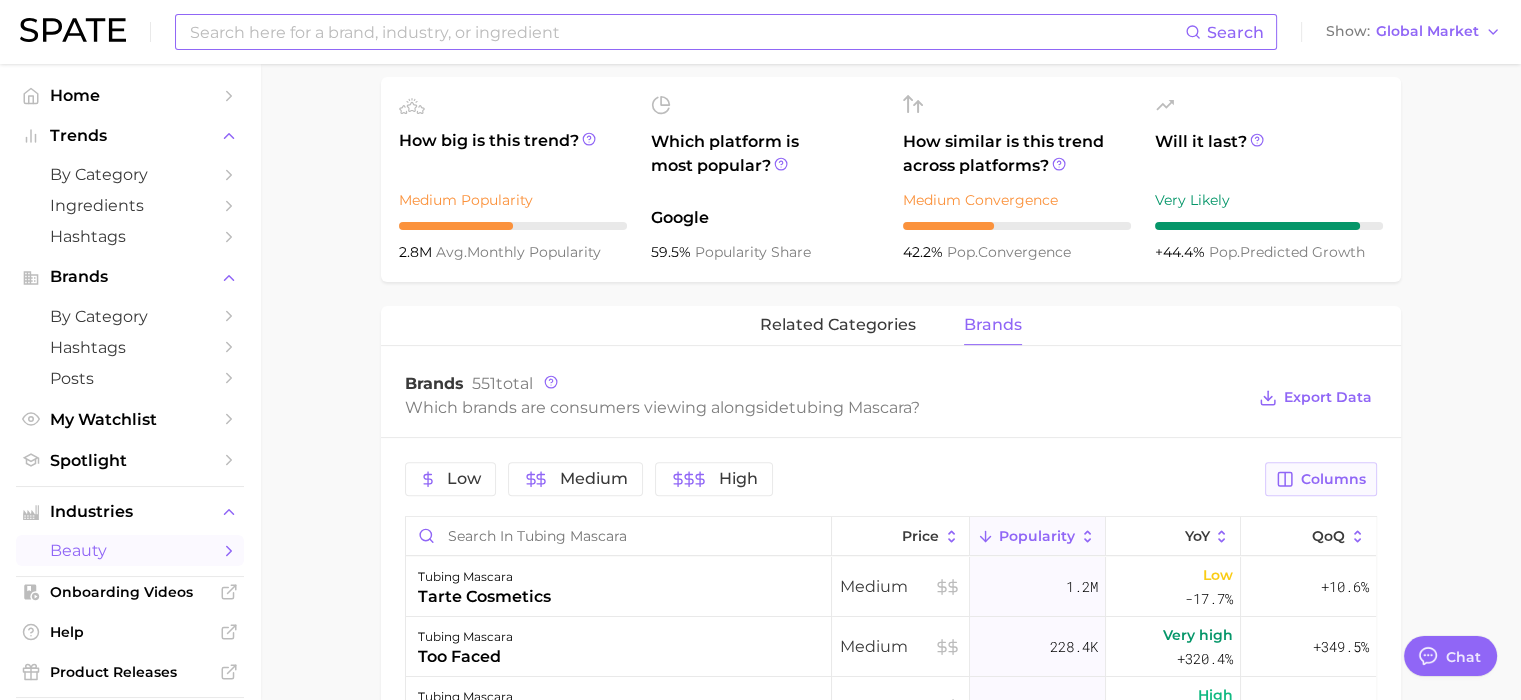 click on "Columns" at bounding box center (1333, 479) 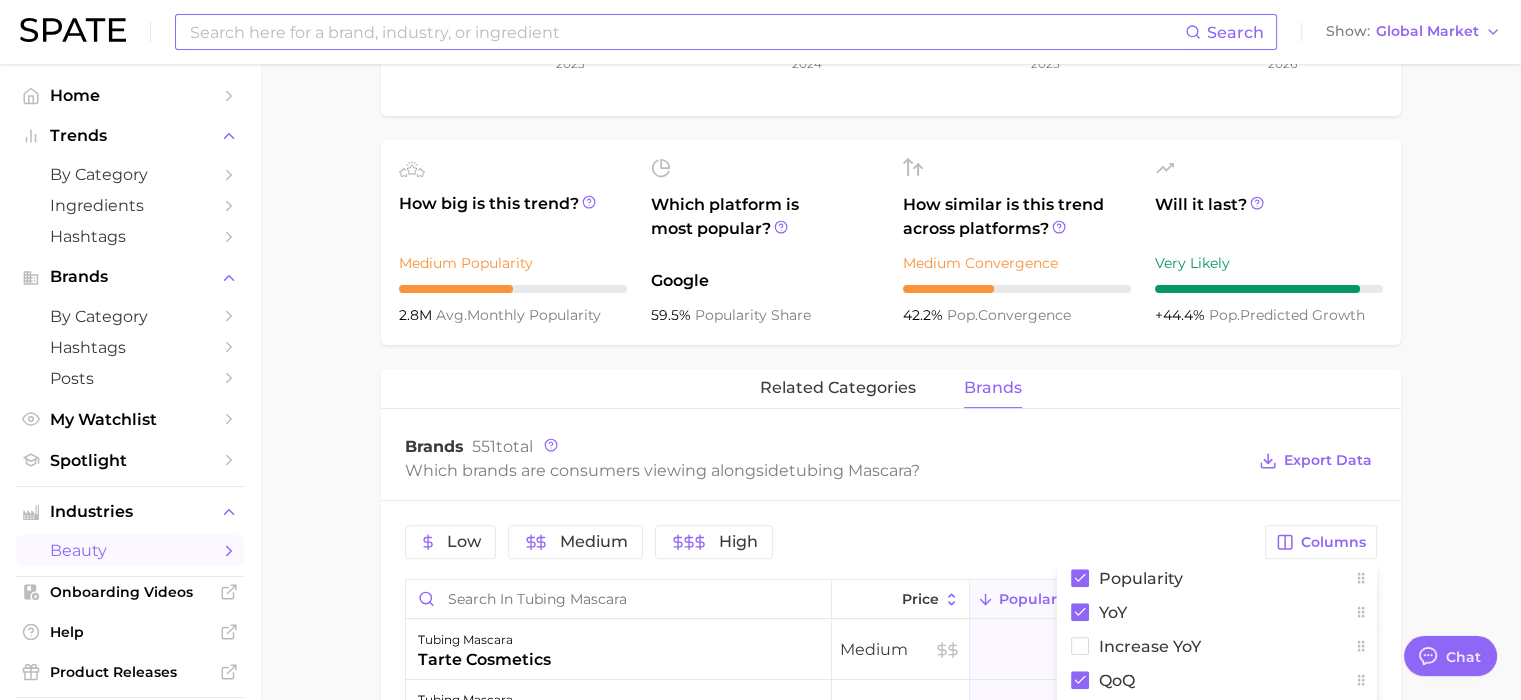 scroll, scrollTop: 626, scrollLeft: 0, axis: vertical 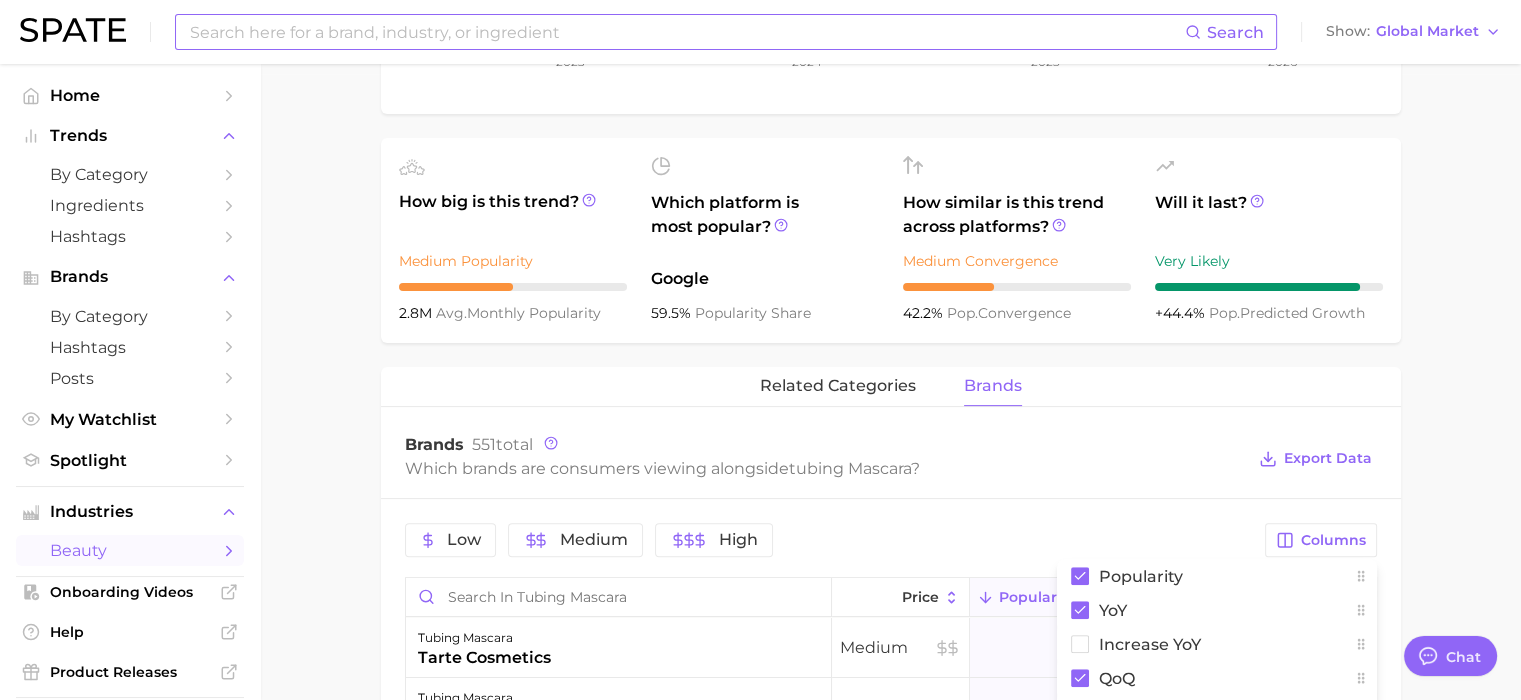 click on "Brands 551  total" at bounding box center [825, 445] 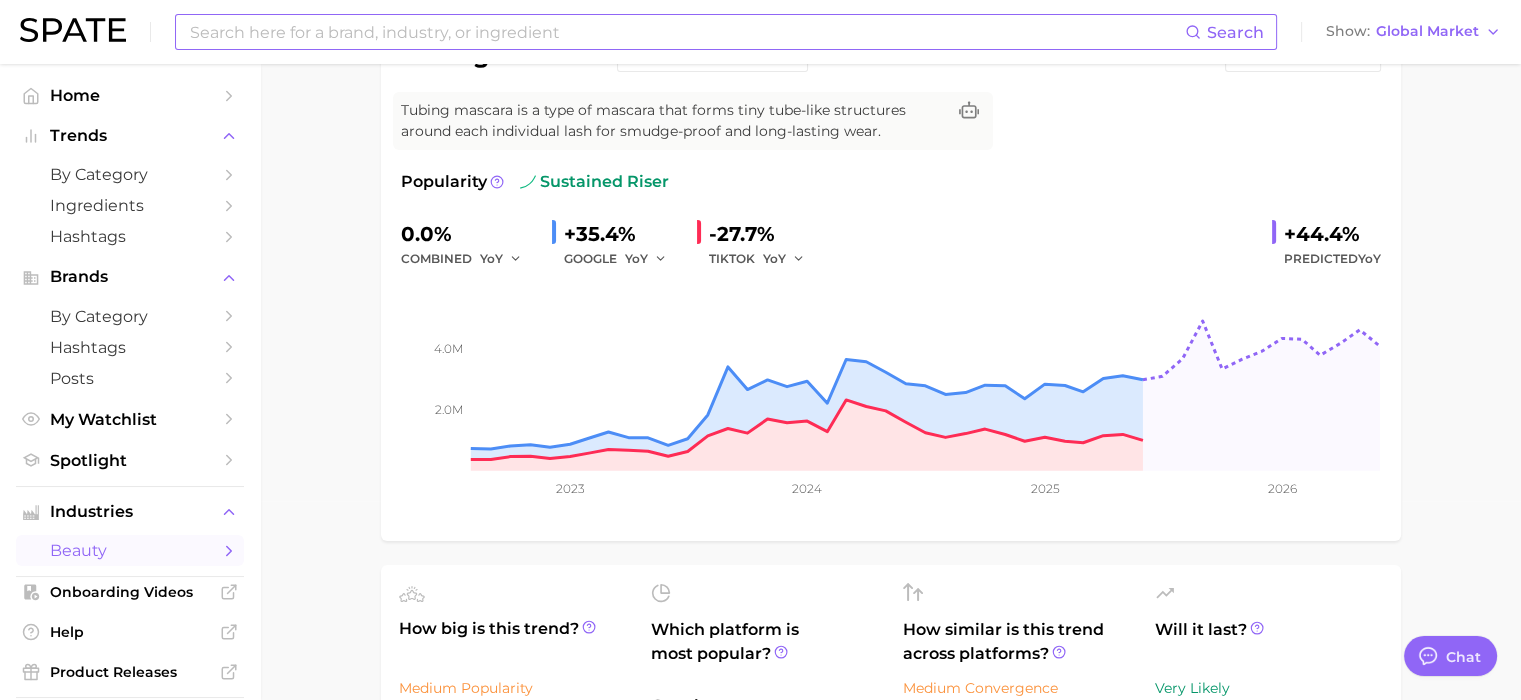 scroll, scrollTop: 76, scrollLeft: 0, axis: vertical 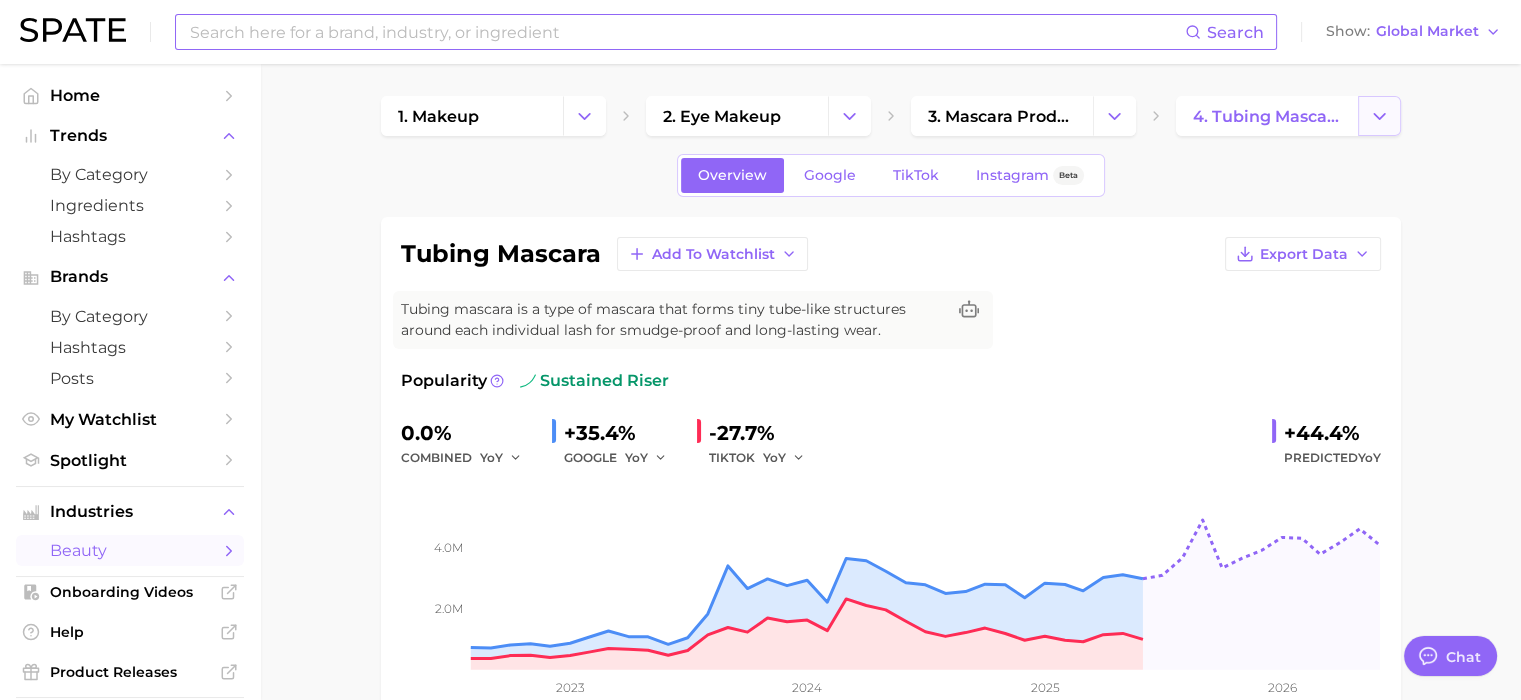 click at bounding box center (1379, 116) 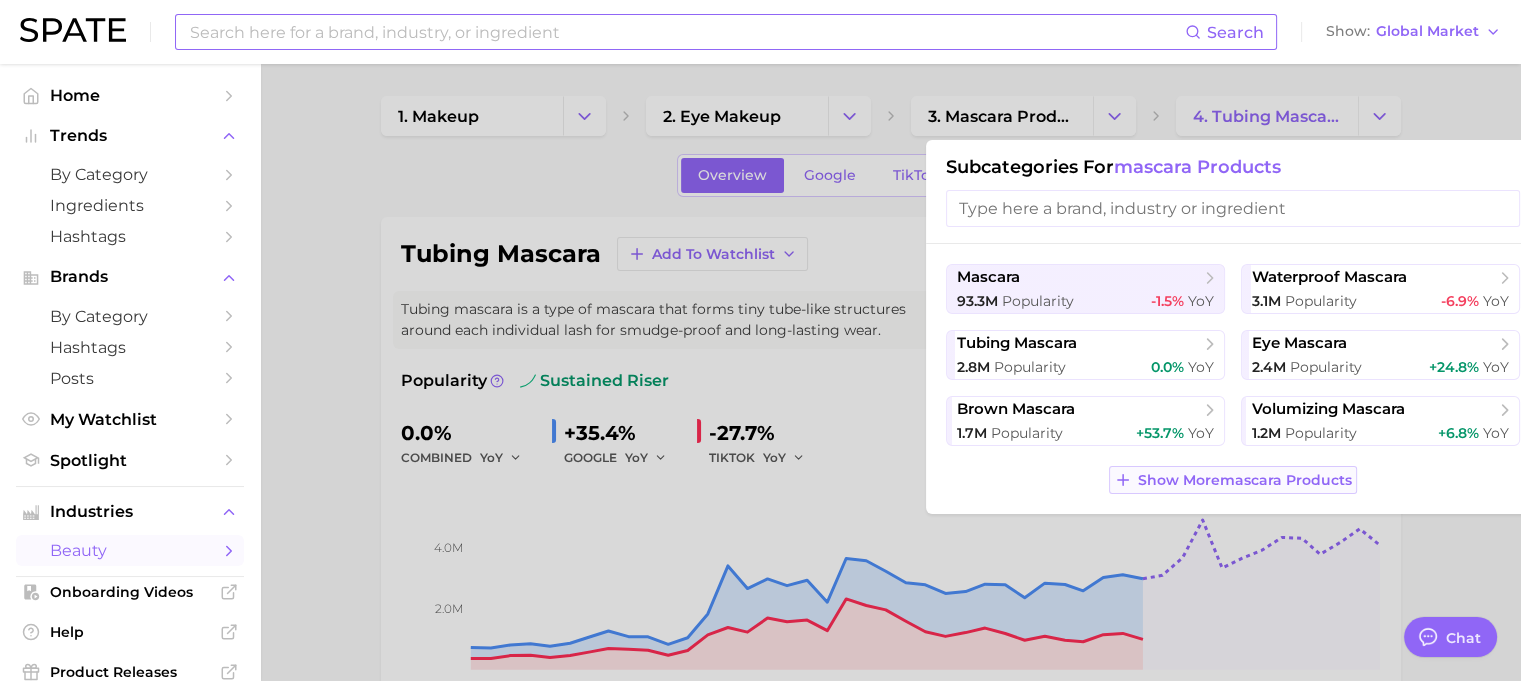 click on "Show More  mascara products" at bounding box center [1233, 480] 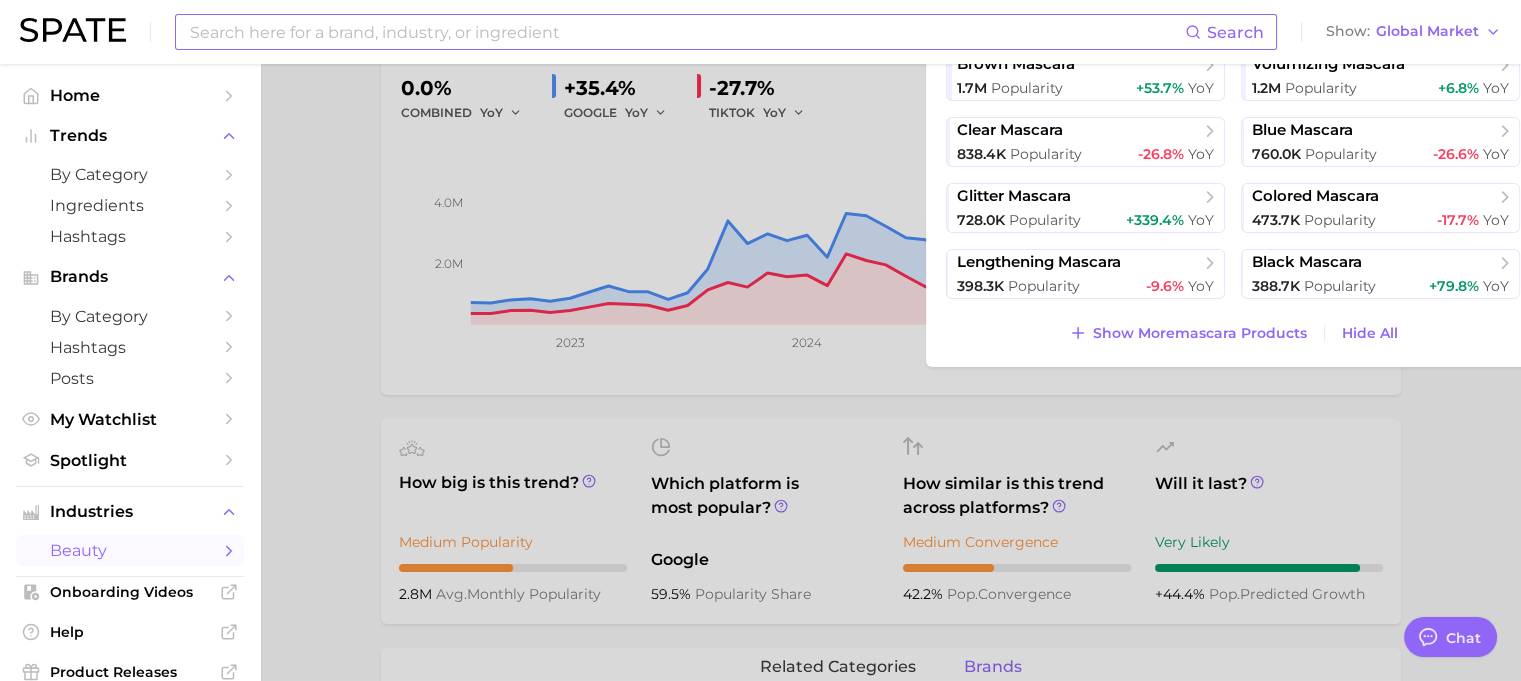 scroll, scrollTop: 464, scrollLeft: 0, axis: vertical 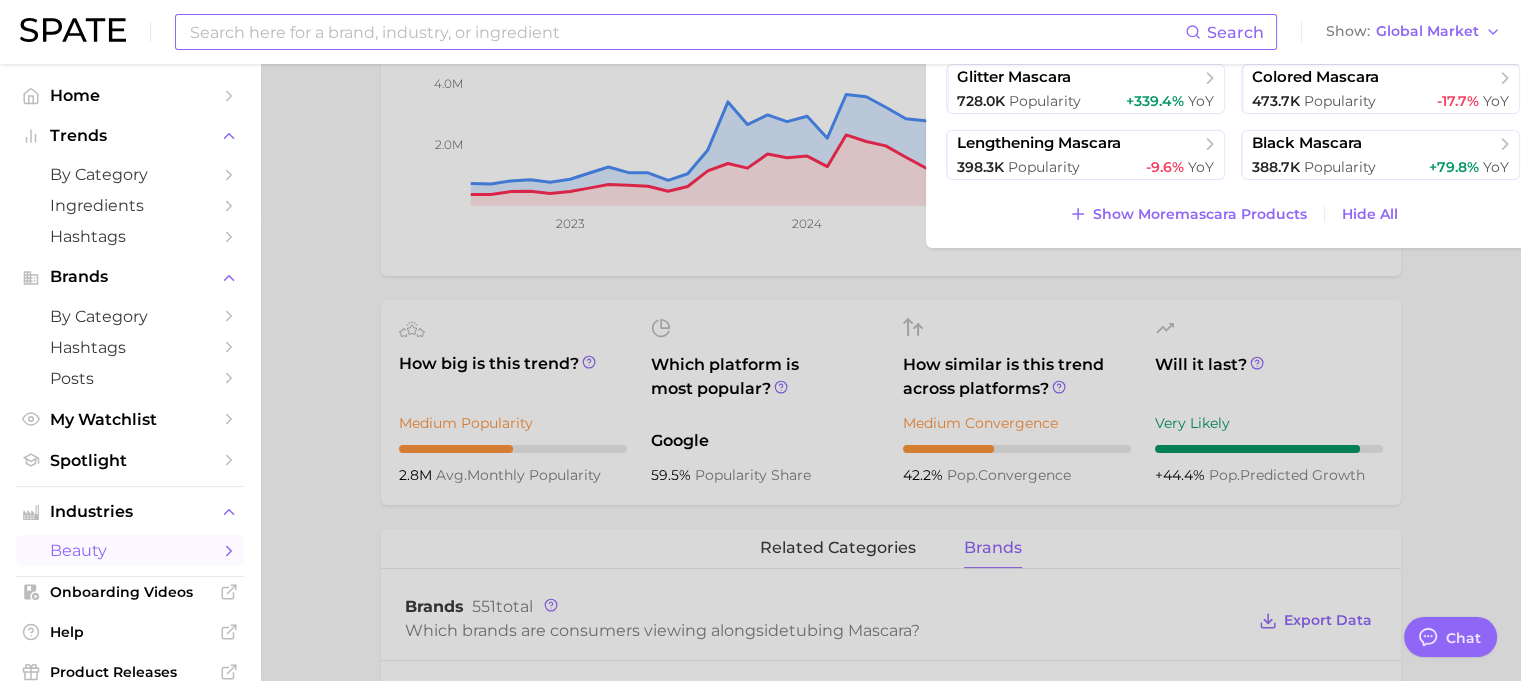 click at bounding box center (760, 340) 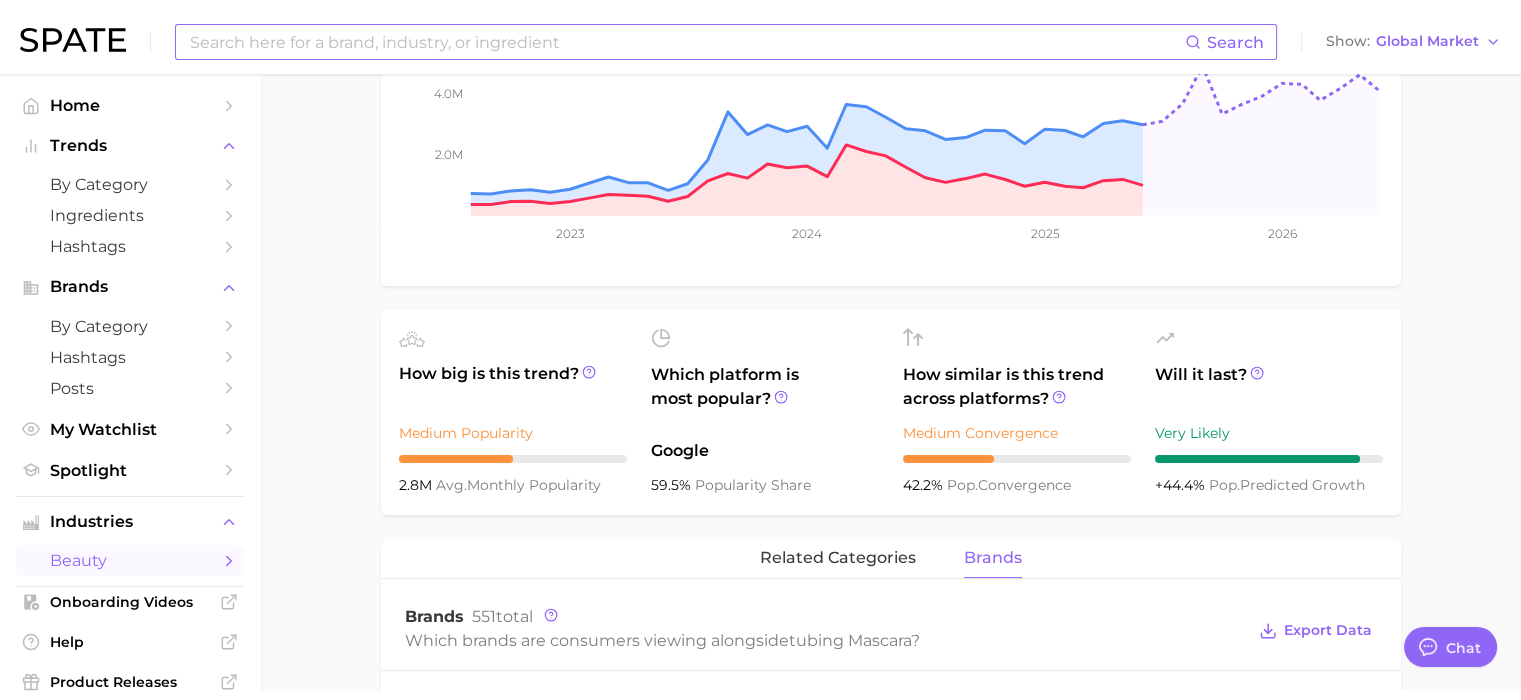 scroll, scrollTop: 0, scrollLeft: 0, axis: both 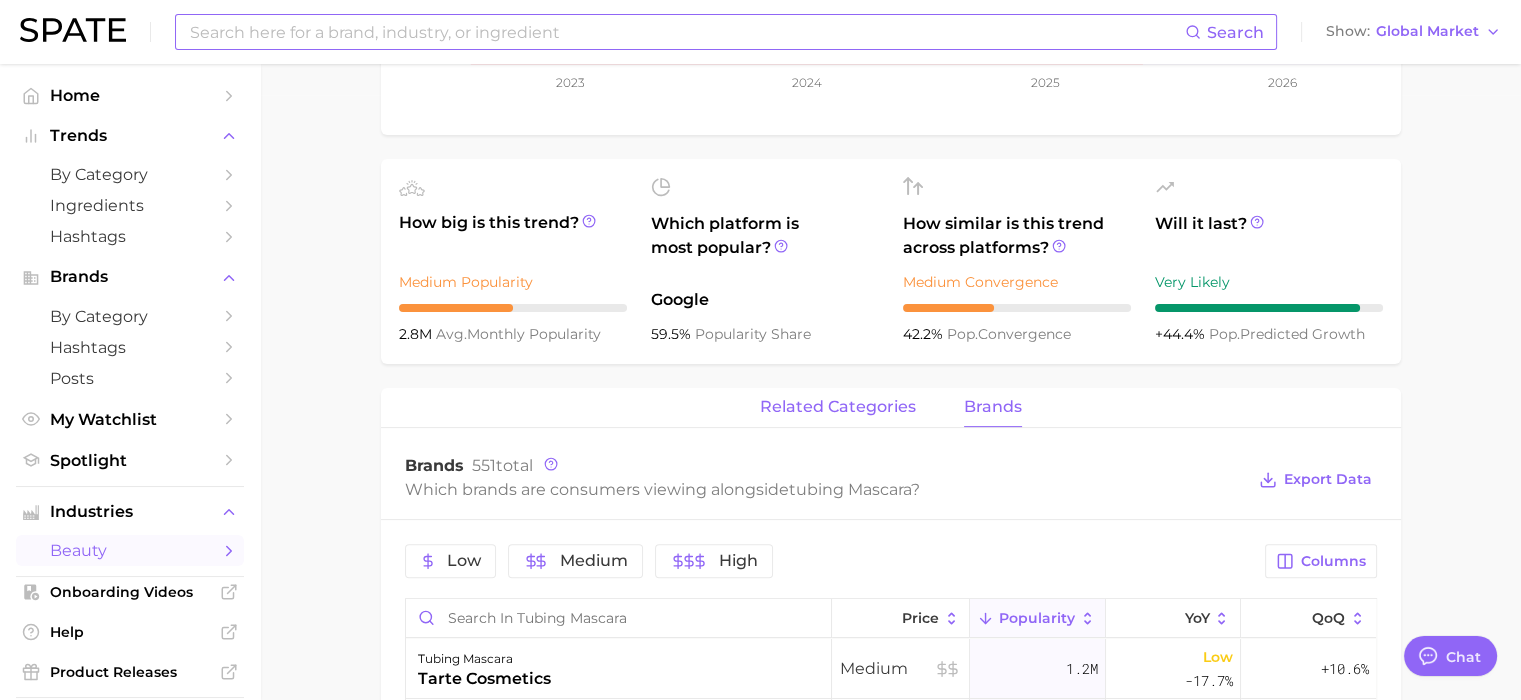 click on "related categories" at bounding box center [838, 407] 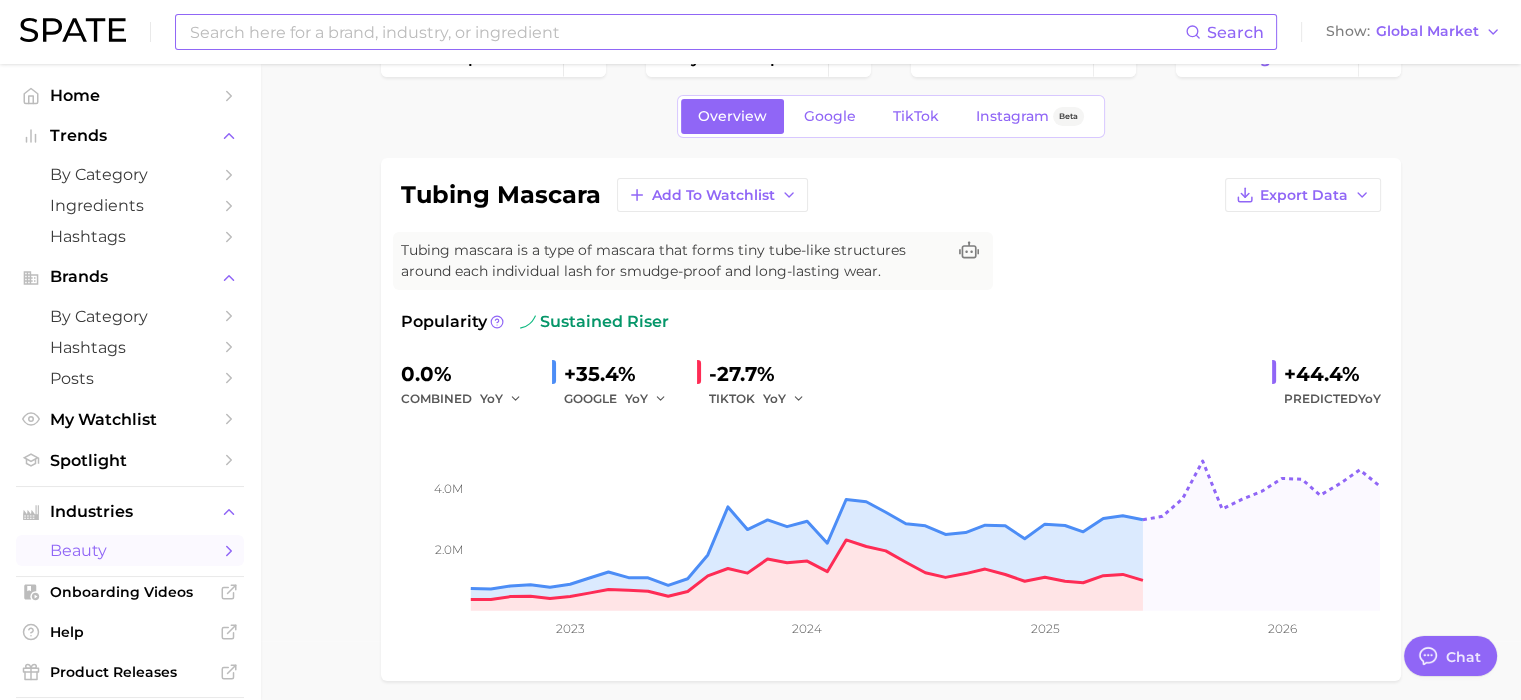 scroll, scrollTop: 0, scrollLeft: 0, axis: both 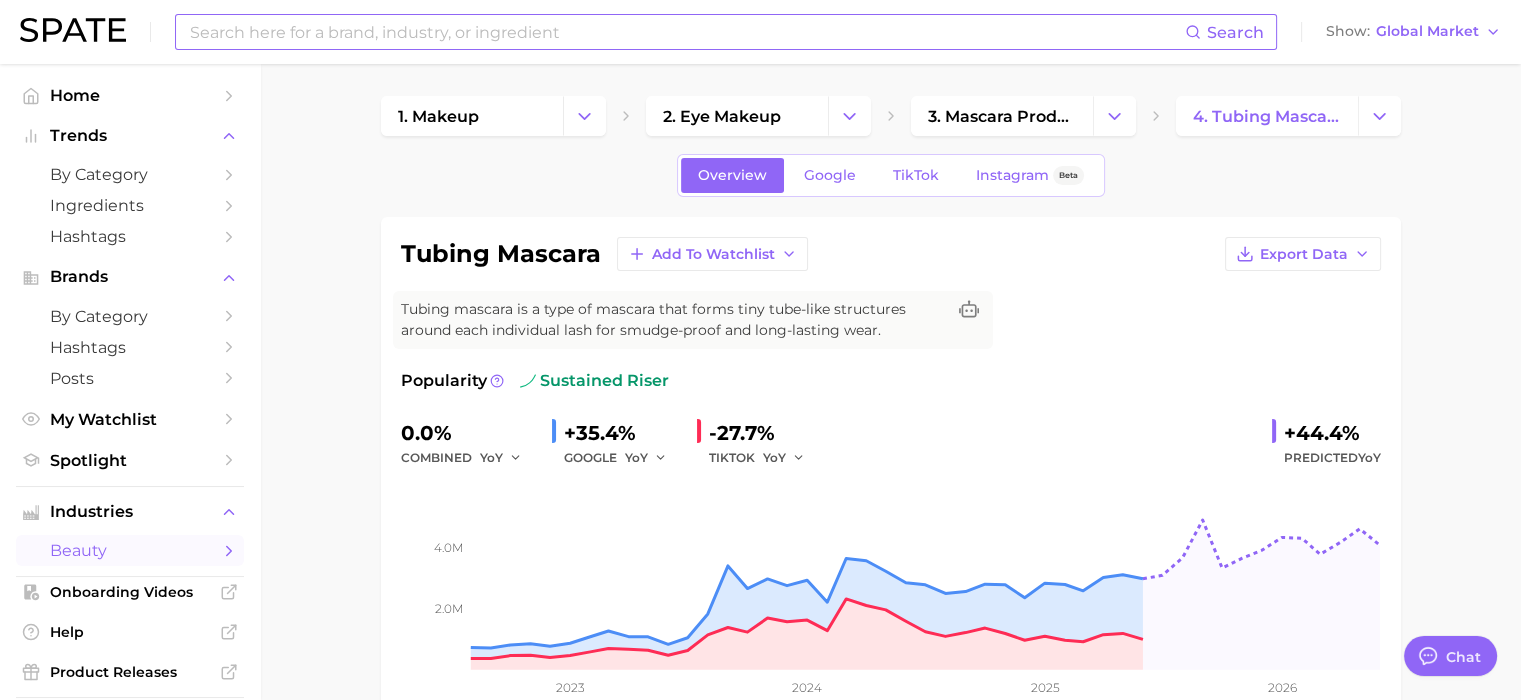 click on "Tubing mascara is a type of mascara that forms tiny tube-like structures around each individual lash for smudge-proof and long-lasting wear." at bounding box center (673, 320) 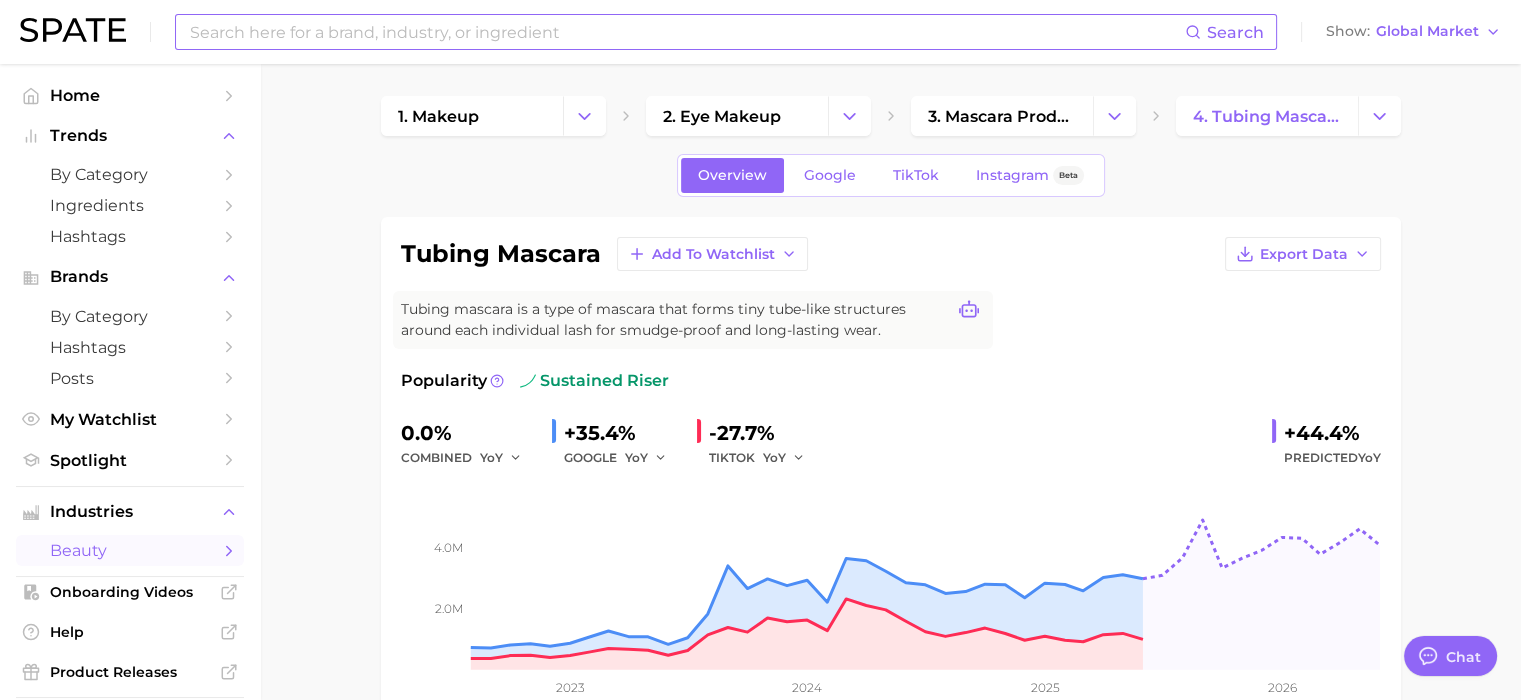 click 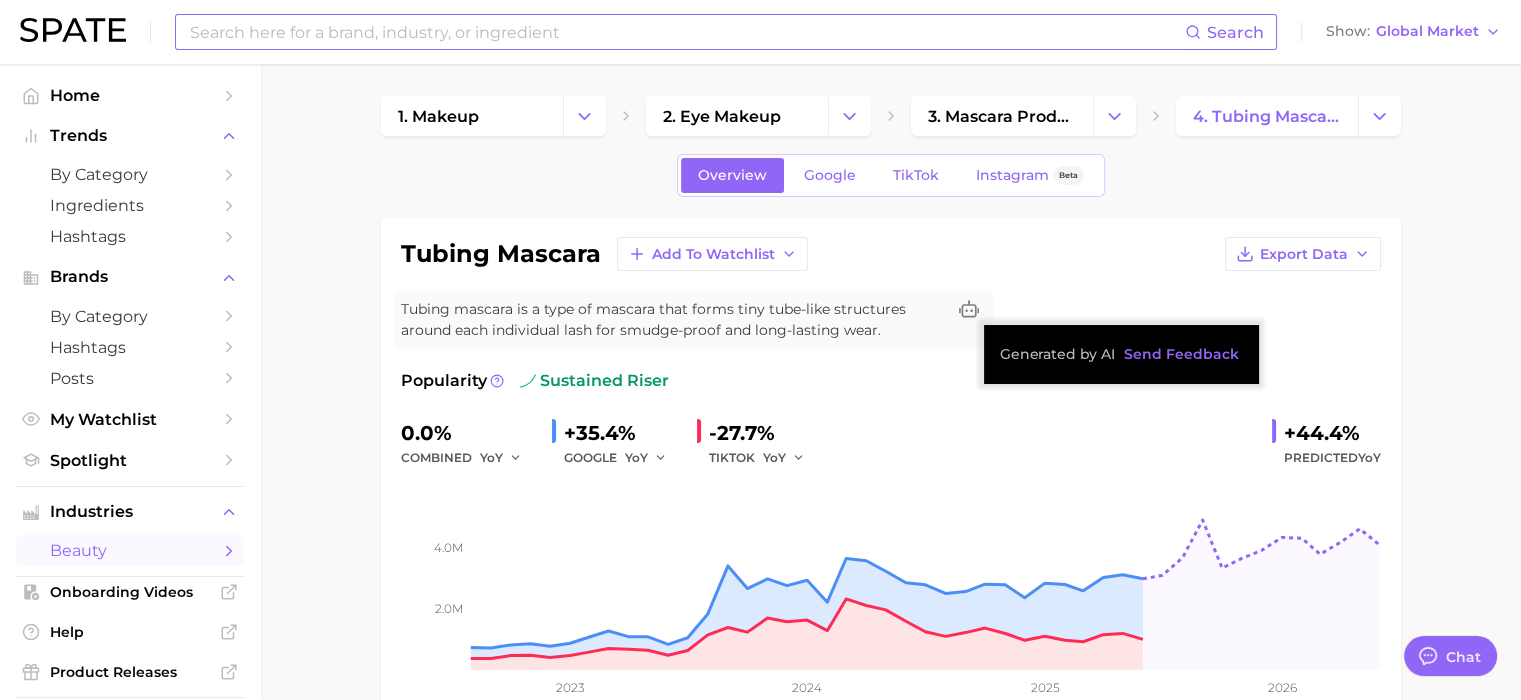 click on "tubing mascara Add to Watchlist Export Data" at bounding box center (891, 254) 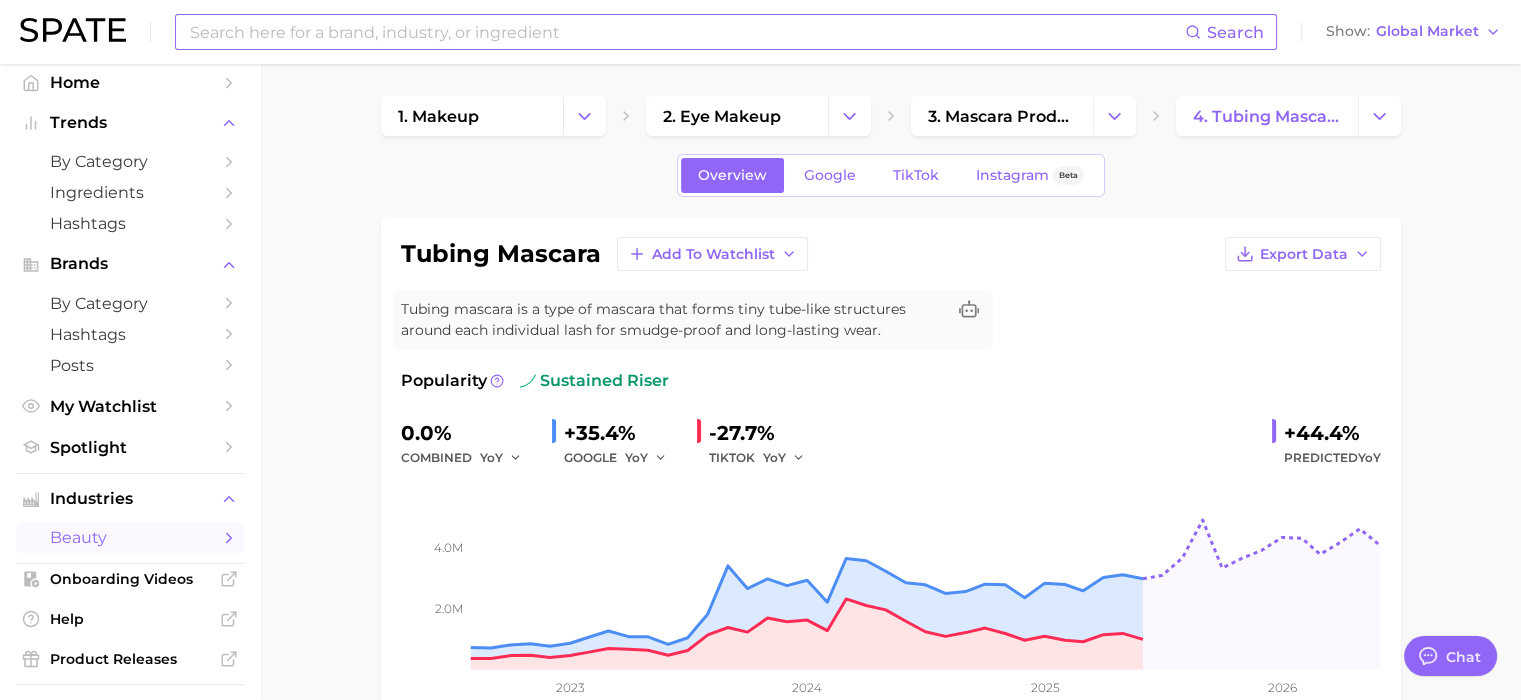 scroll, scrollTop: 0, scrollLeft: 0, axis: both 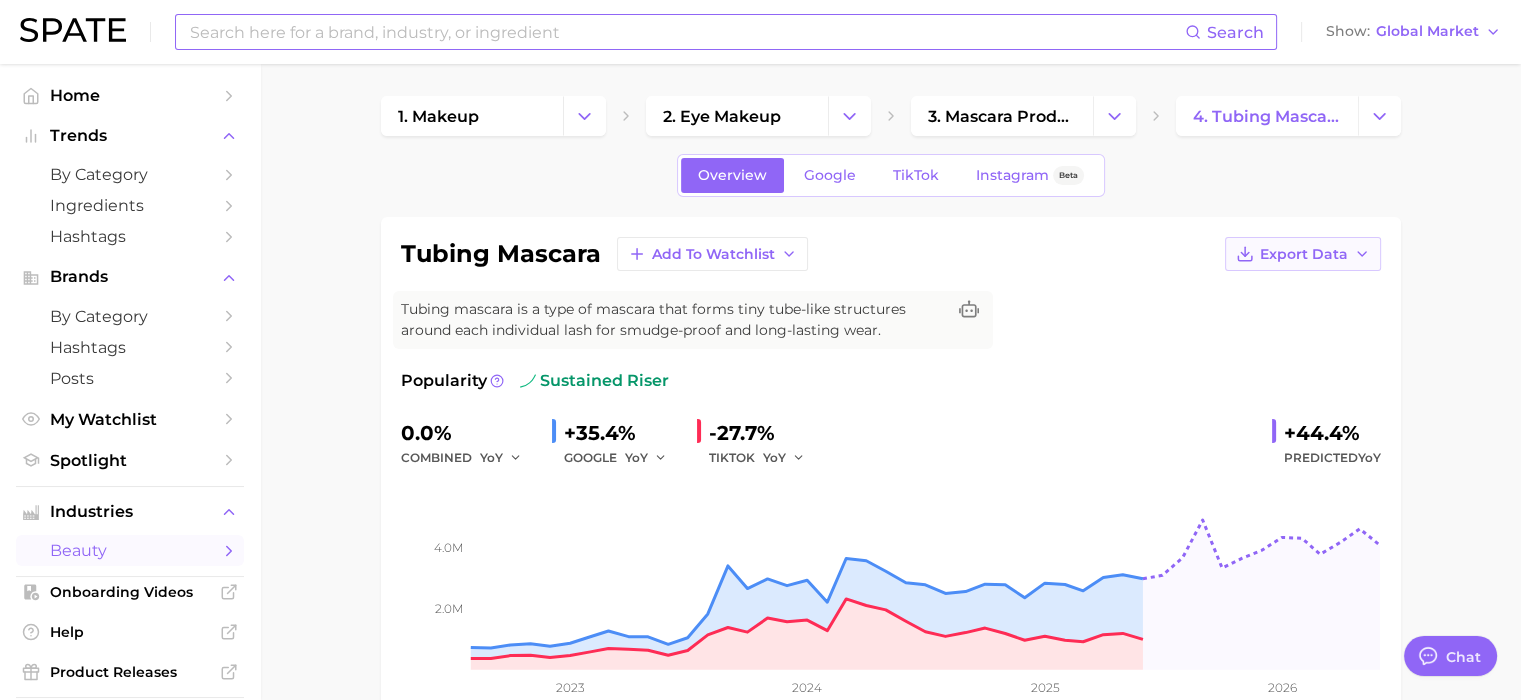 click 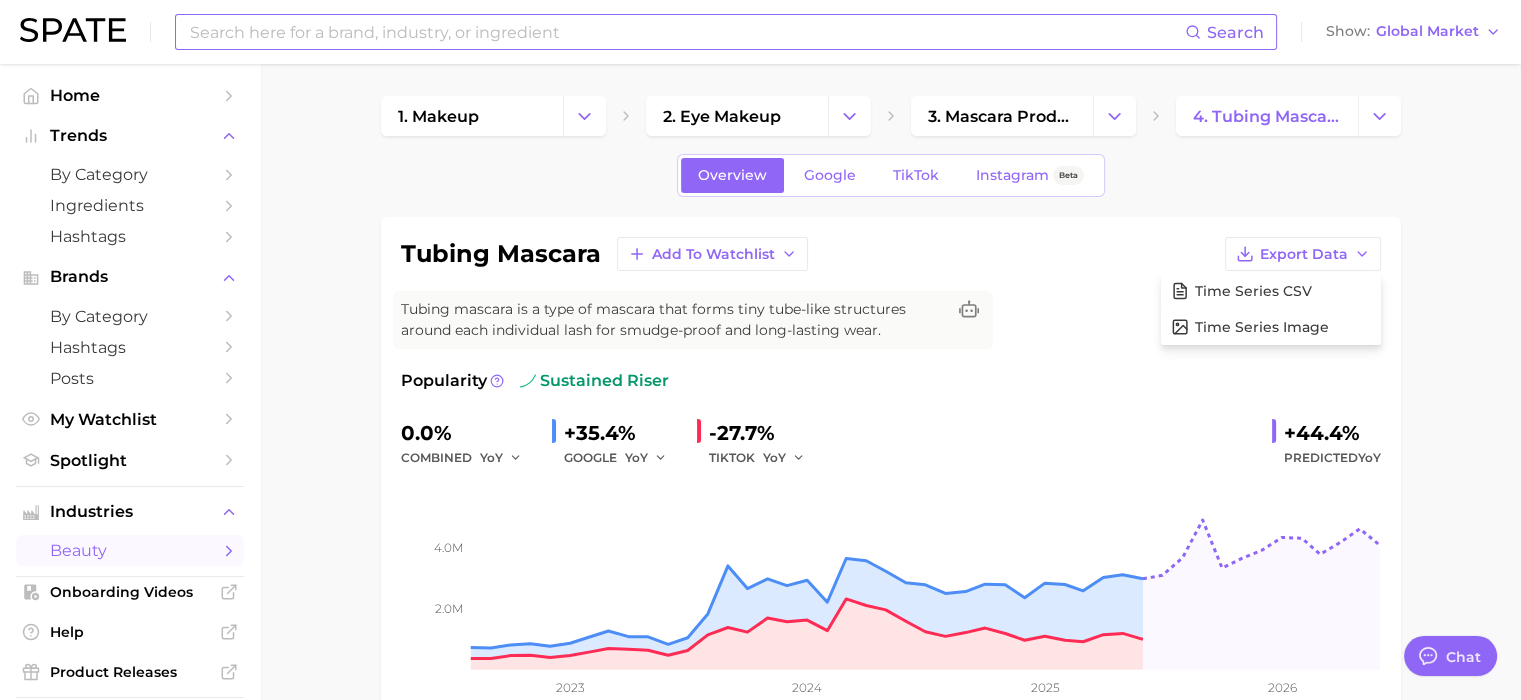 click on "1. makeup 2. eye makeup 3. mascara products 4. tubing mascara Overview Google TikTok Instagram Beta tubing mascara Add to Watchlist Export Data Time Series CSV Time Series Image Tubing mascara is a type of mascara that forms tiny tube-like structures around each individual lash for smudge-proof and long-lasting wear. Popularity sustained riser 0.0% combined YoY +35.4% GOOGLE YoY -27.7% TIKTOK YoY +44.4% Predicted  YoY 2.0m 4.0m 2023 2024 2025 2026 How big is this trend? Medium Popularity 2.8m avg.  monthly popularity Which platform is most popular? Google 59.5% popularity share How similar is this trend across platforms? Medium Convergence 42.2% pop.  convergence Will it last? Very Likely +44.4% pop.  predicted growth related categories brands Related Categories 1189  total What are consumers viewing alongside  tubing mascara ? Export Data Filters body parts   250.9k product format   180.2k beauty trends   40.1k routines   38.1k benefits   31.5k holidays   27.3k Columns group Popularity YoY QoQ tubing mascara" at bounding box center (890, 1068) 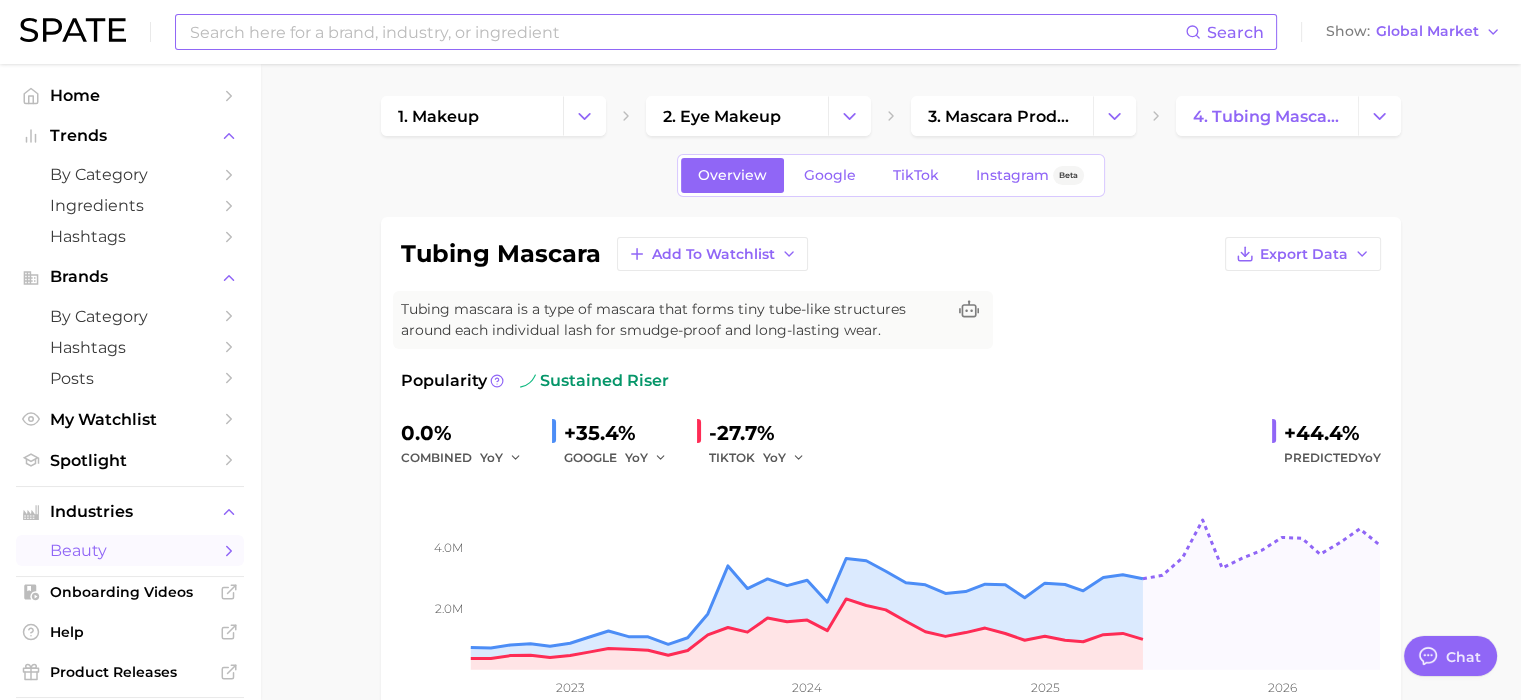 click on "Search Show Global Market" at bounding box center (760, 32) 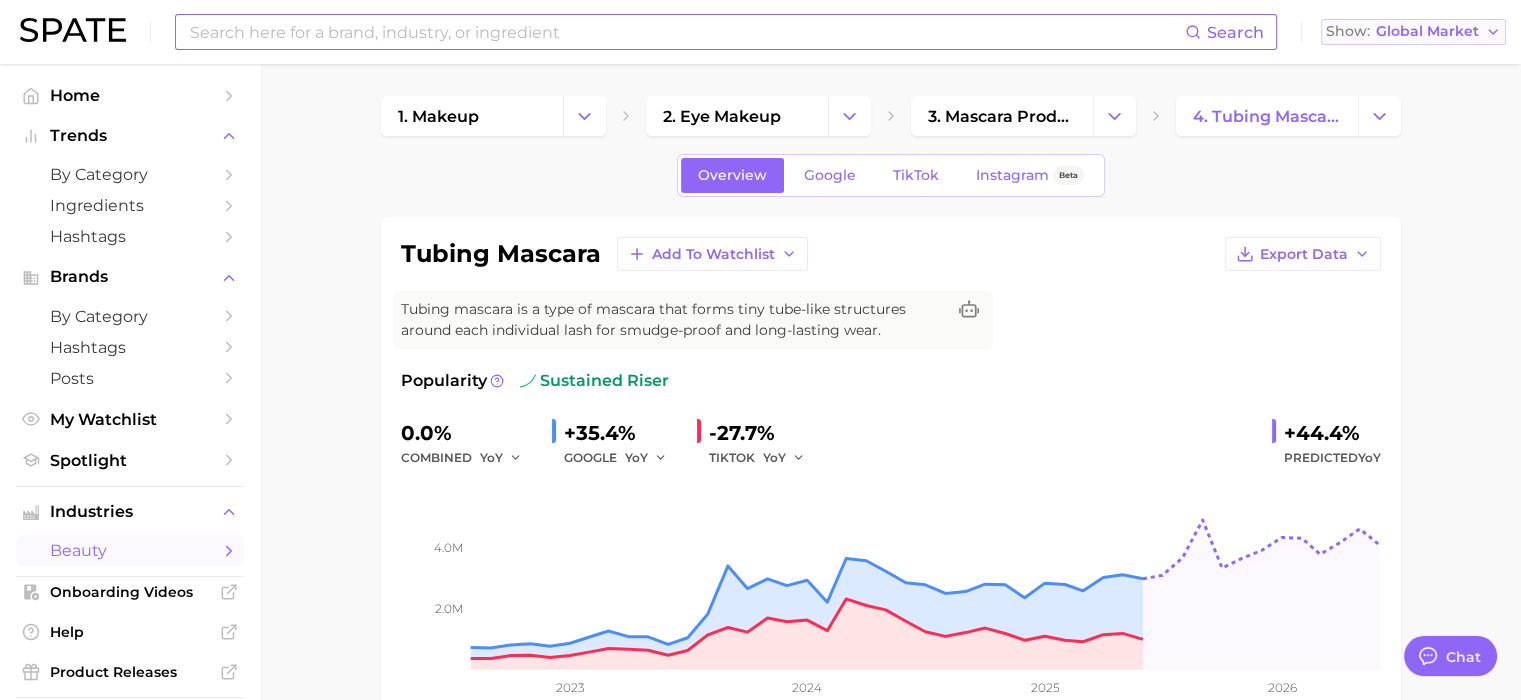click on "Show Global Market" at bounding box center (1413, 32) 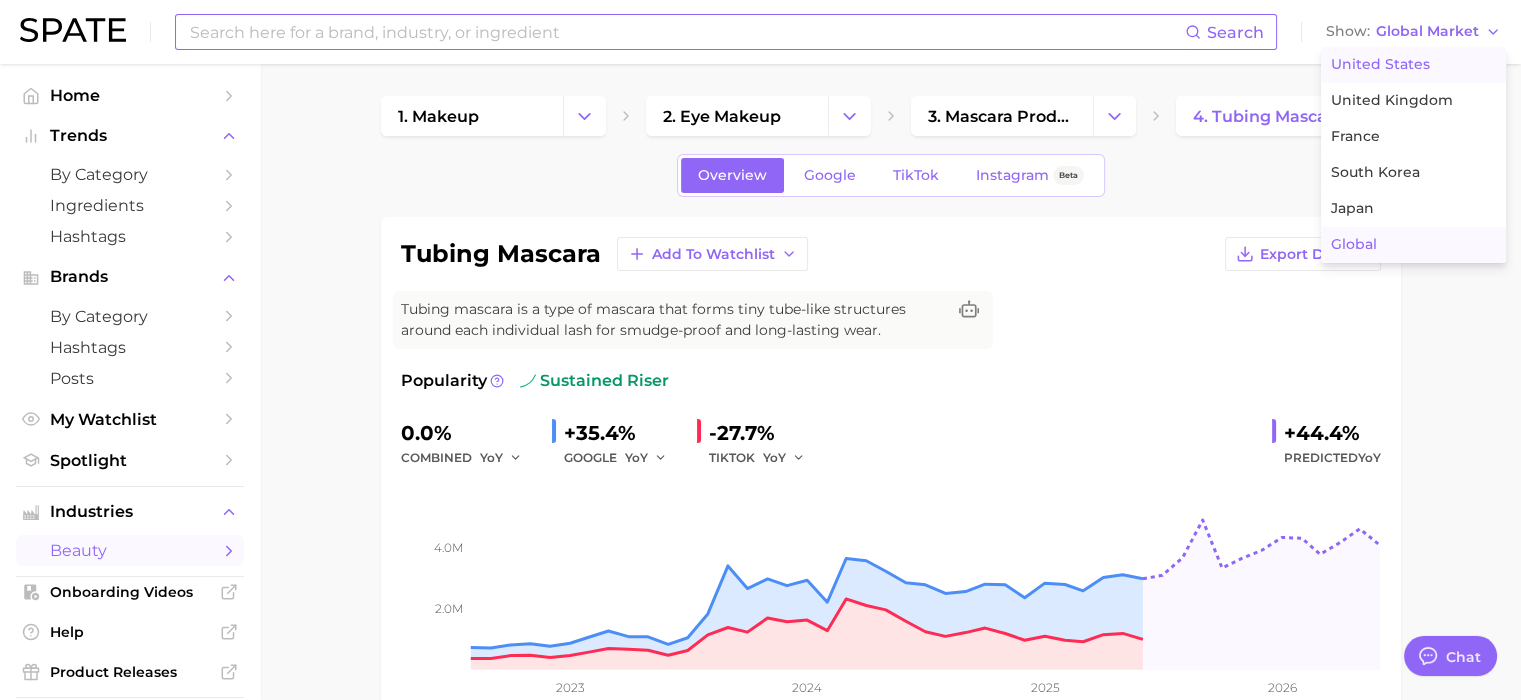 click on "United States" at bounding box center (1413, 65) 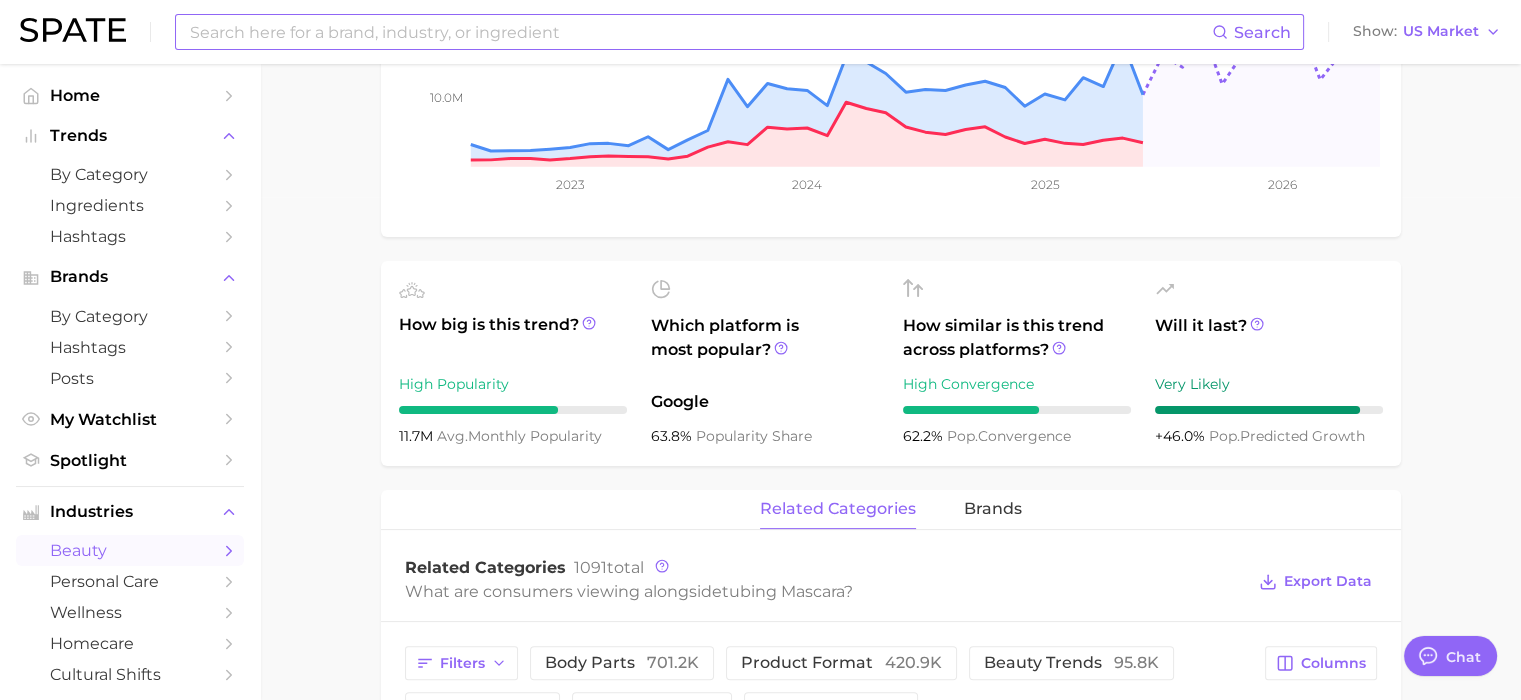 scroll, scrollTop: 0, scrollLeft: 0, axis: both 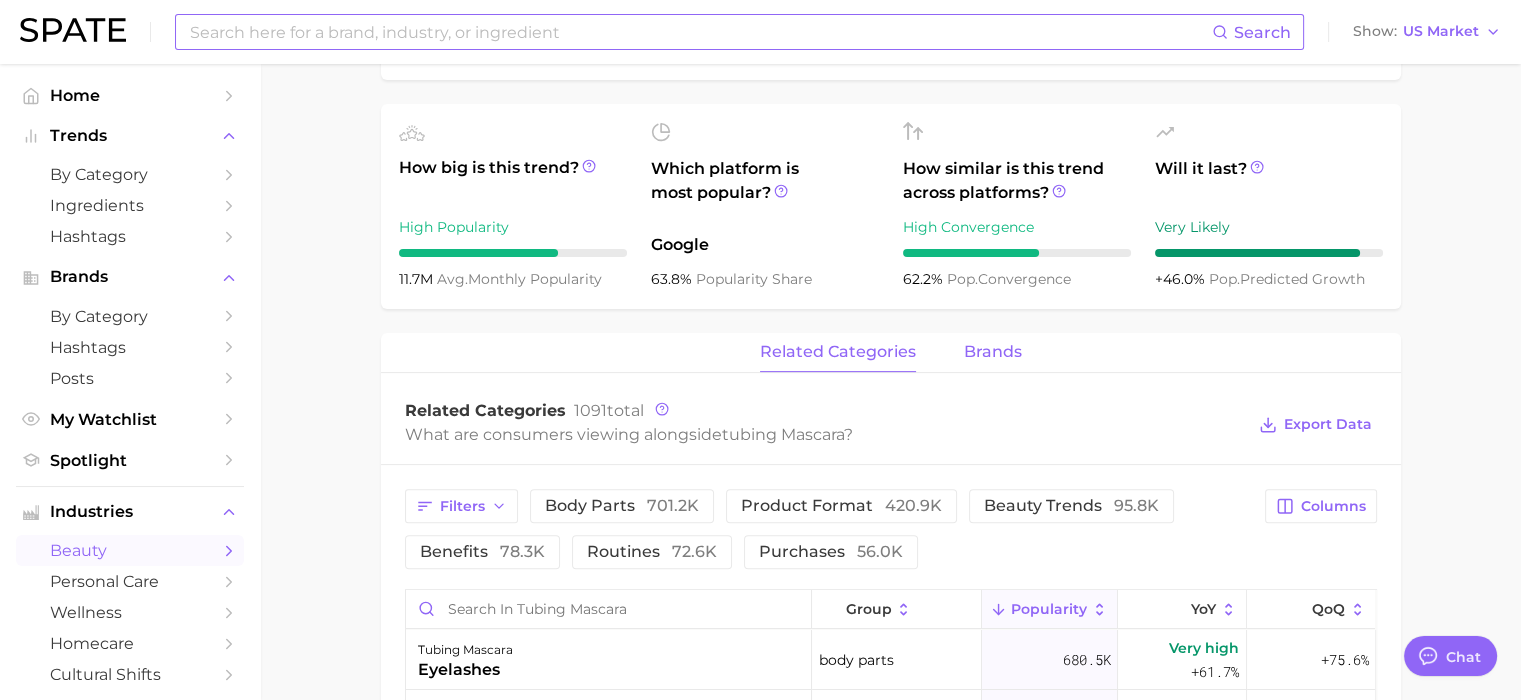 click on "brands" at bounding box center [993, 352] 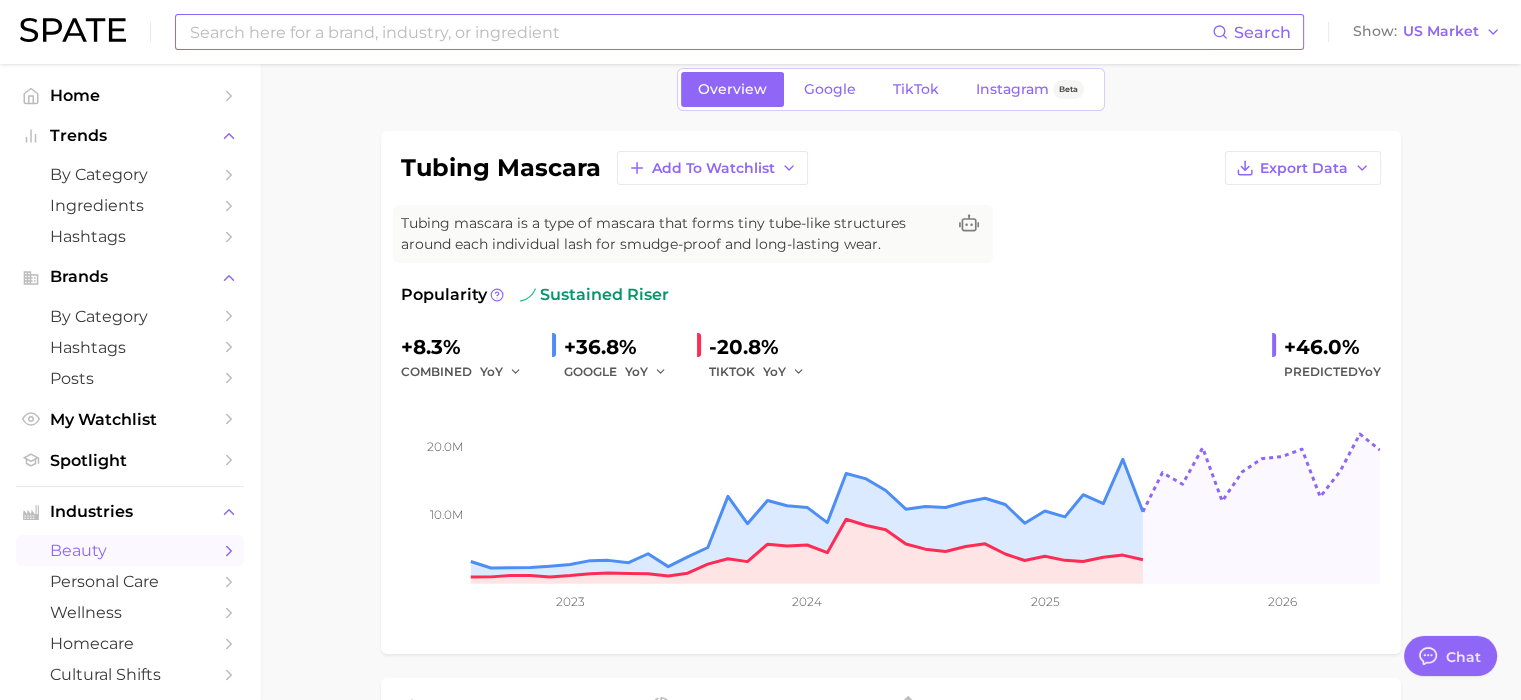 scroll, scrollTop: 0, scrollLeft: 0, axis: both 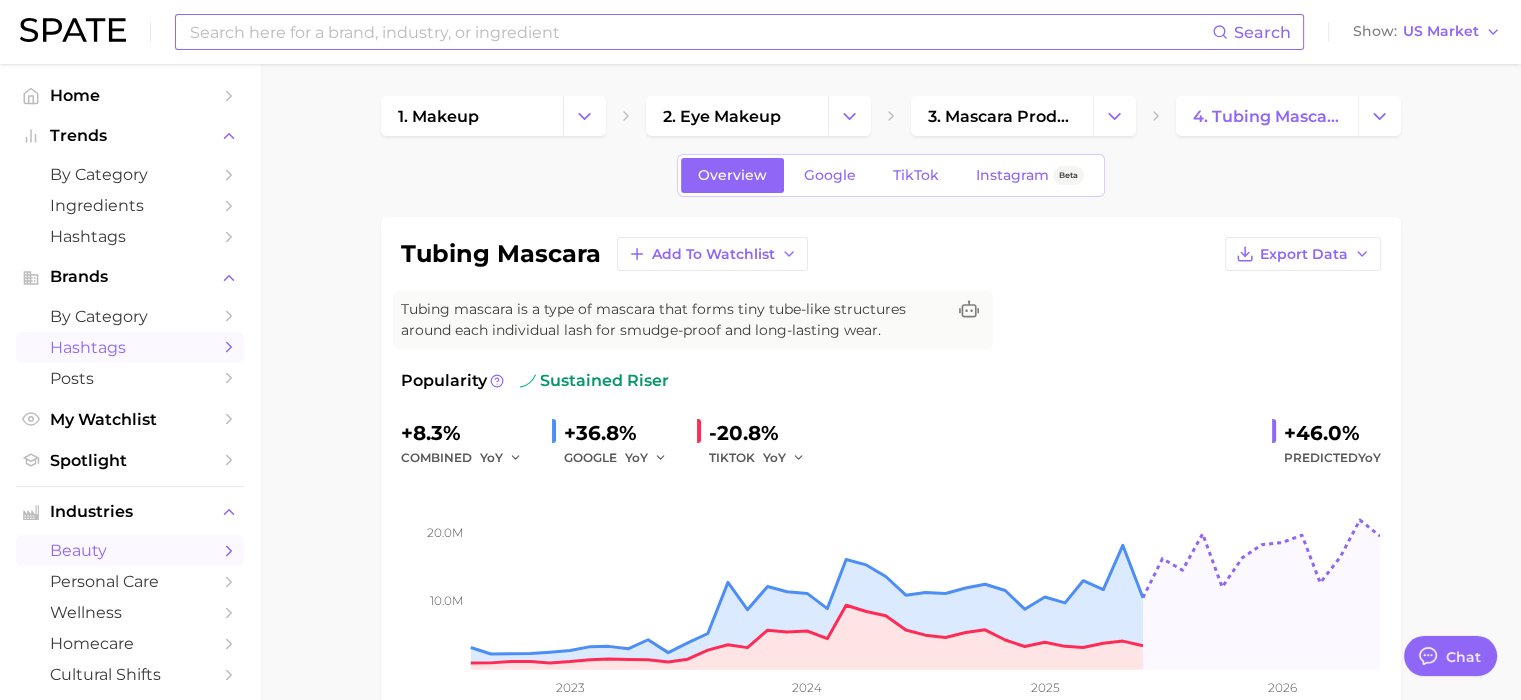 click on "Hashtags" at bounding box center [130, 347] 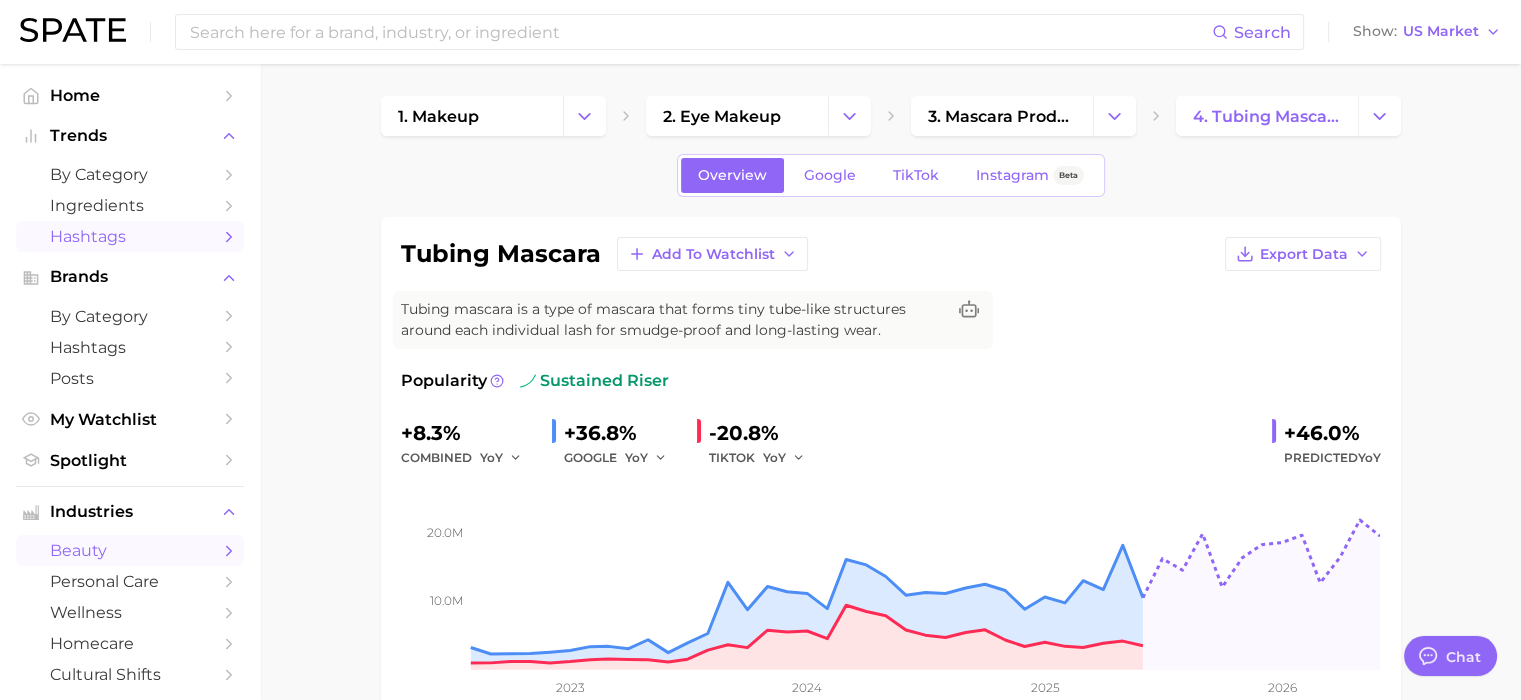 click on "Hashtags" at bounding box center [130, 236] 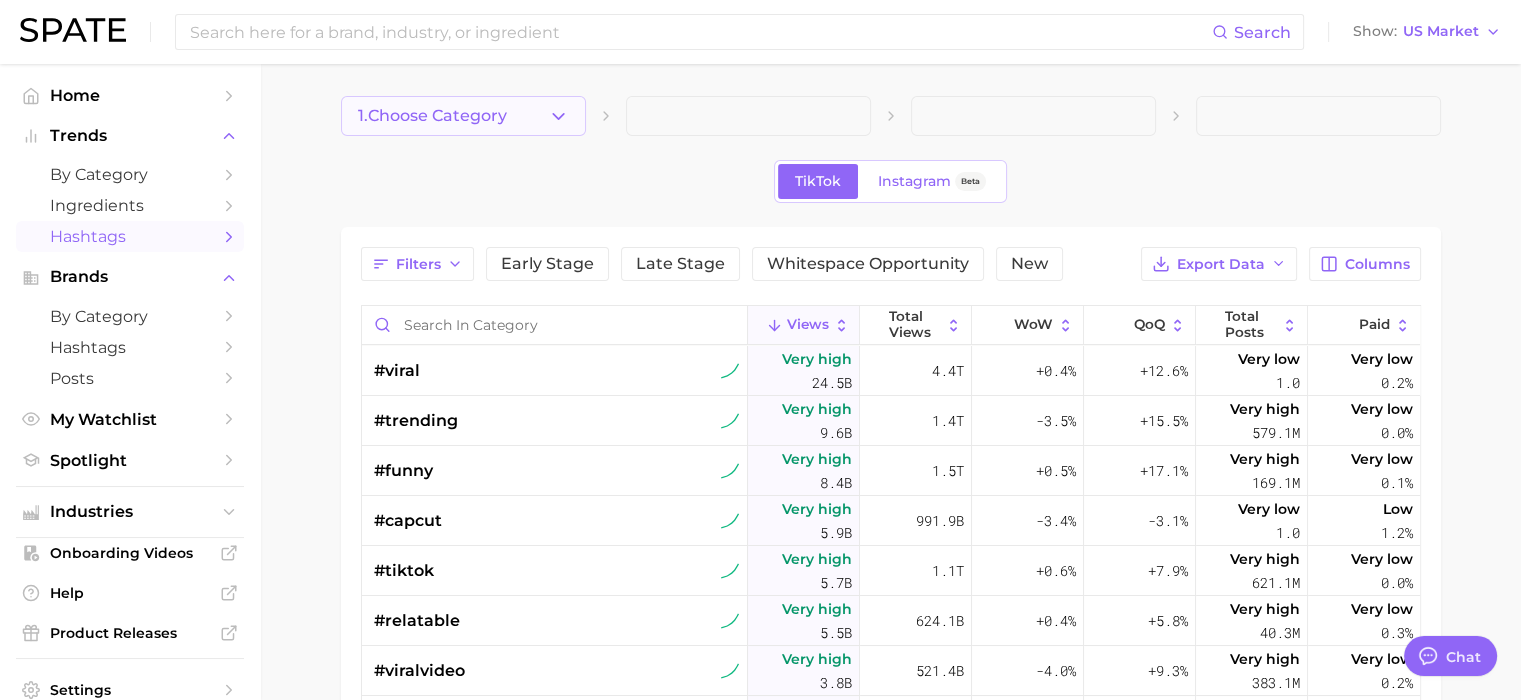 click on "1.  Choose Category" at bounding box center (463, 116) 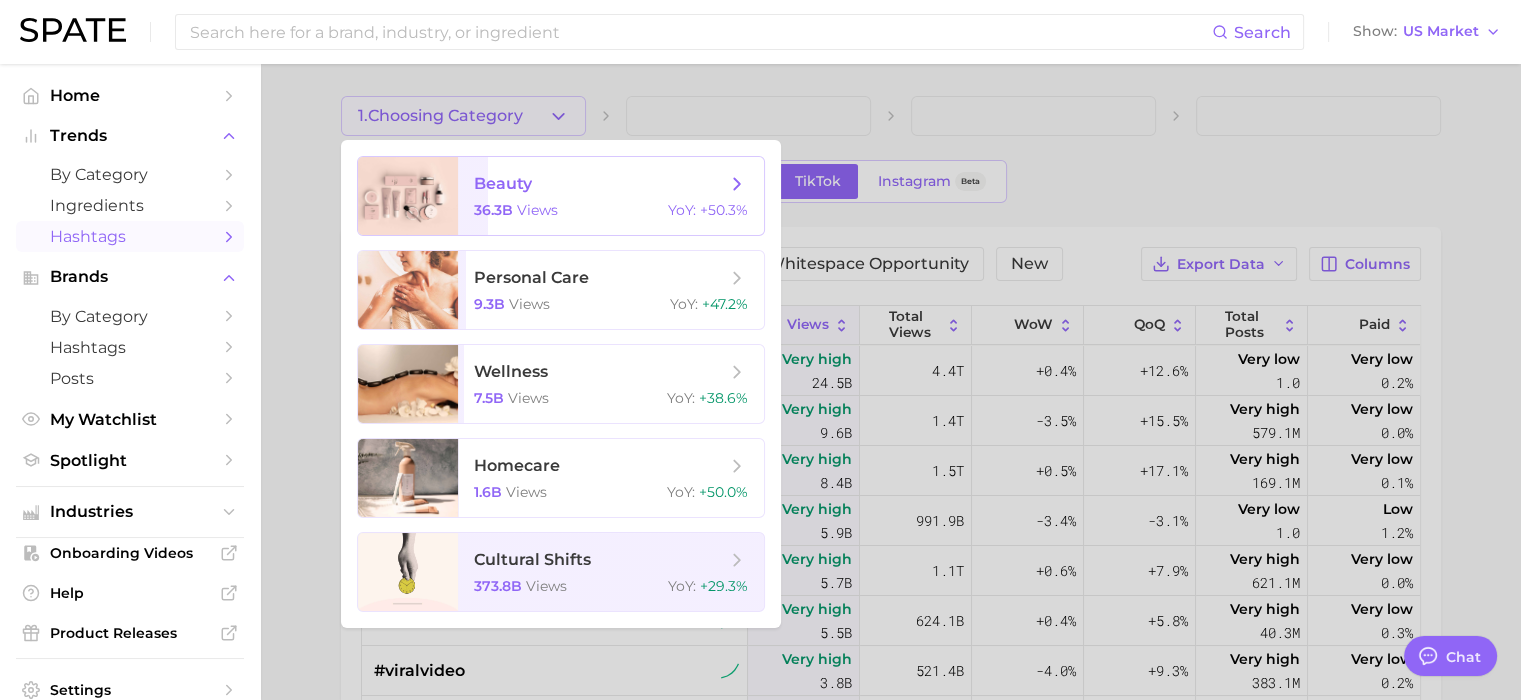 click on "36.3b   views YoY :   +50.3%" at bounding box center [611, 210] 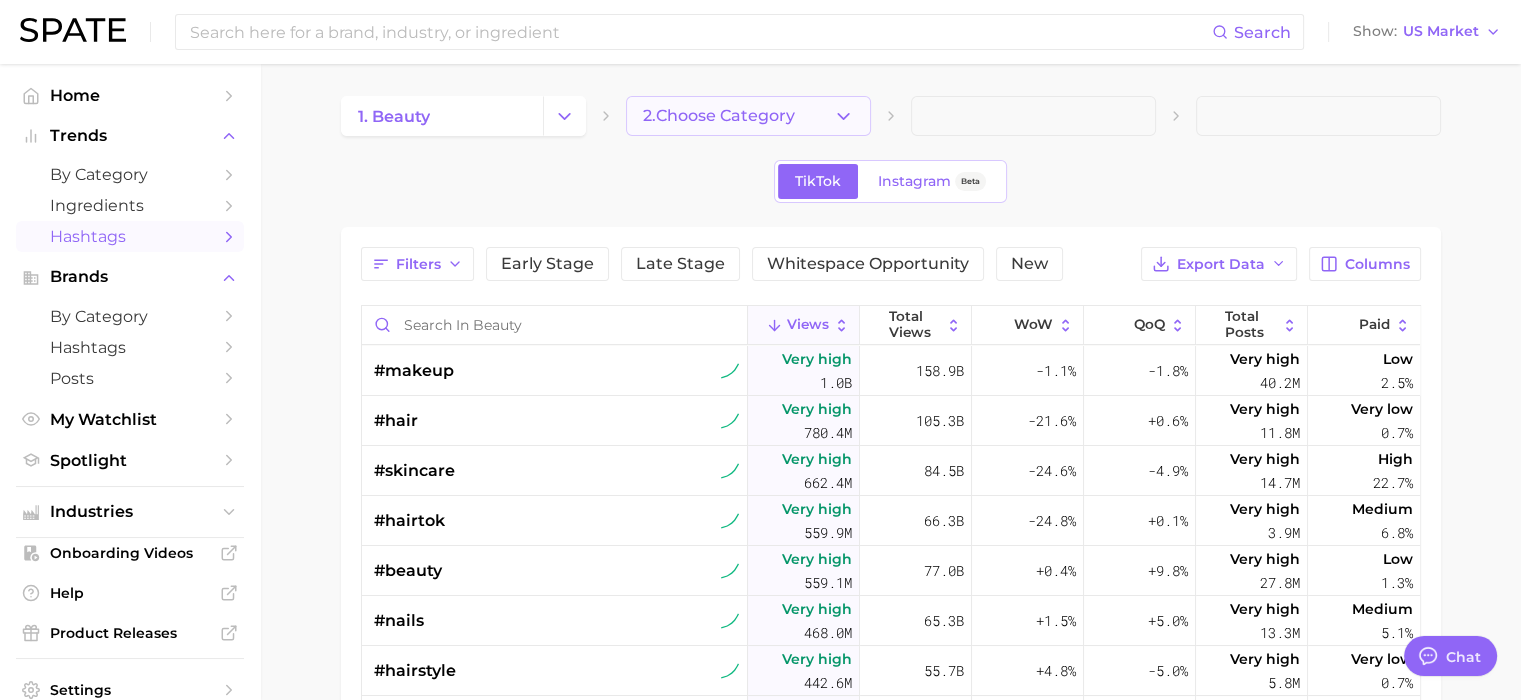 click on "2.  Choose Category" at bounding box center [748, 116] 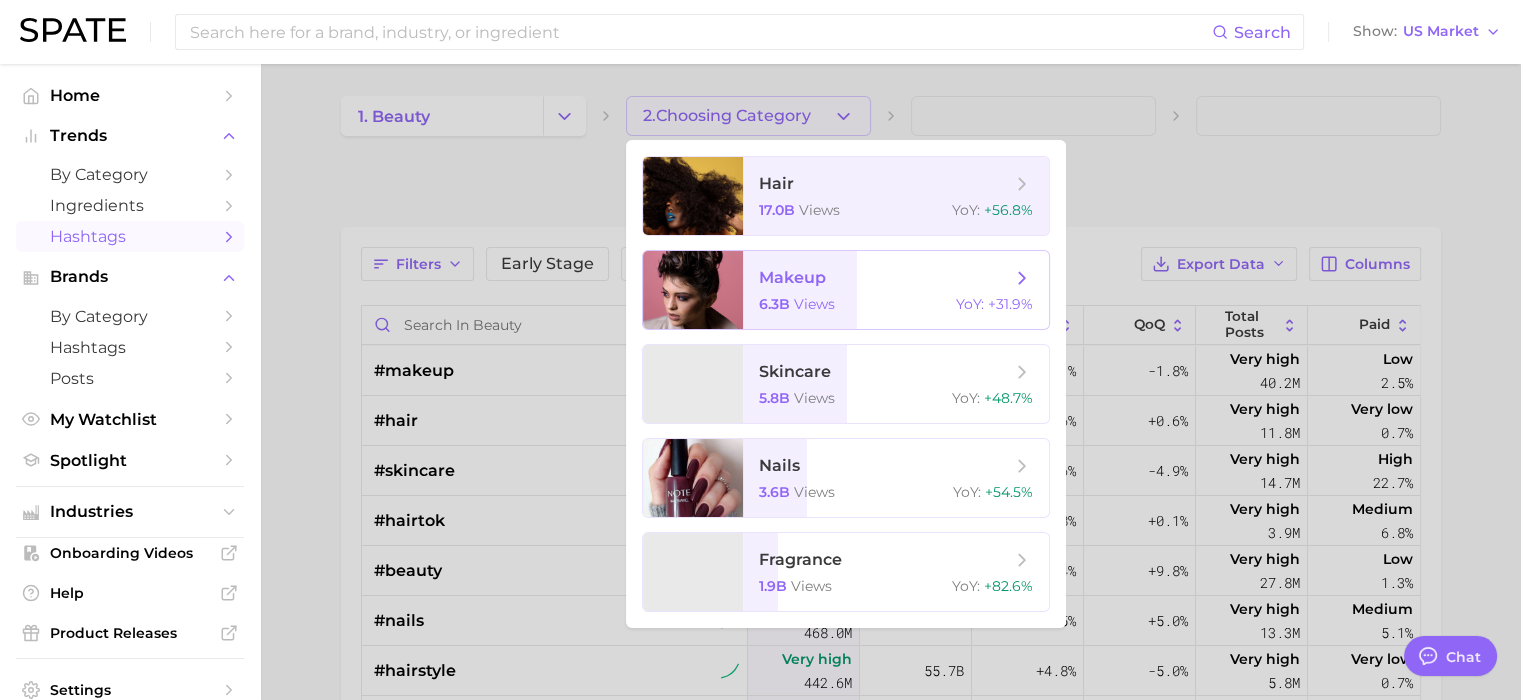 click on "makeup" at bounding box center (885, 278) 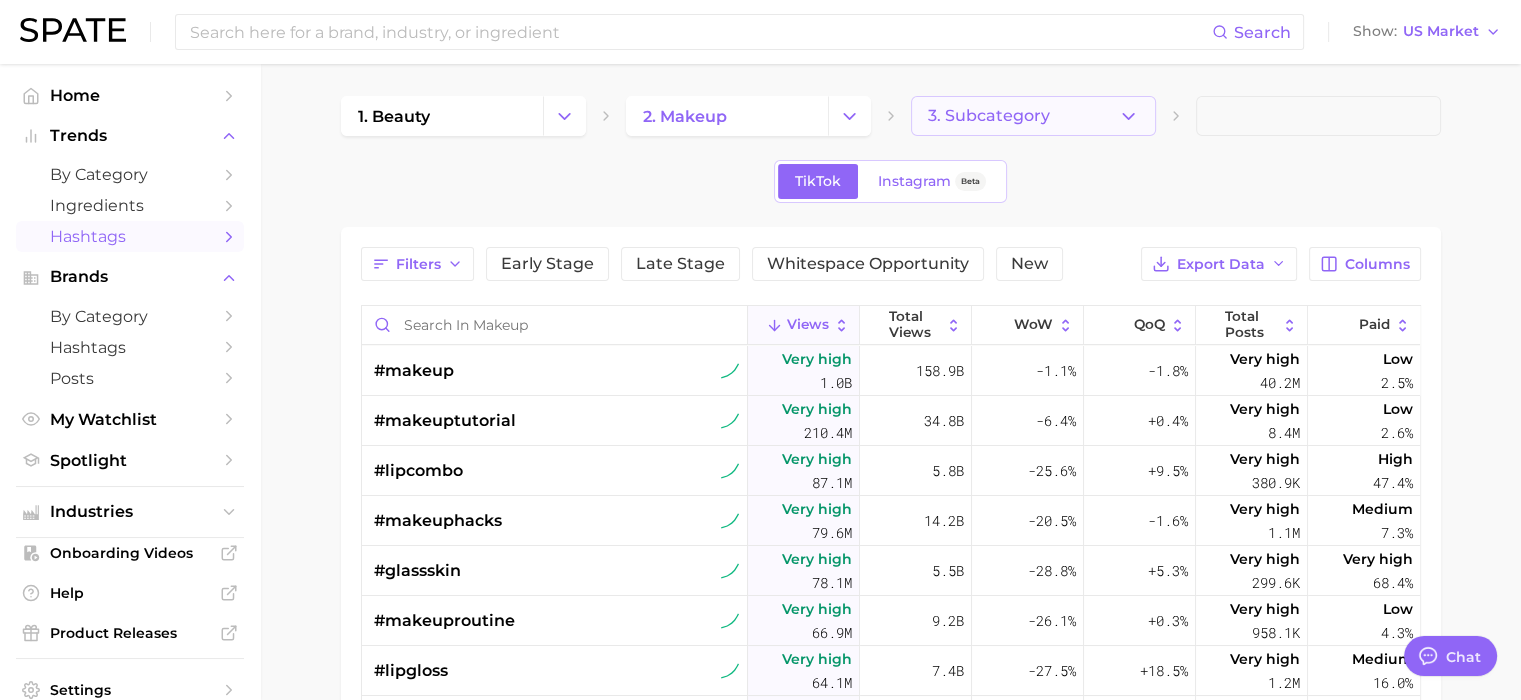 click on "3. Subcategory" at bounding box center [989, 116] 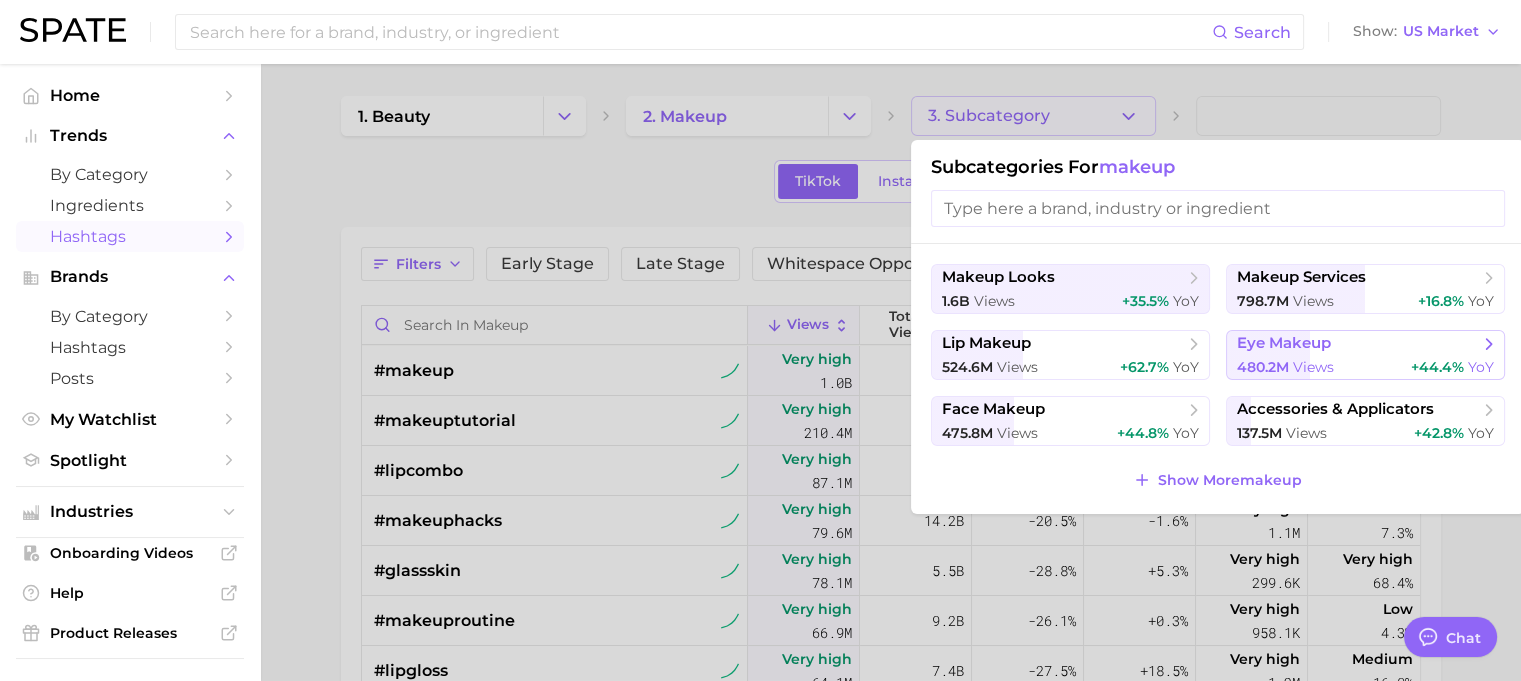 click on "eye makeup" at bounding box center (1358, 344) 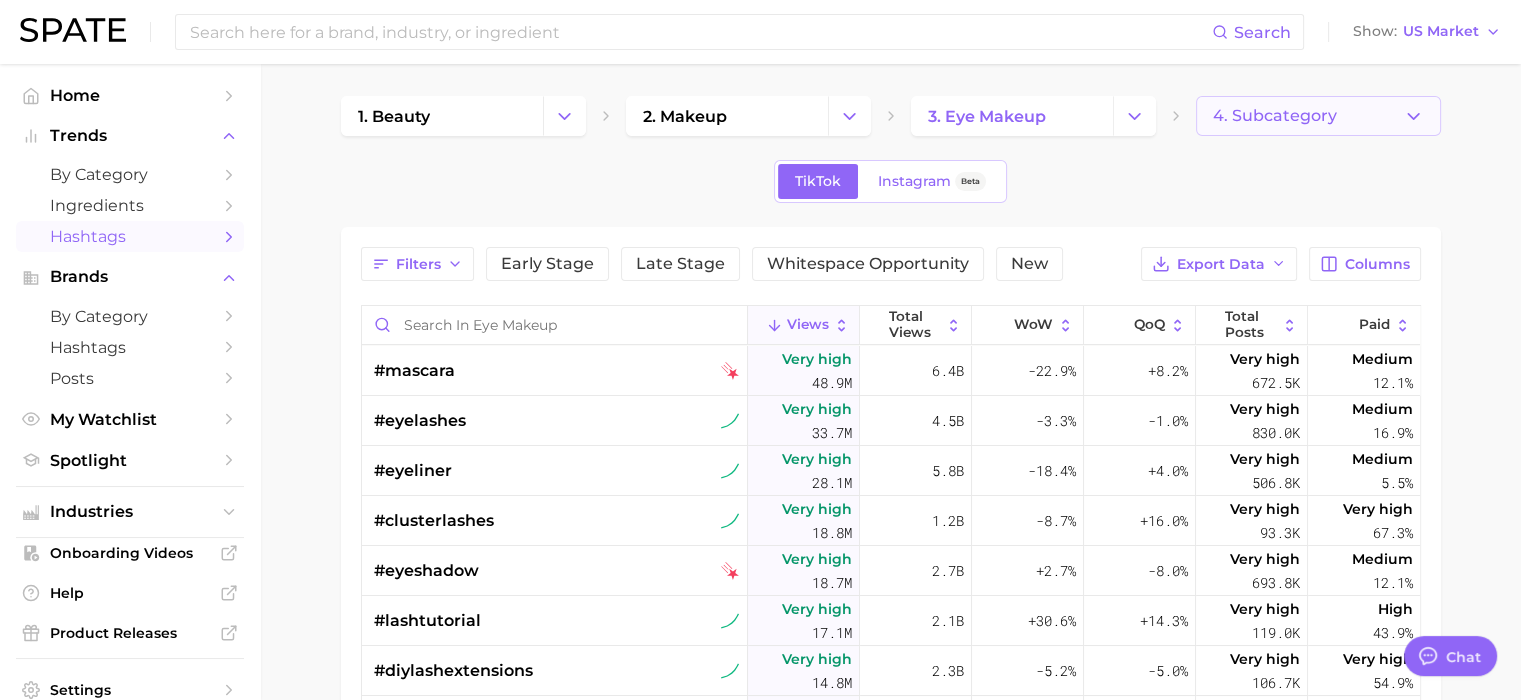 click on "4. Subcategory" at bounding box center [1318, 116] 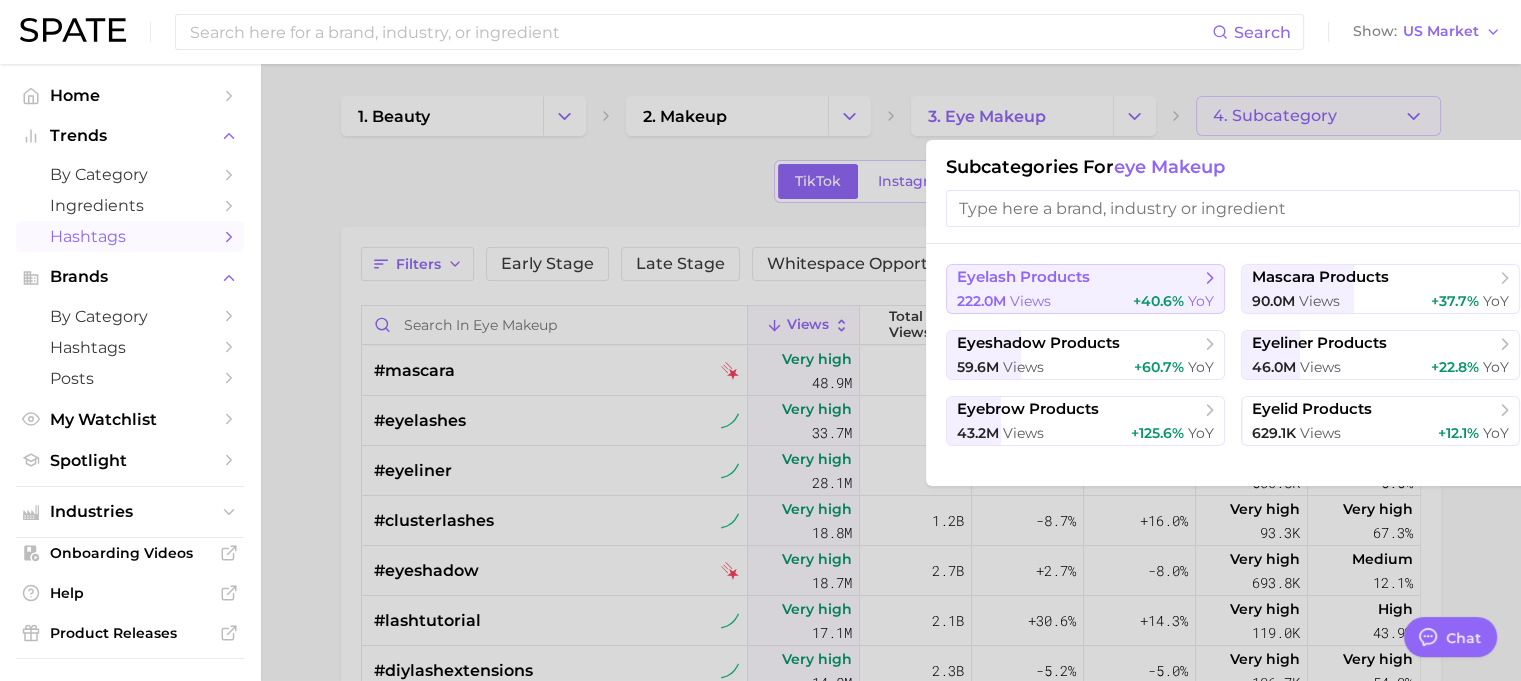 click on "eyelash products 222.0m   views +40.6%   YoY" at bounding box center (1085, 289) 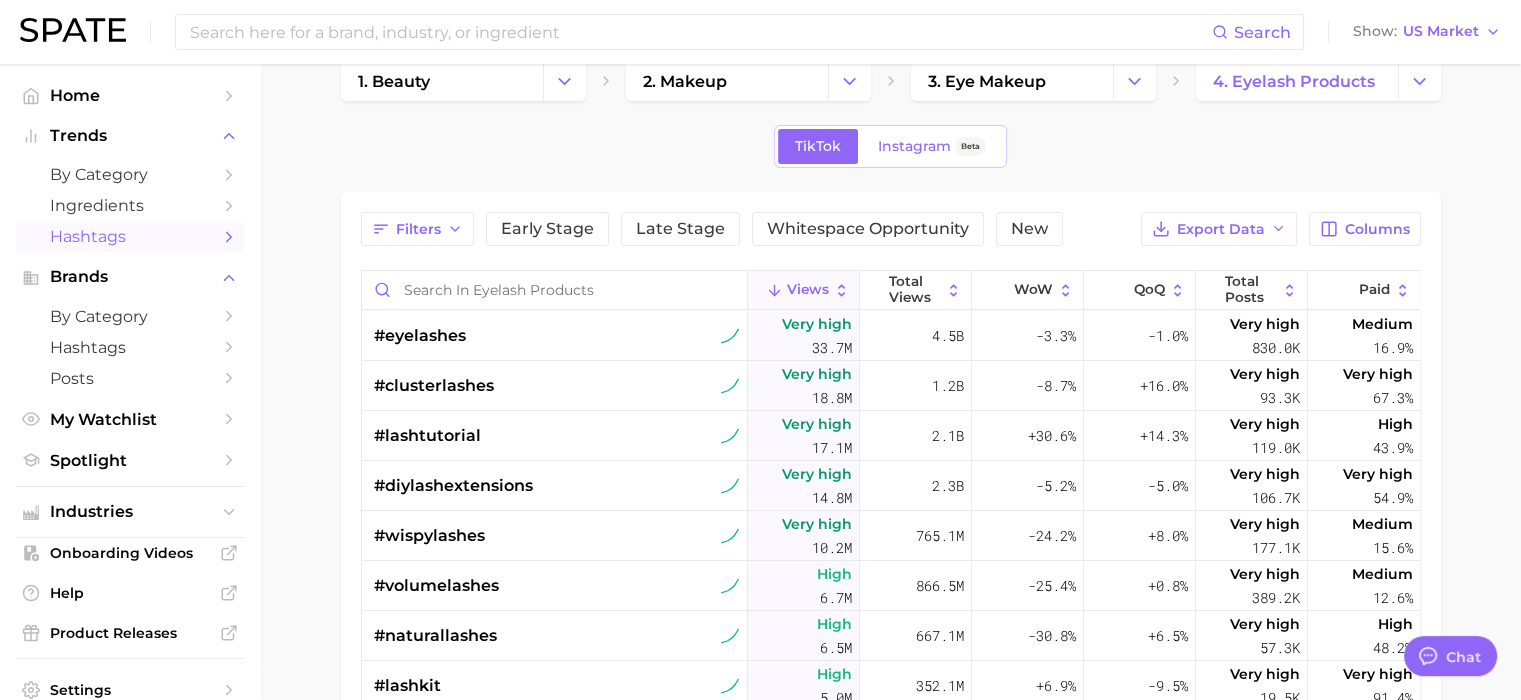 scroll, scrollTop: 0, scrollLeft: 0, axis: both 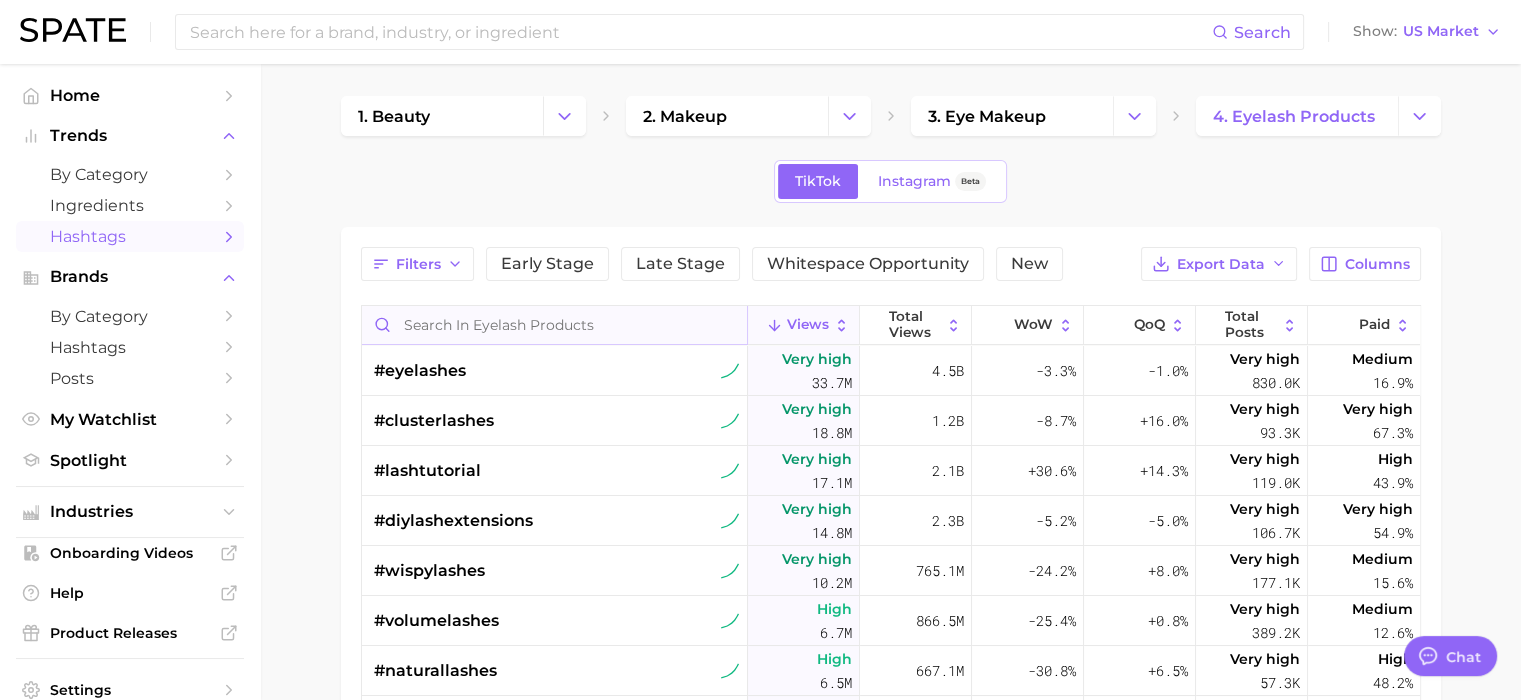 click at bounding box center [554, 325] 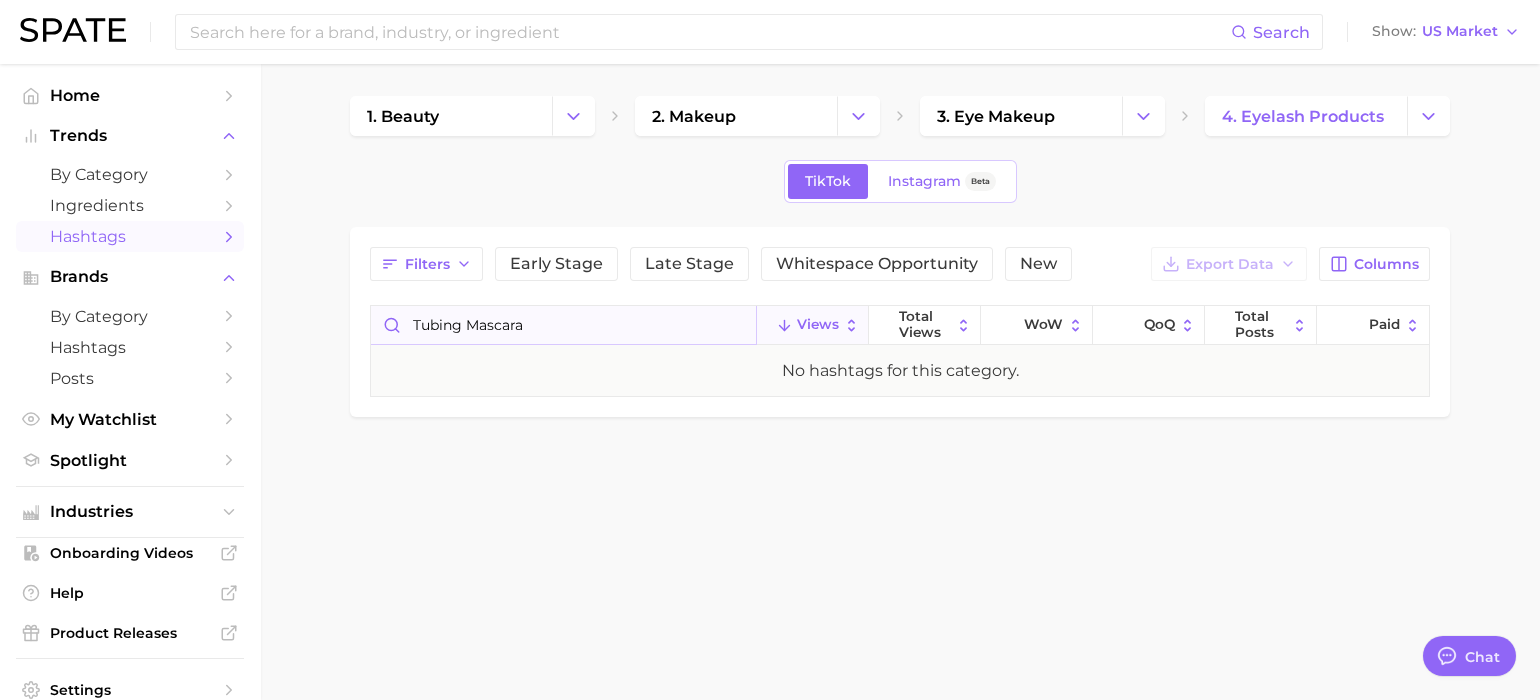 click on "tubing mascara" at bounding box center [563, 325] 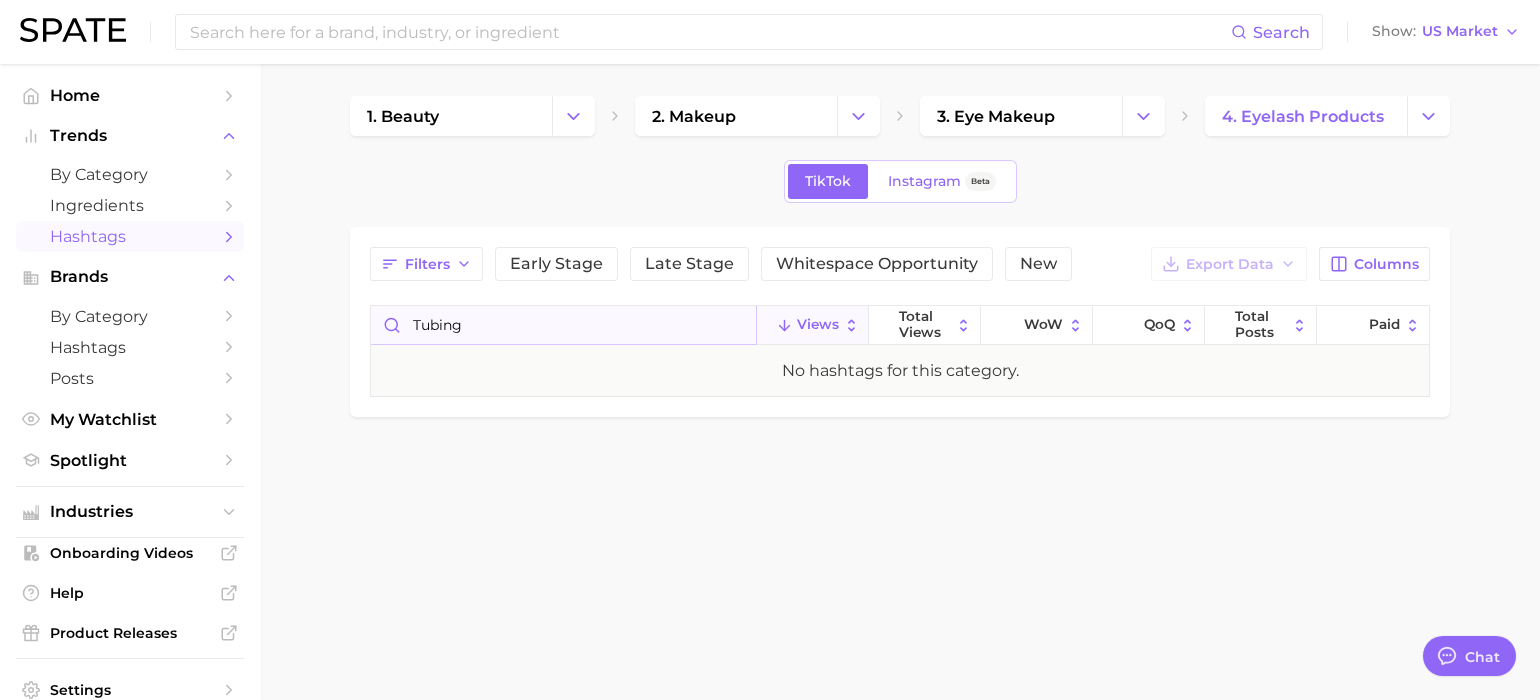 type on "tubing" 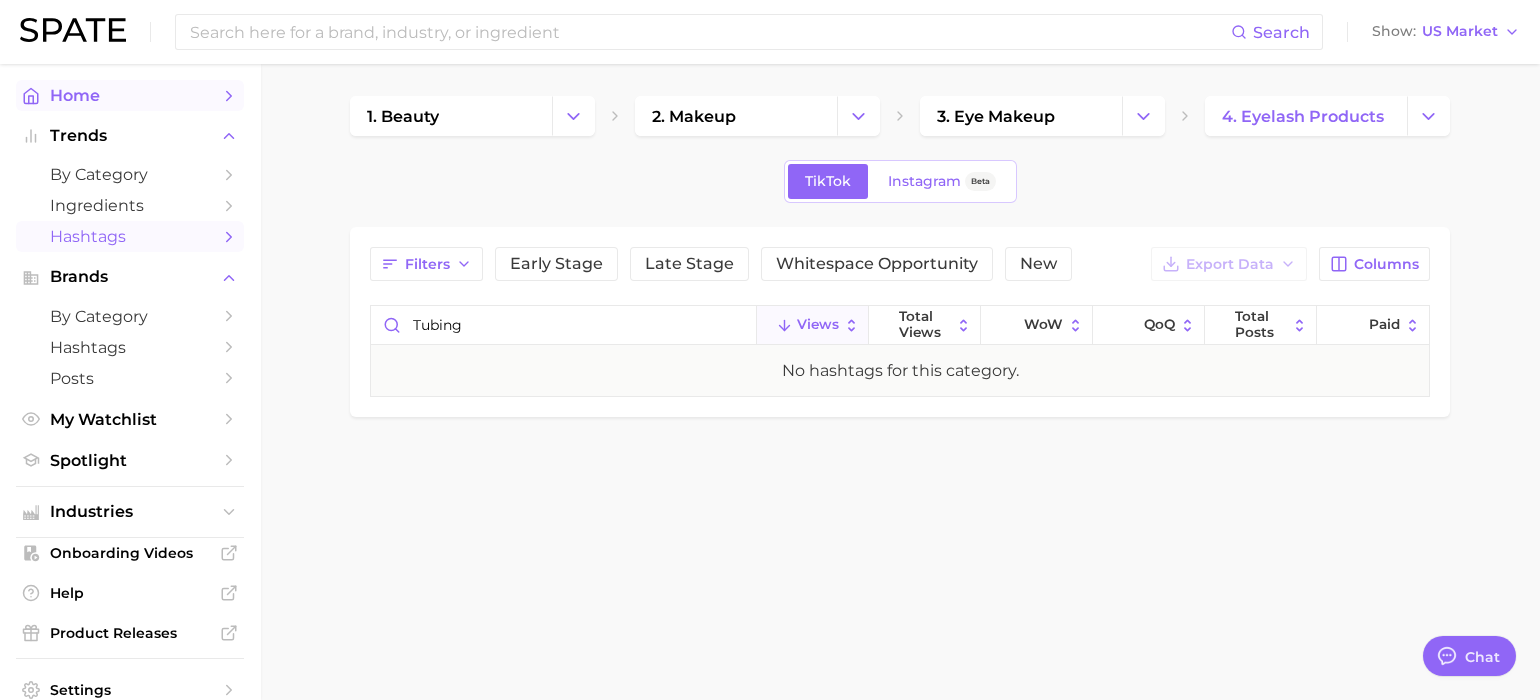 click on "Home" at bounding box center (130, 95) 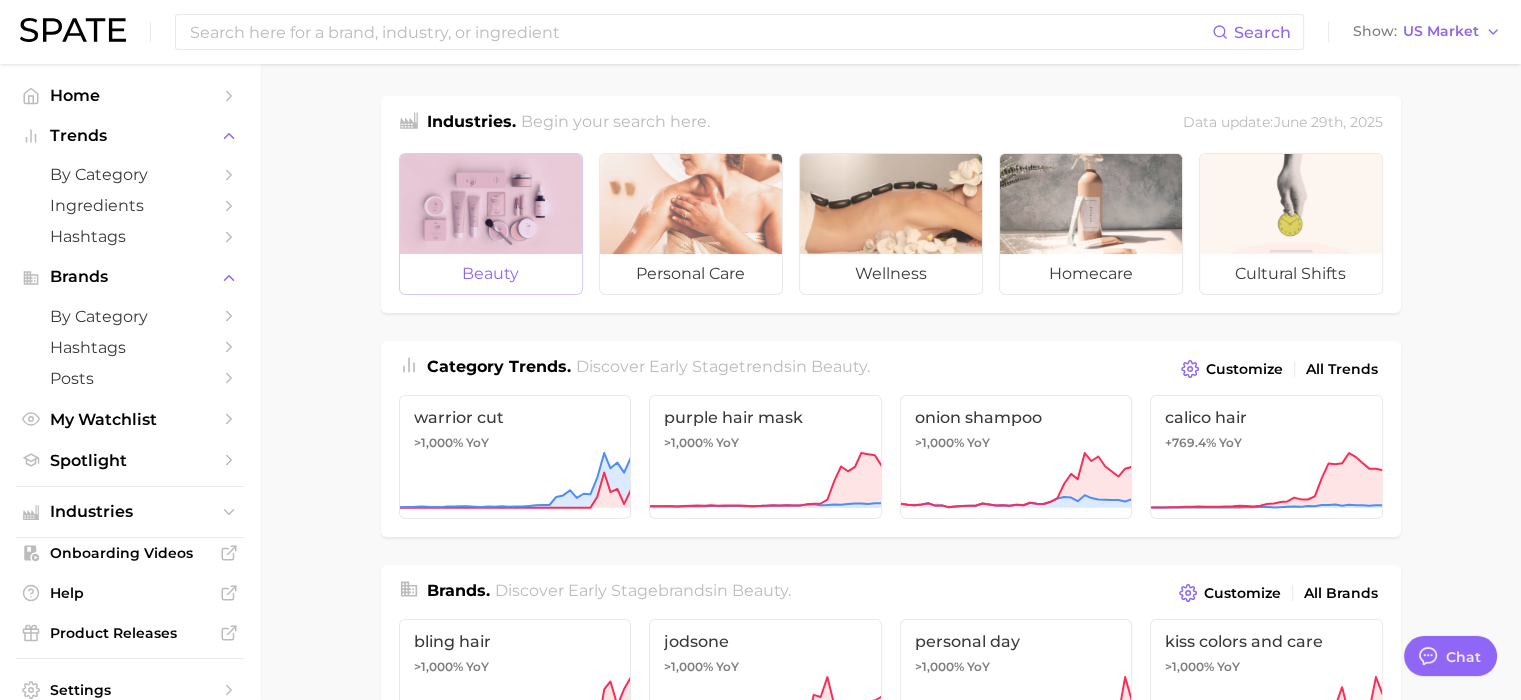 click at bounding box center (491, 204) 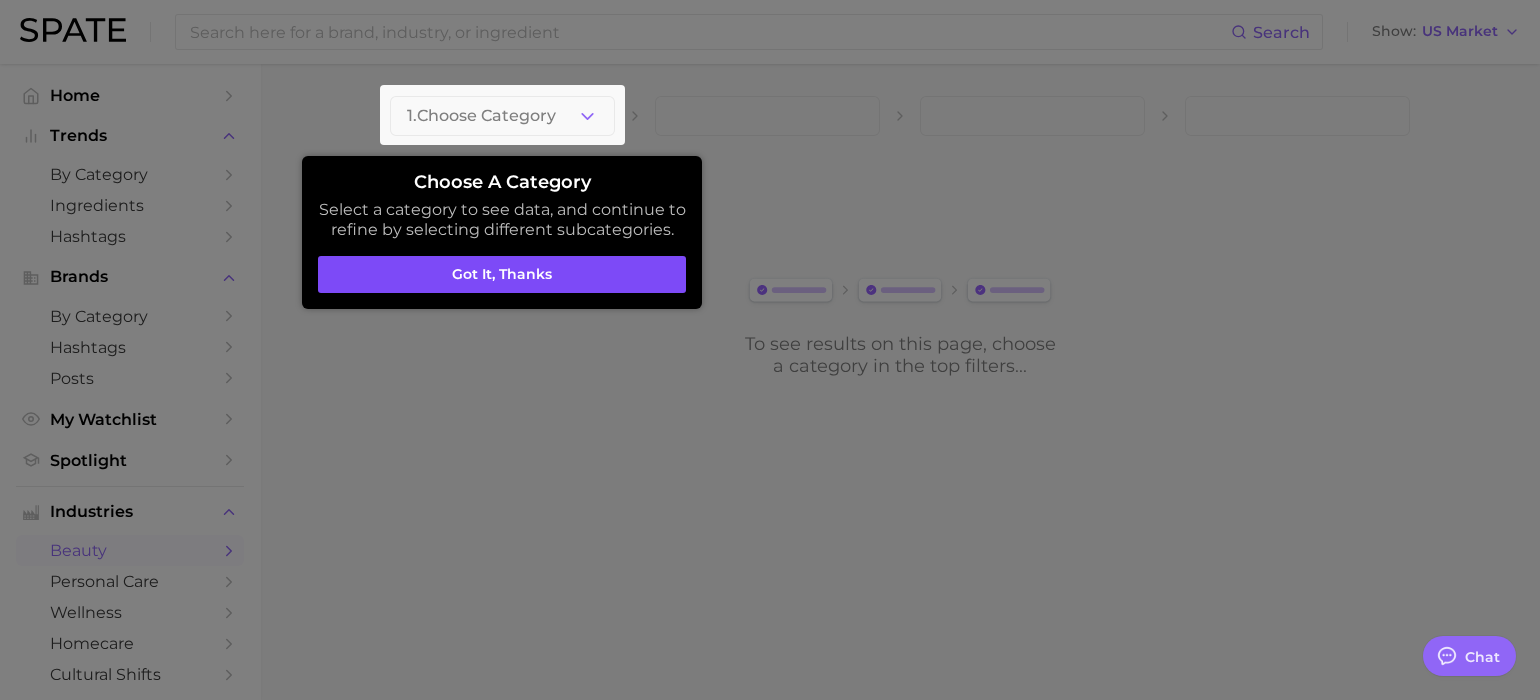 click on "Got it, thanks" at bounding box center (502, 275) 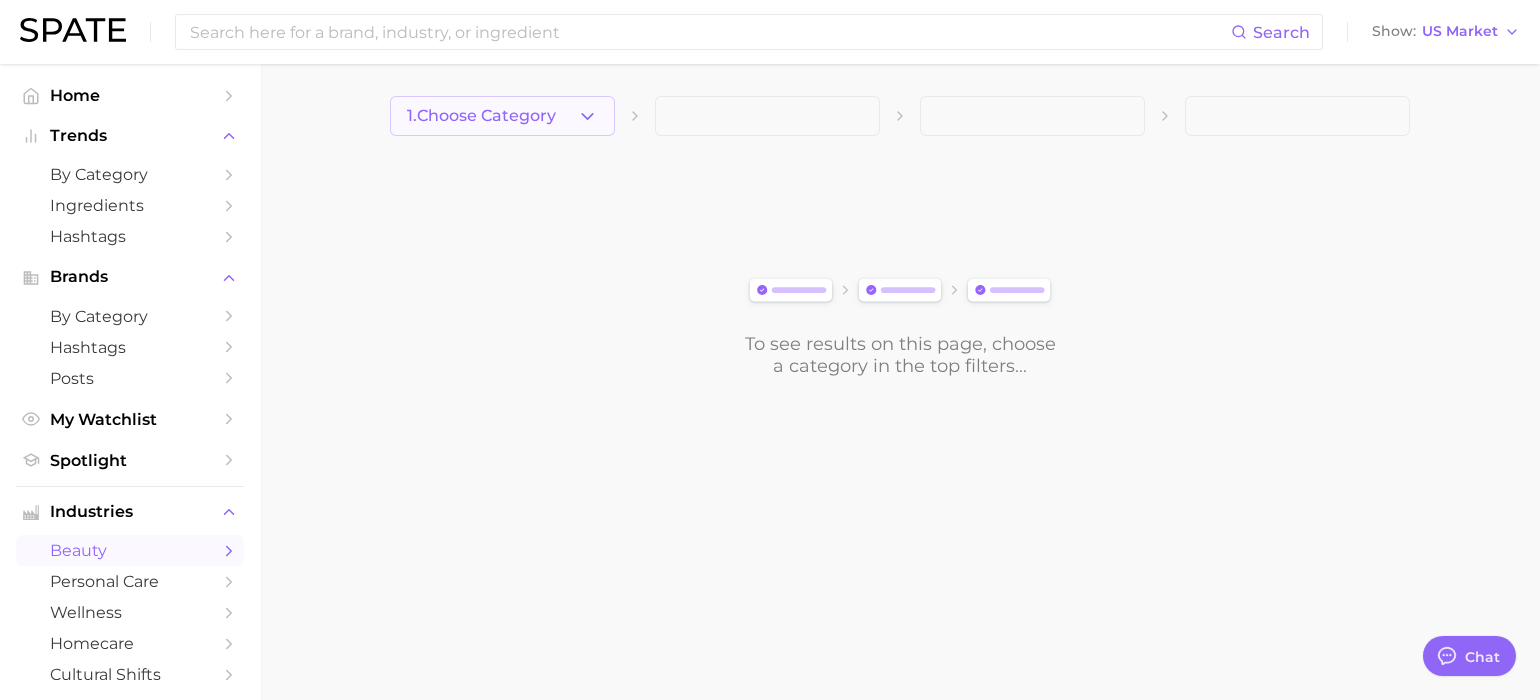 click on "1.  Choose Category" at bounding box center (502, 116) 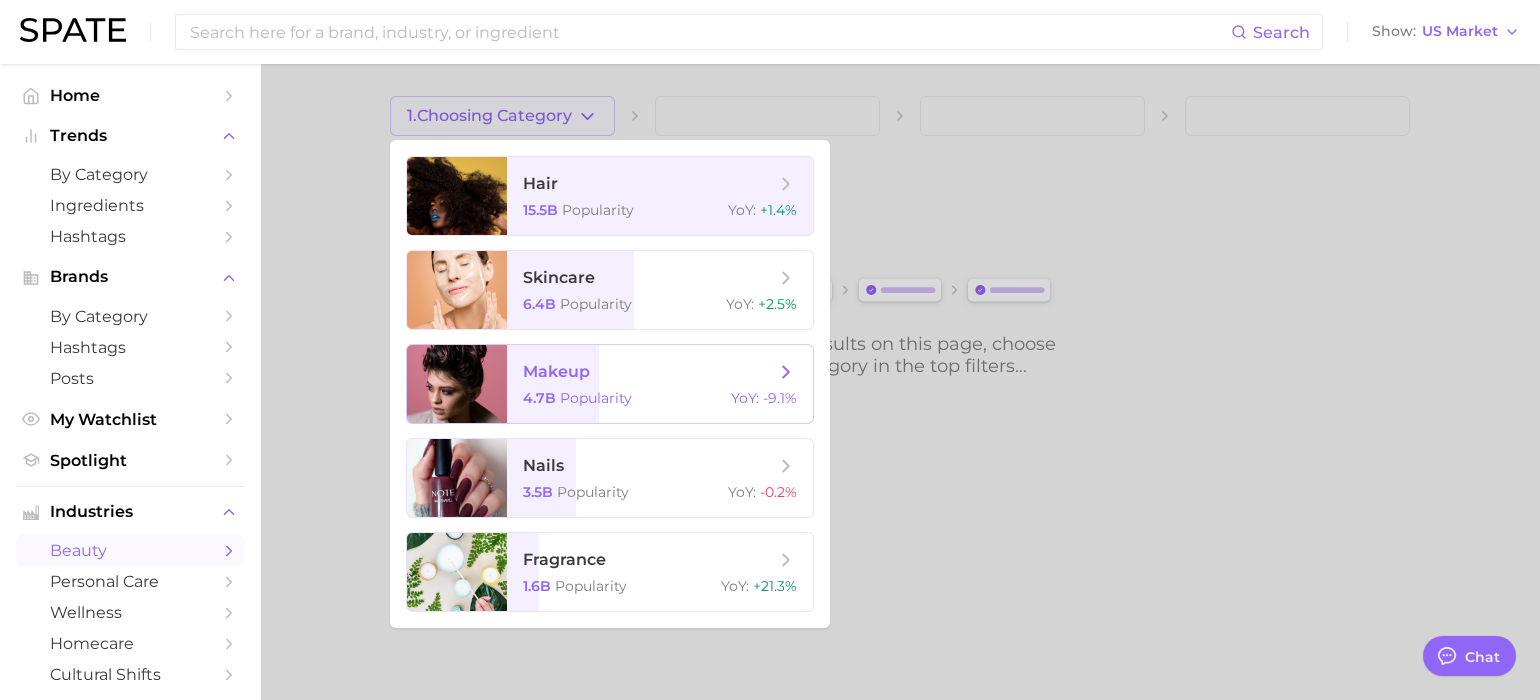 click on "makeup" at bounding box center (556, 371) 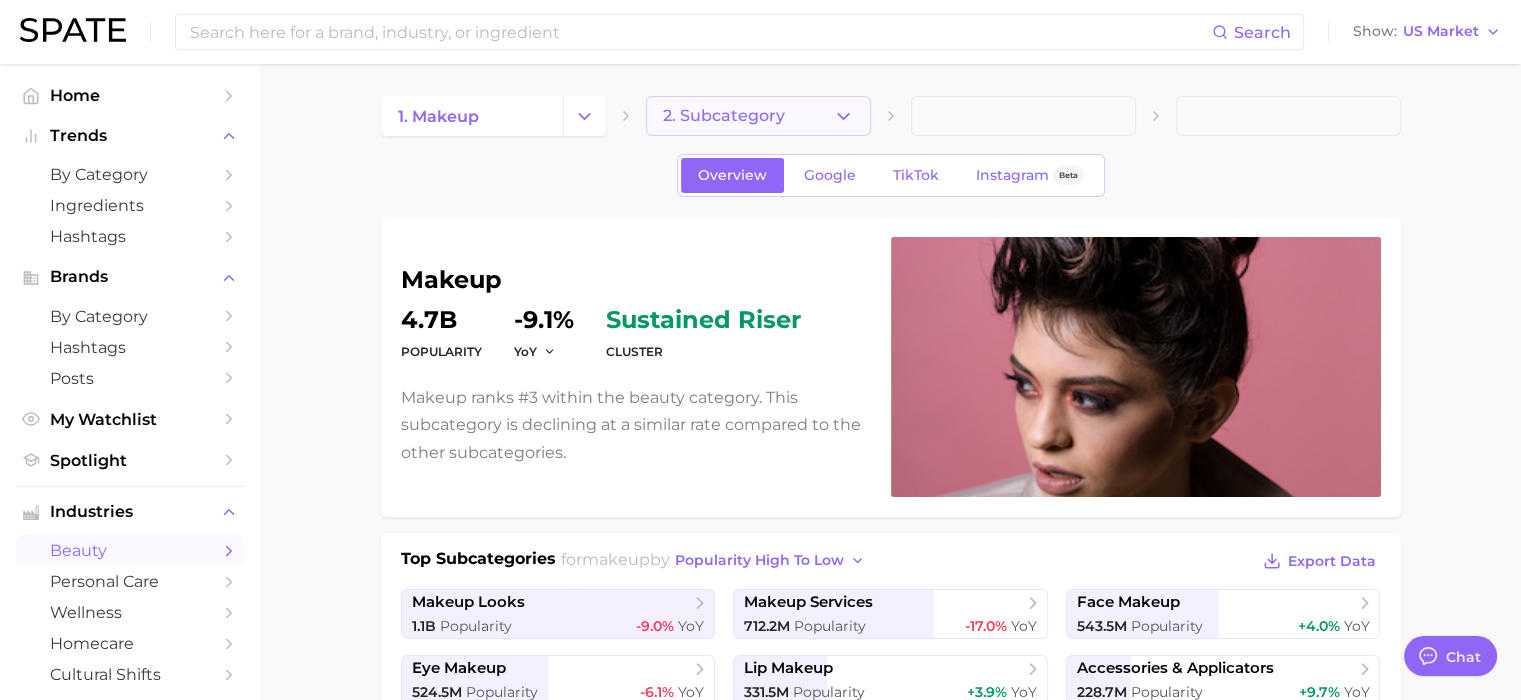 click on "2. Subcategory" at bounding box center (724, 116) 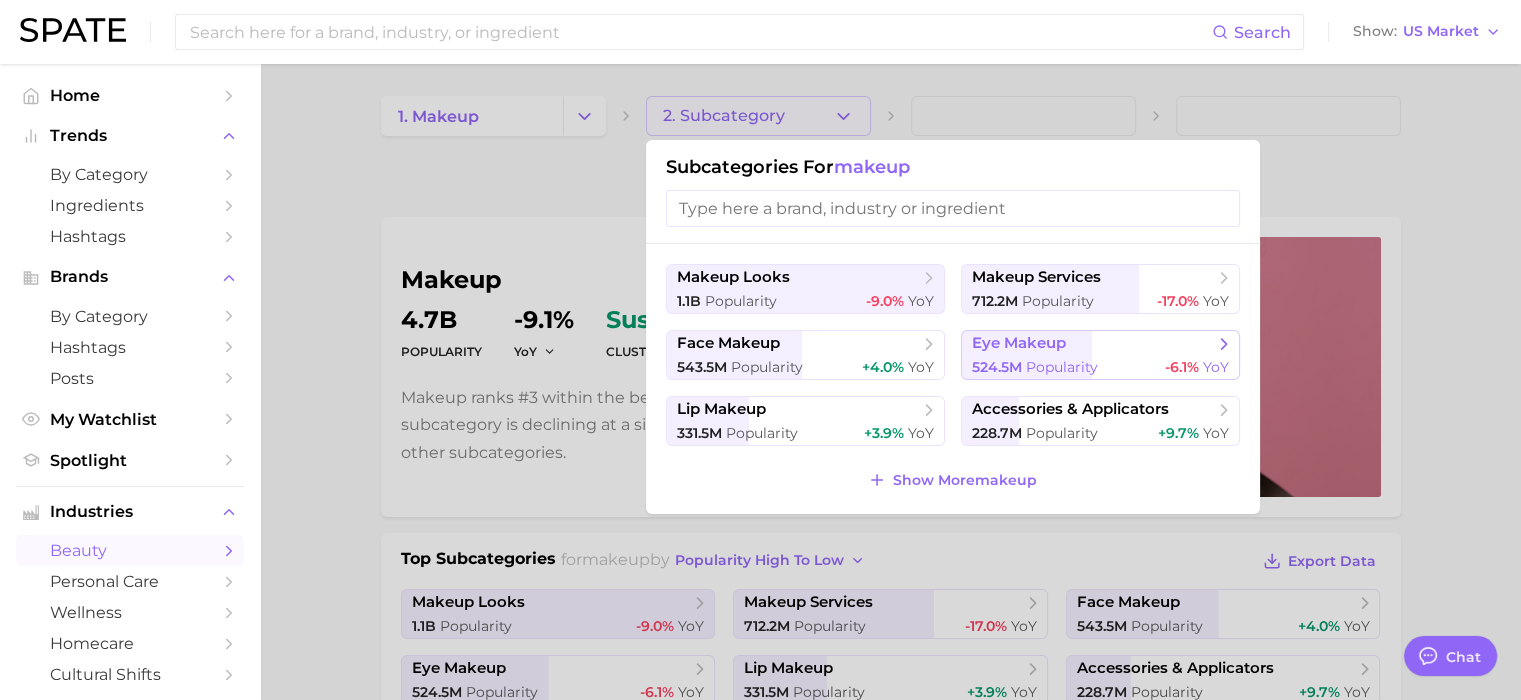 click on "eye makeup" at bounding box center (1019, 343) 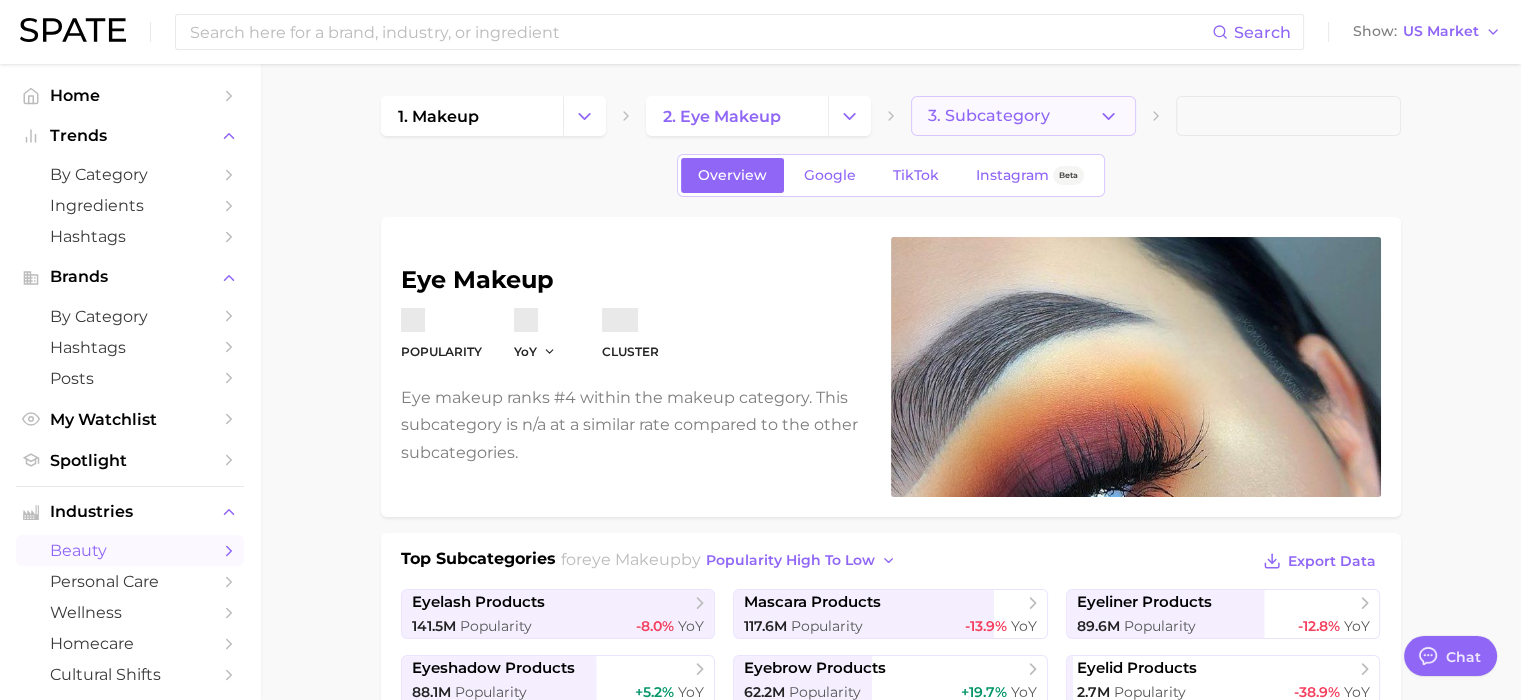 click on "3. Subcategory" at bounding box center (1023, 116) 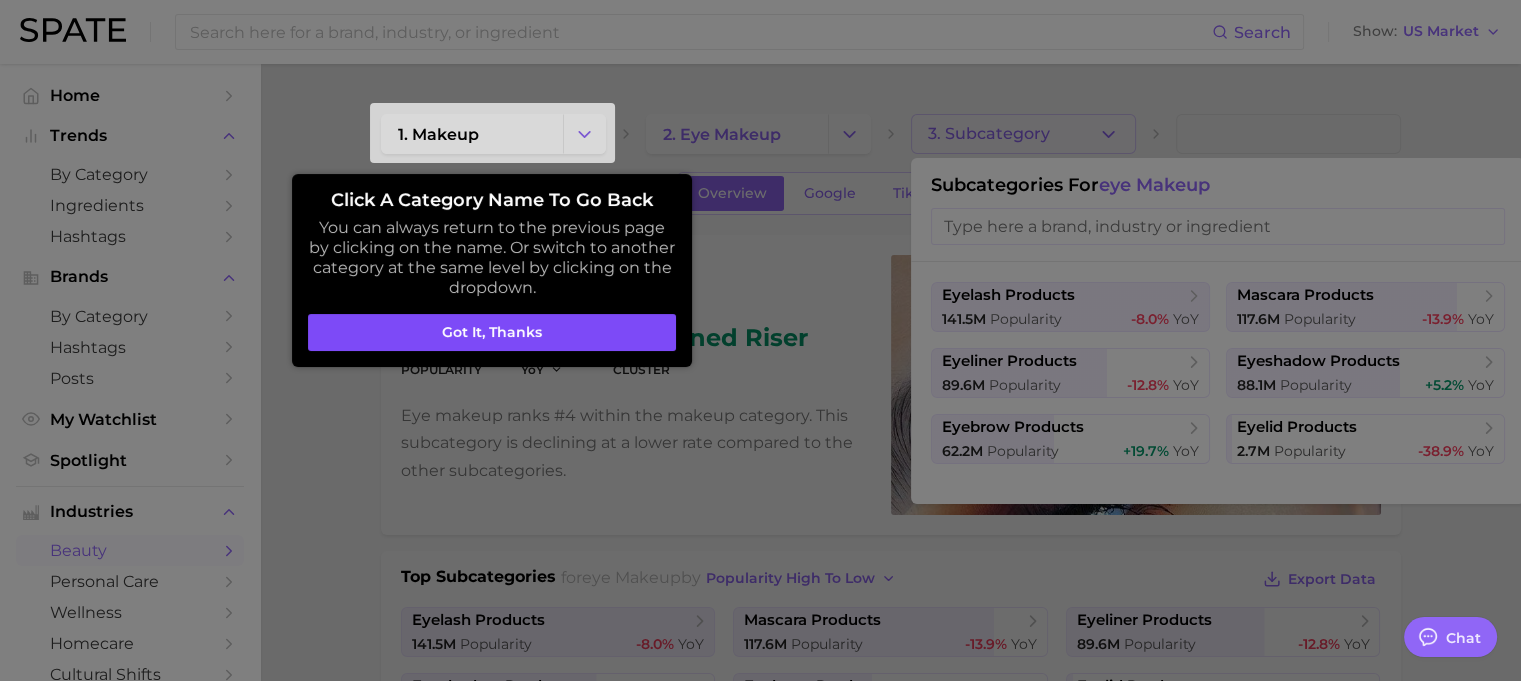 click on "Got it, thanks" at bounding box center [492, 333] 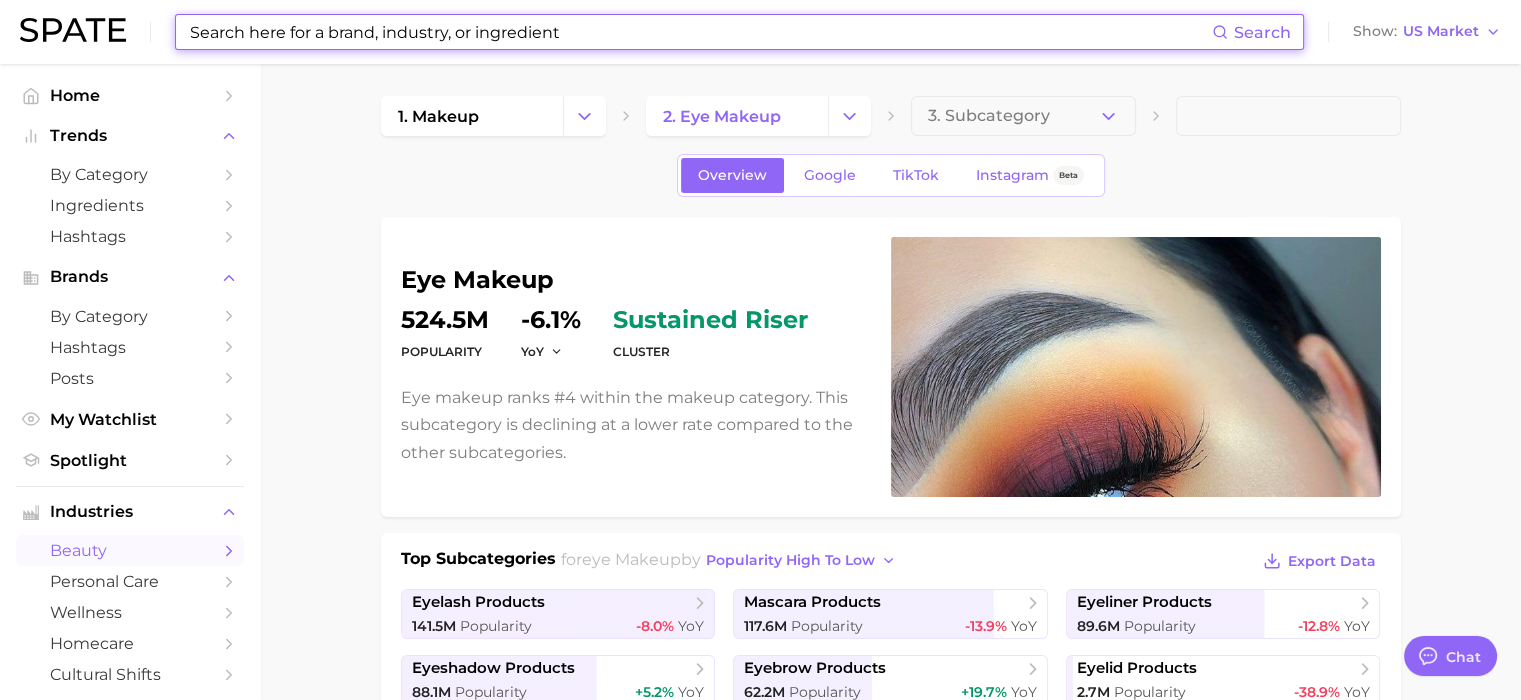click at bounding box center [700, 32] 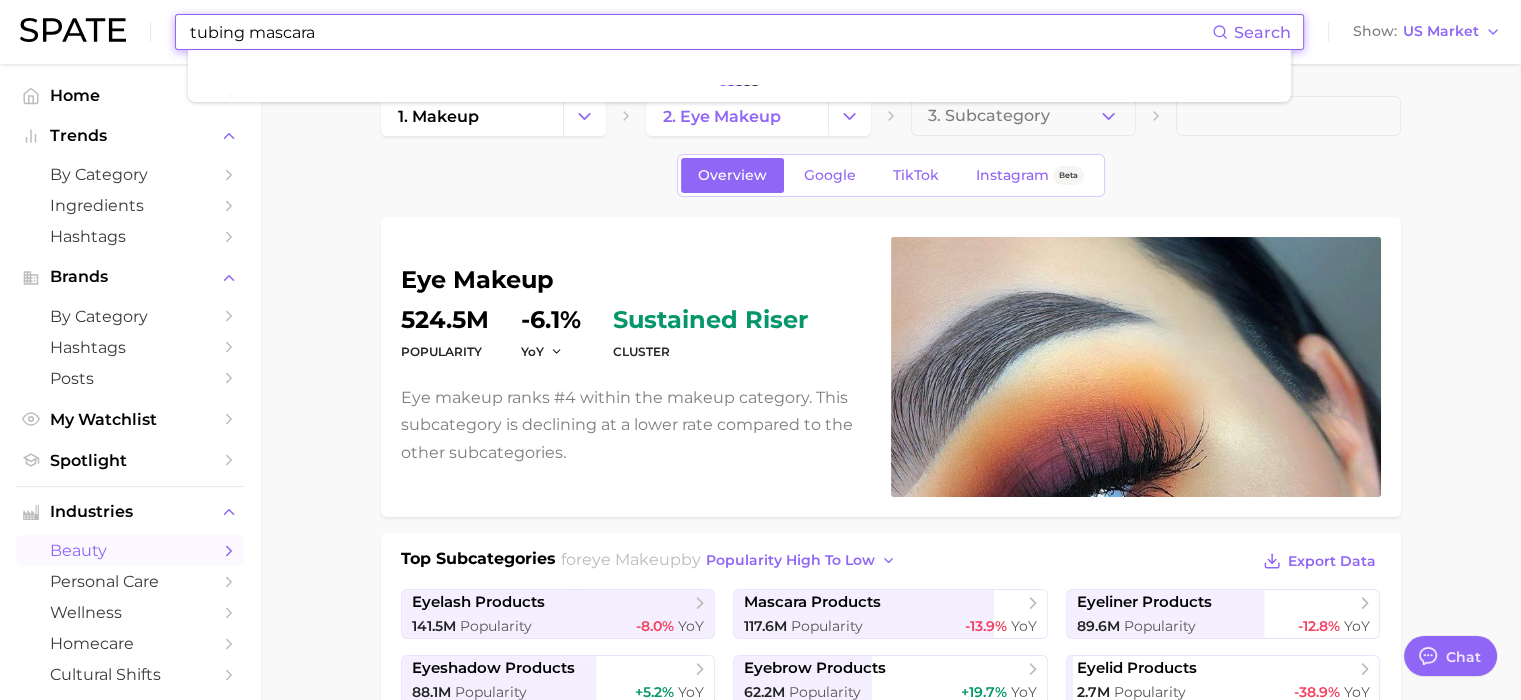 type on "tubing mascara" 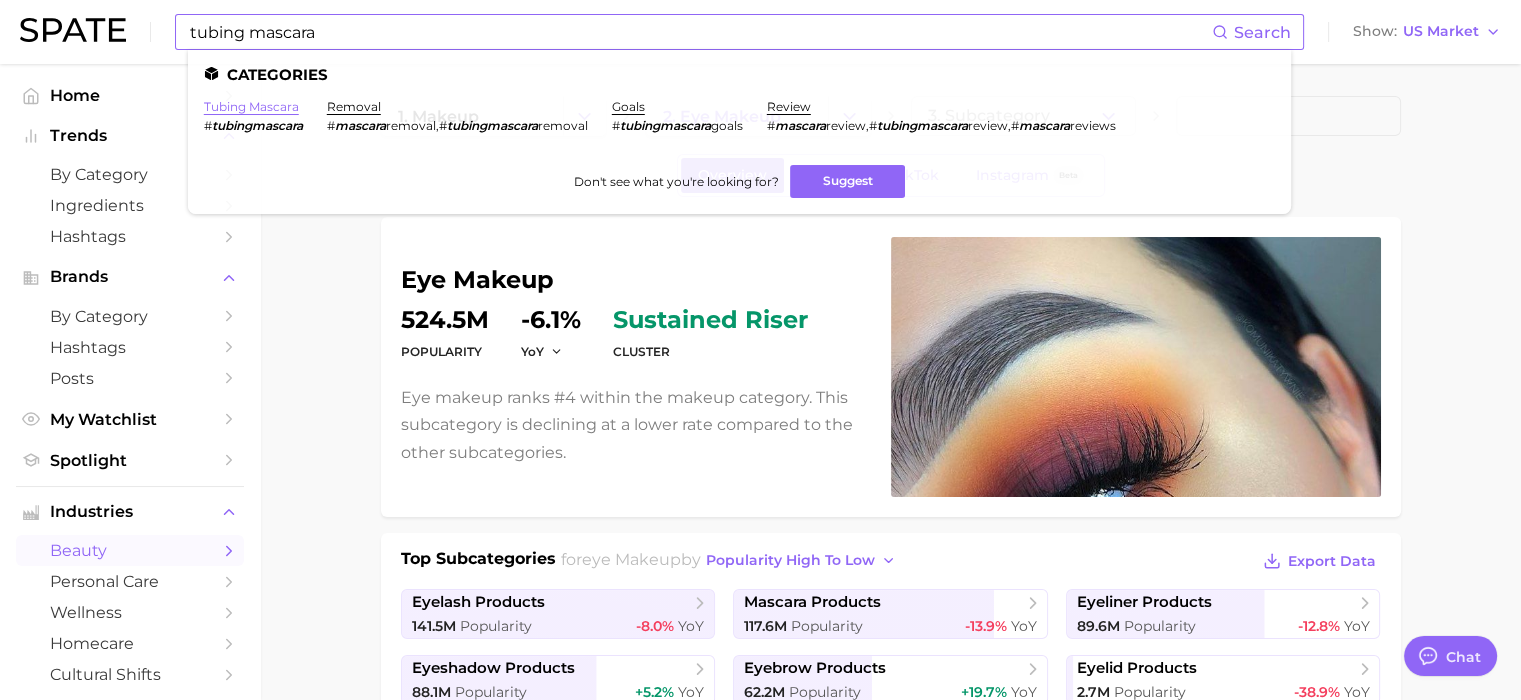 click on "tubing mascara" at bounding box center [251, 106] 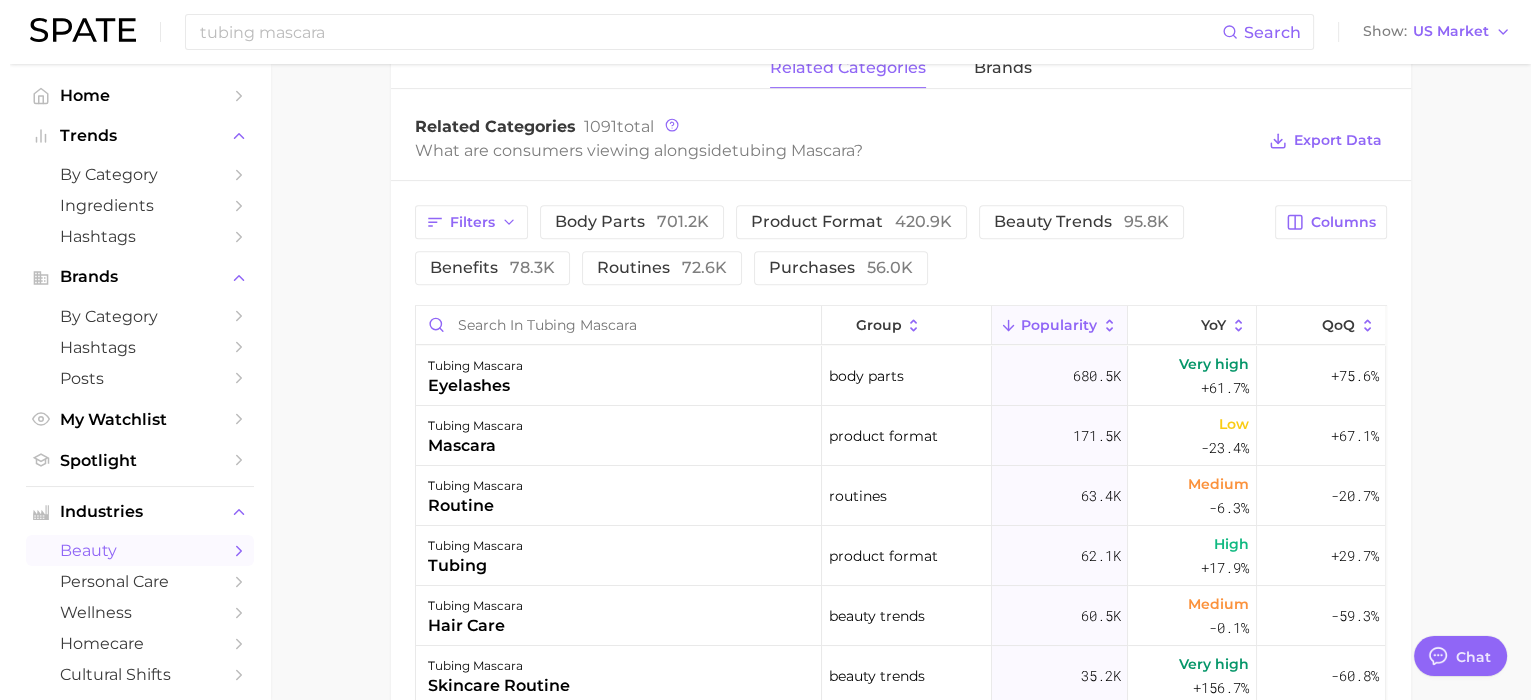 scroll, scrollTop: 939, scrollLeft: 0, axis: vertical 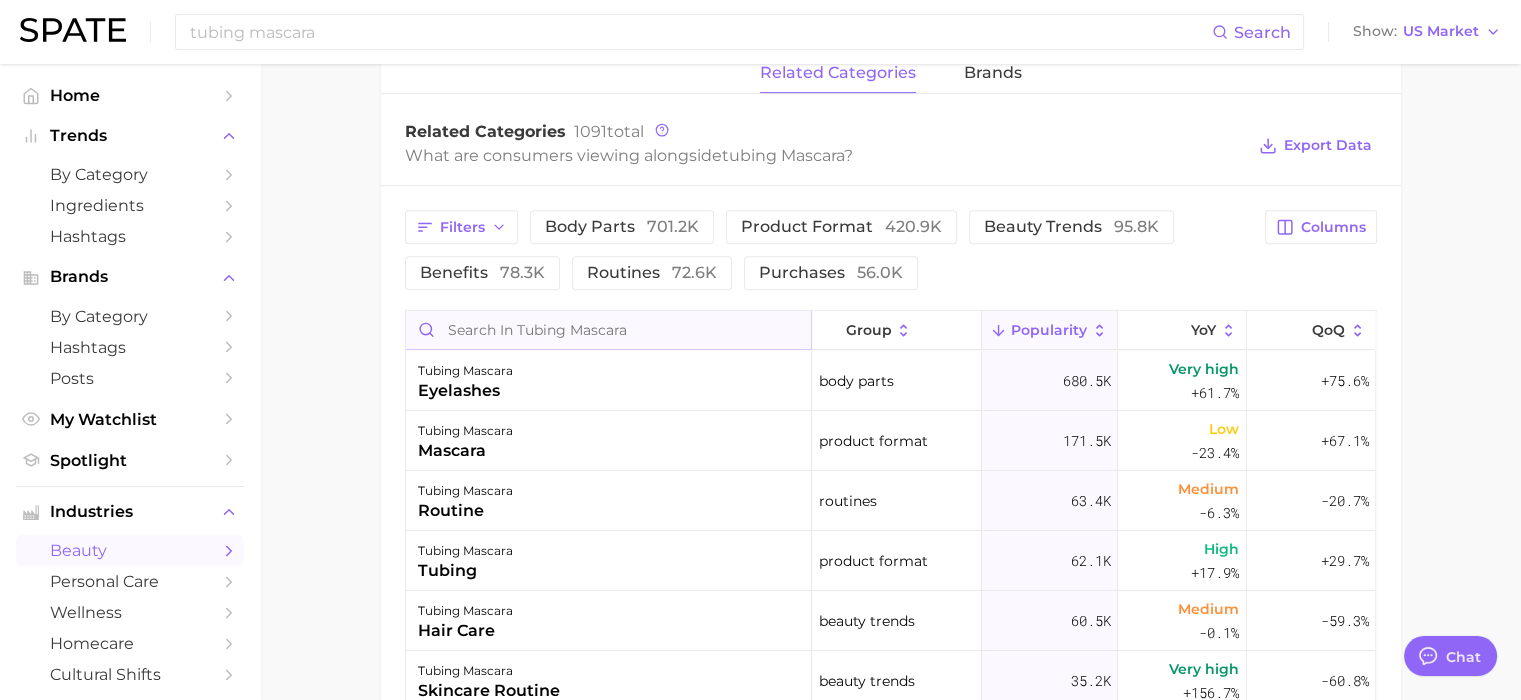 click at bounding box center [608, 330] 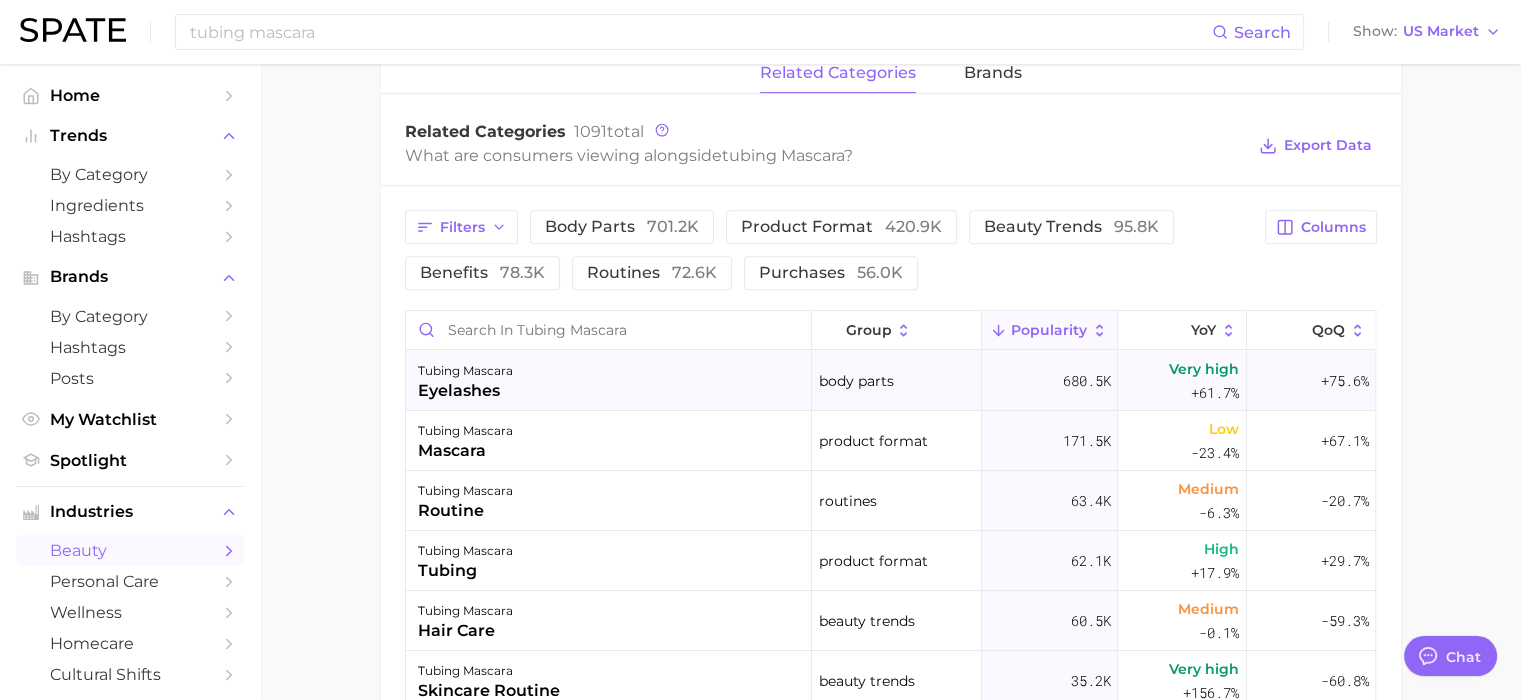 click on "tubing mascara eyelashes" at bounding box center (609, 381) 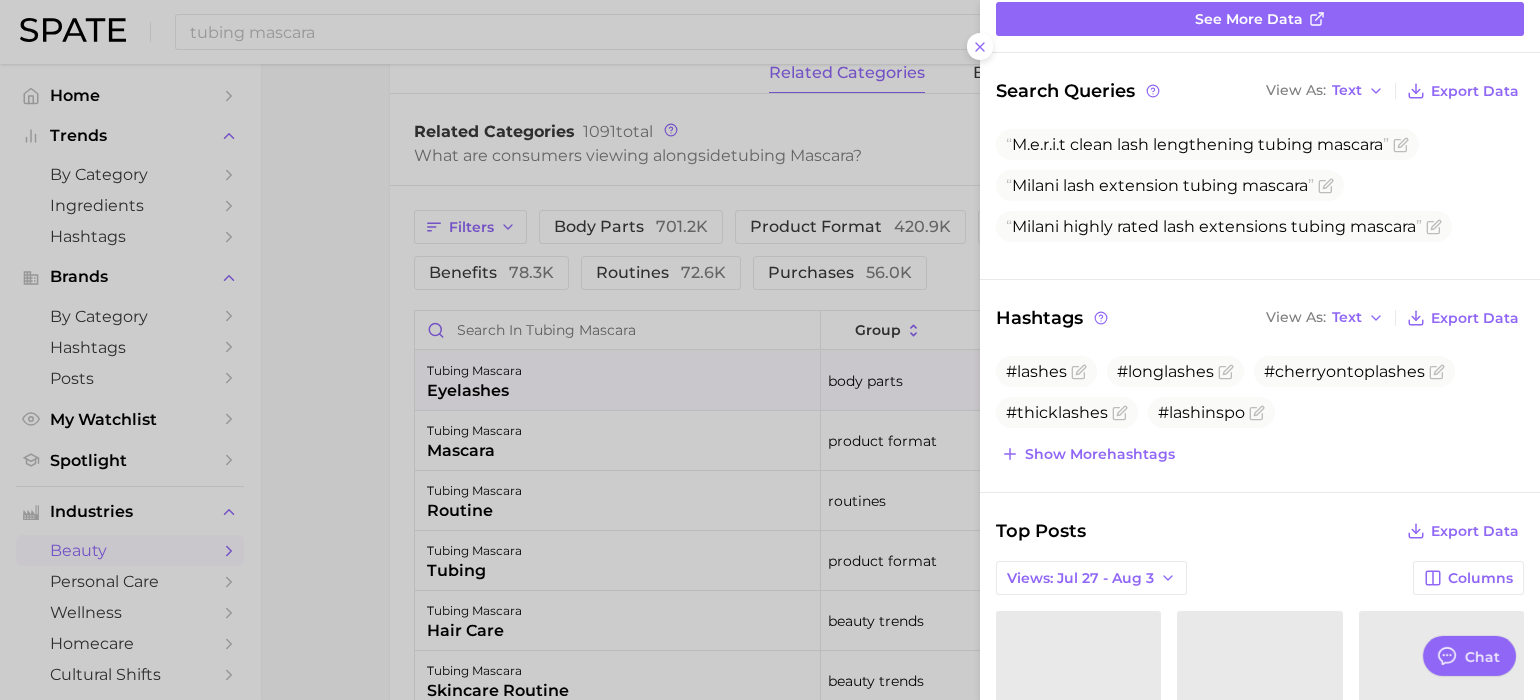 scroll, scrollTop: 285, scrollLeft: 0, axis: vertical 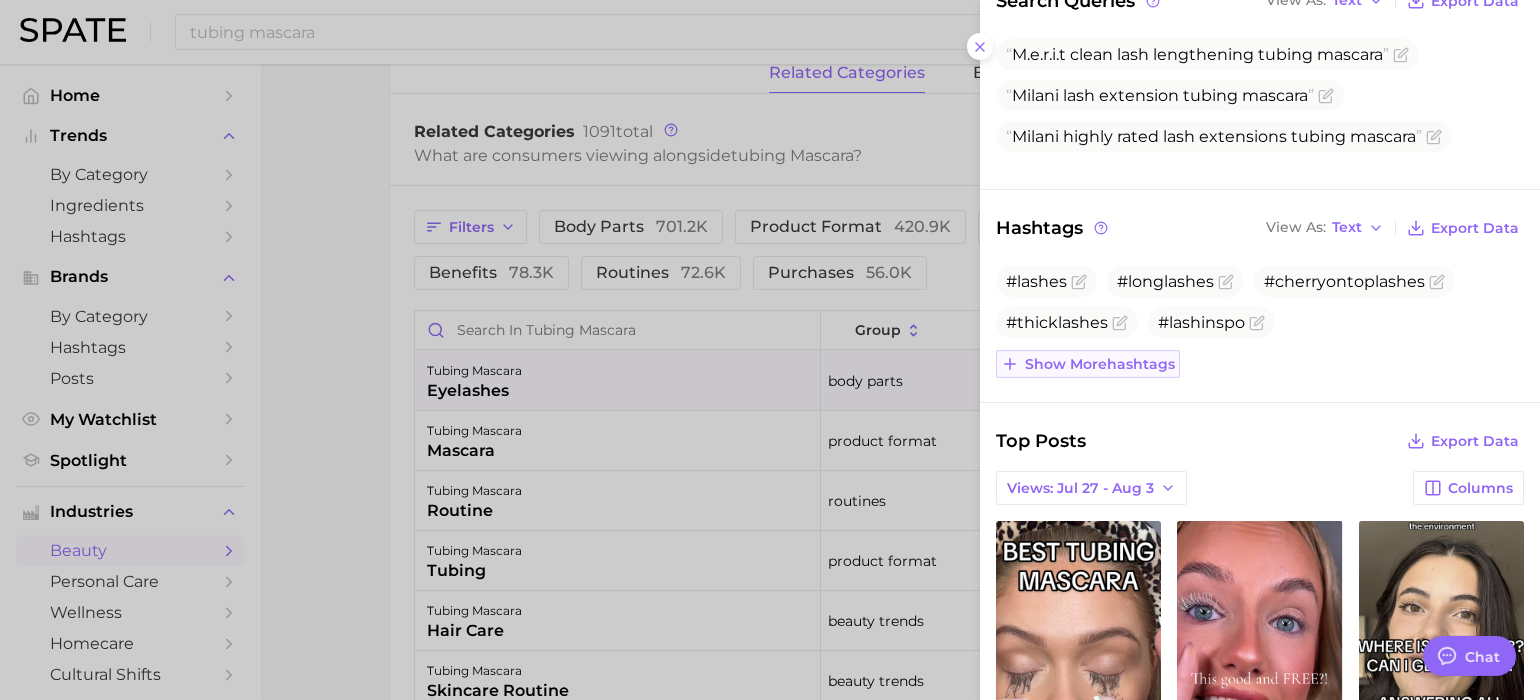 click on "Show more  hashtags" at bounding box center [1100, 364] 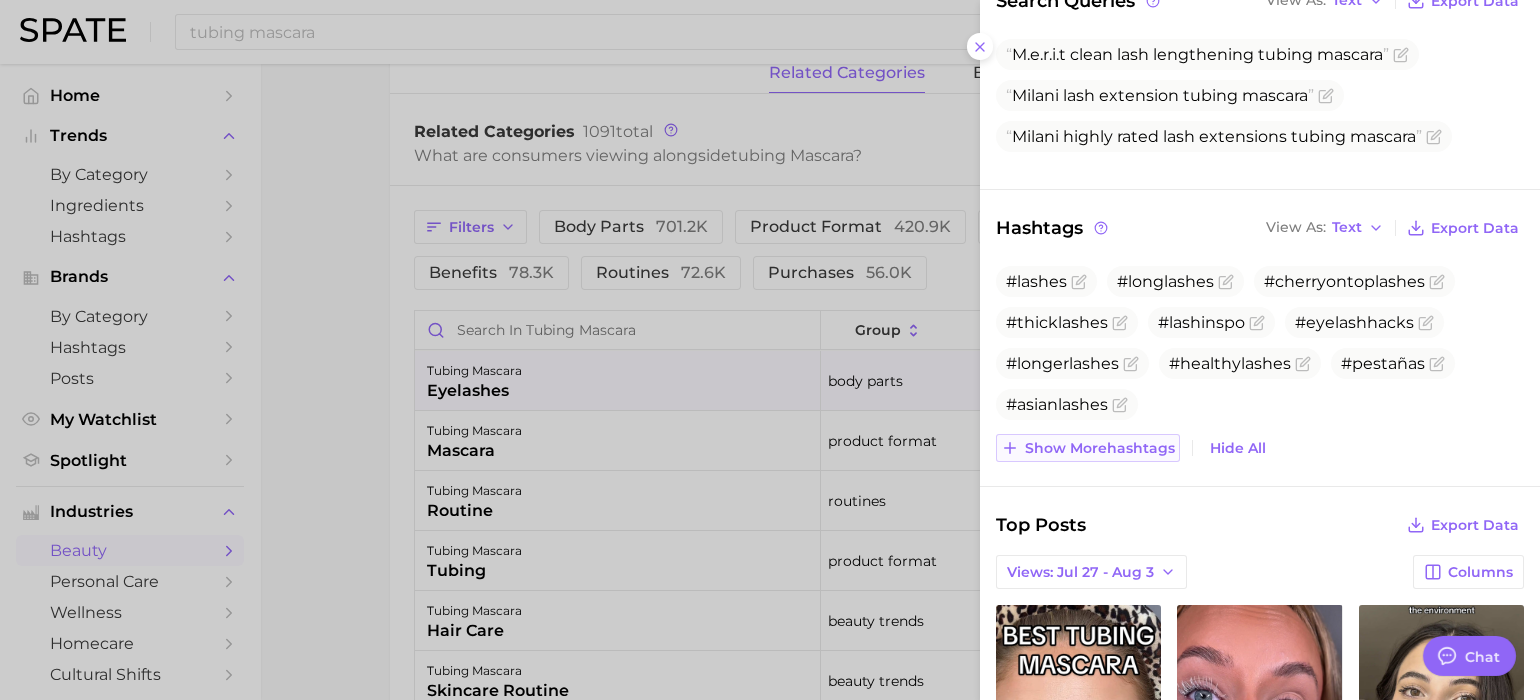 click on "Show more  hashtags" at bounding box center [1088, 448] 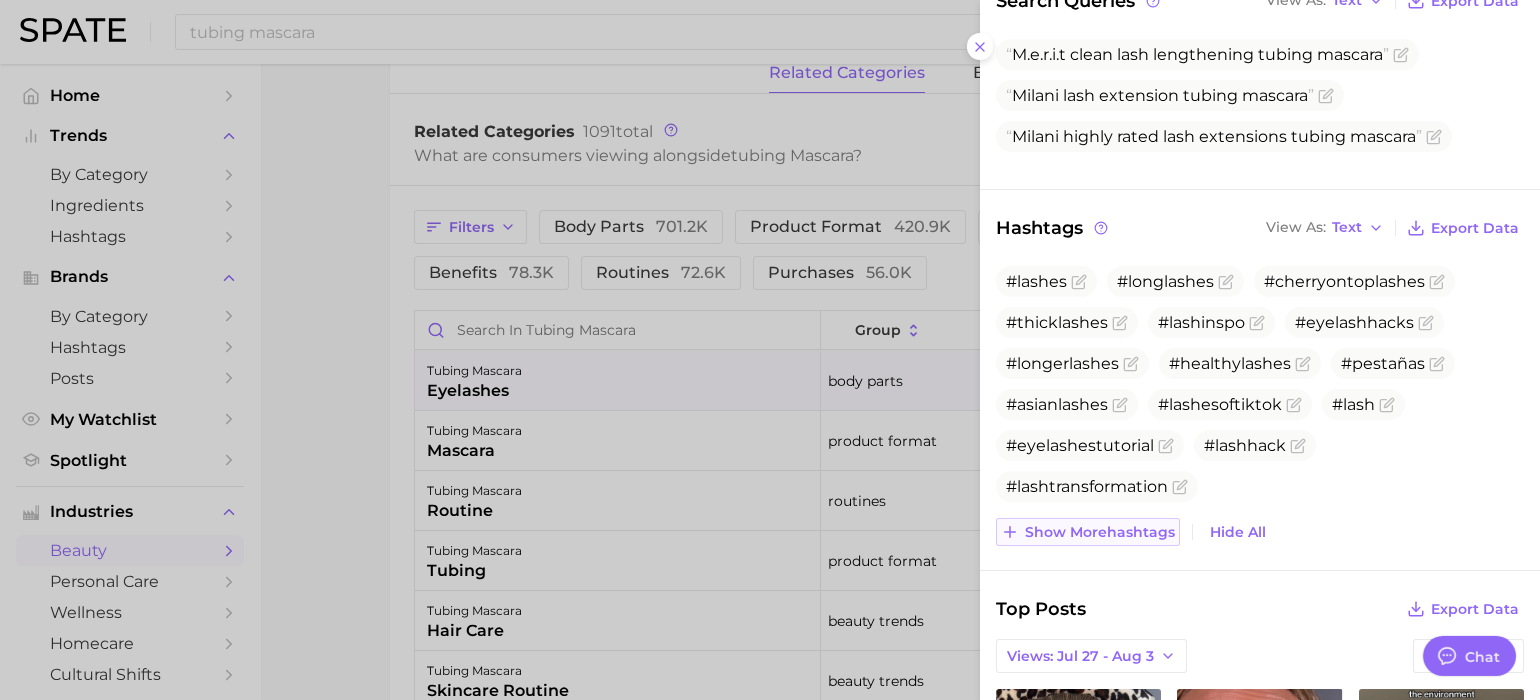 click on "Show more  hashtags" at bounding box center (1100, 532) 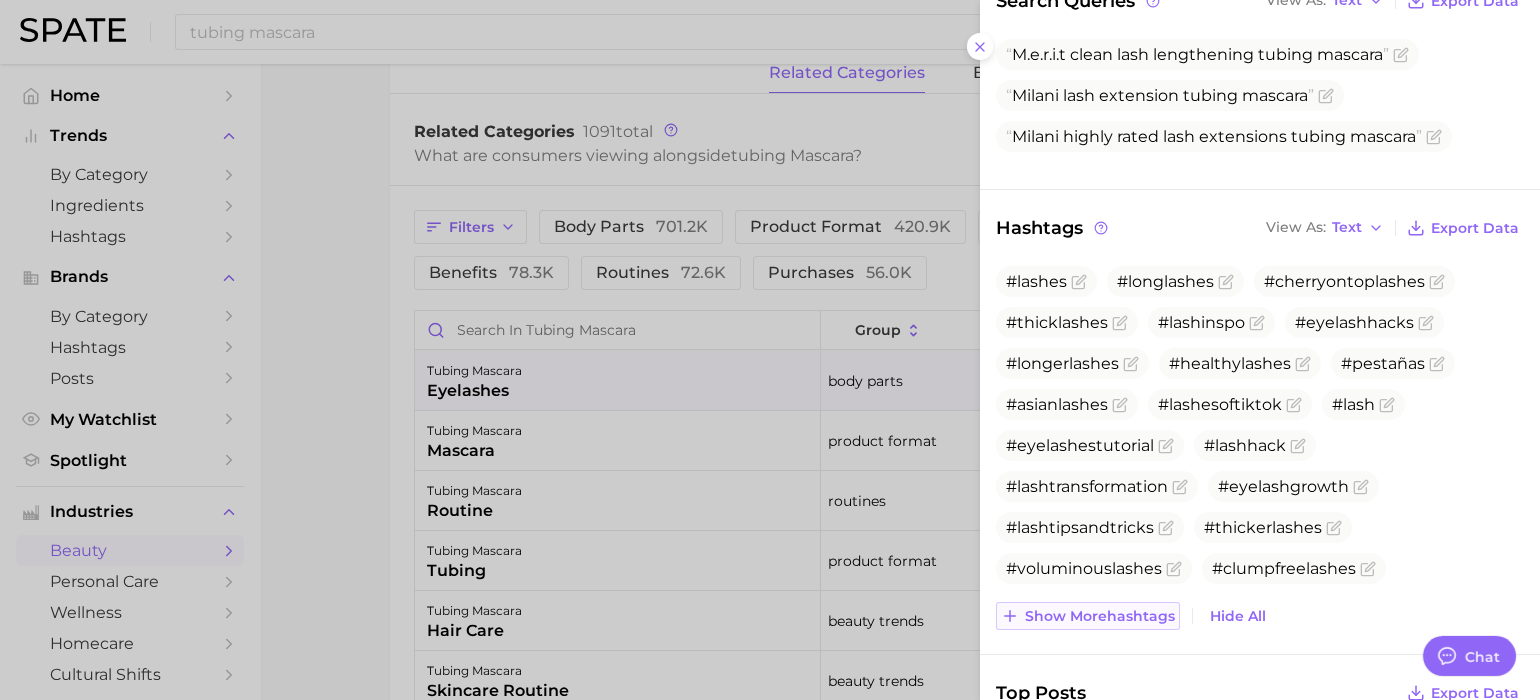 click on "Show more  hashtags" at bounding box center (1100, 616) 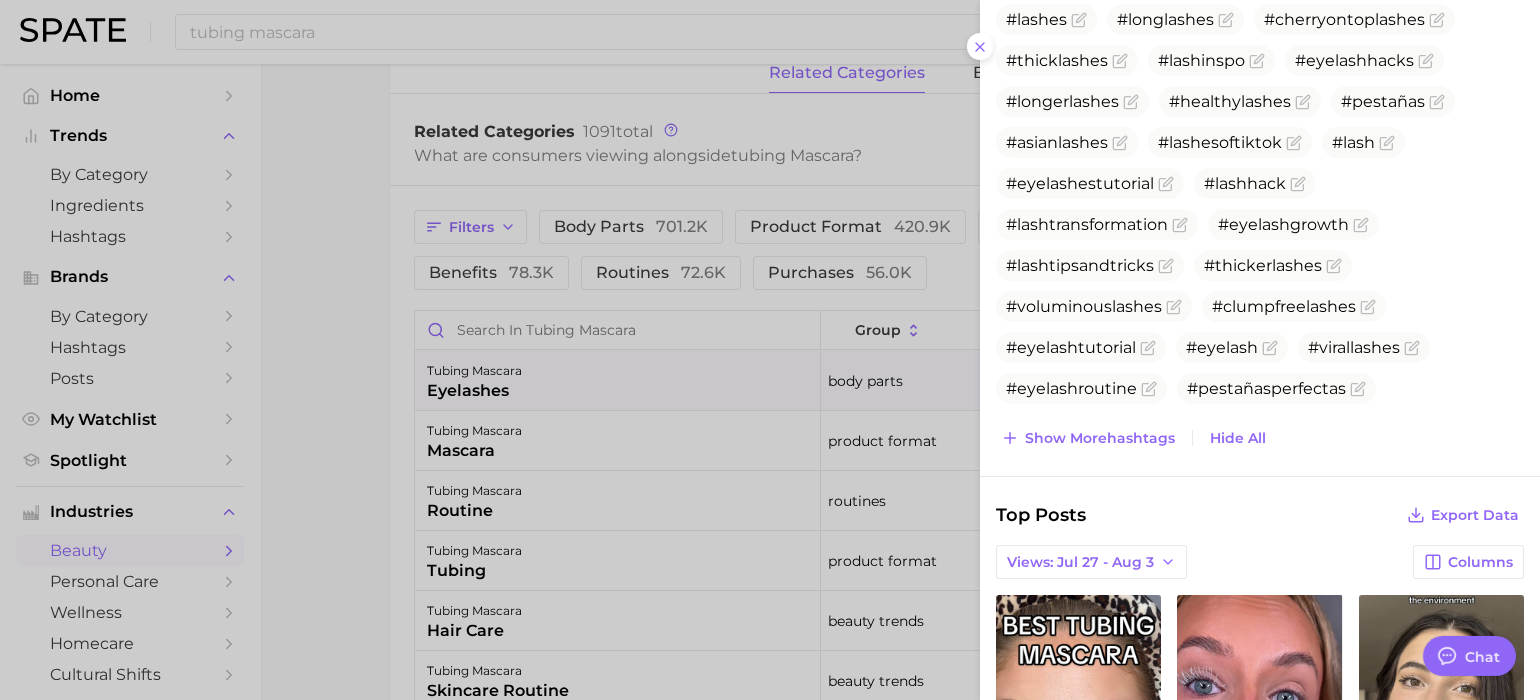 scroll, scrollTop: 625, scrollLeft: 0, axis: vertical 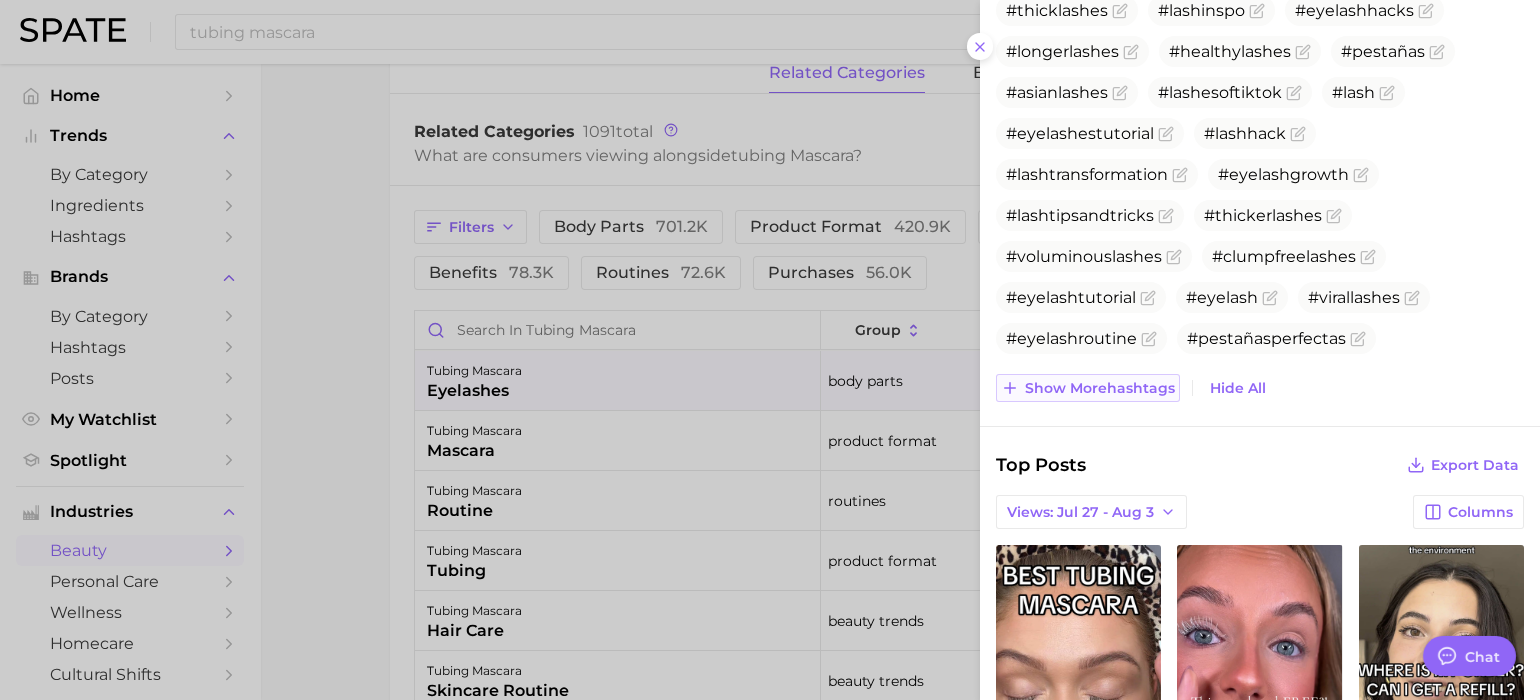click on "Show more  hashtags" at bounding box center [1100, 388] 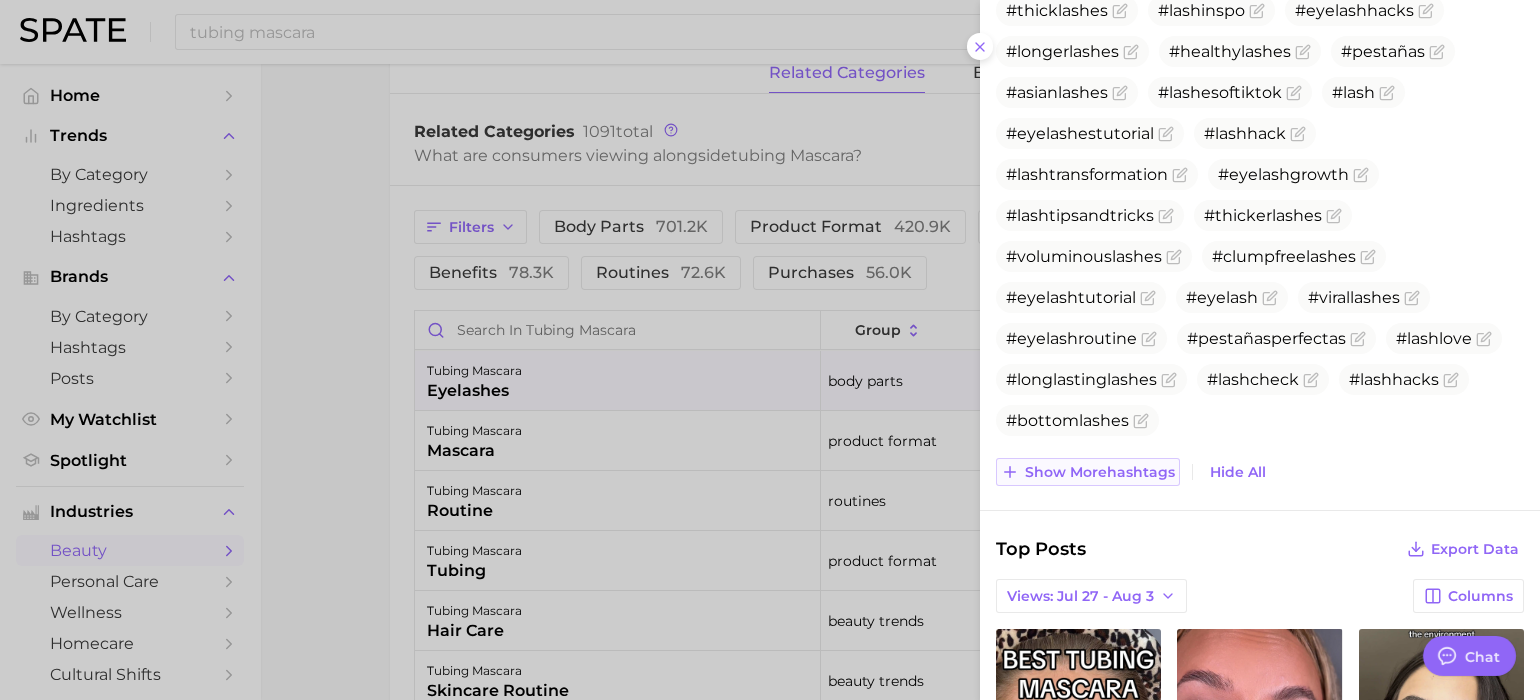click on "Show more  hashtags" at bounding box center (1100, 472) 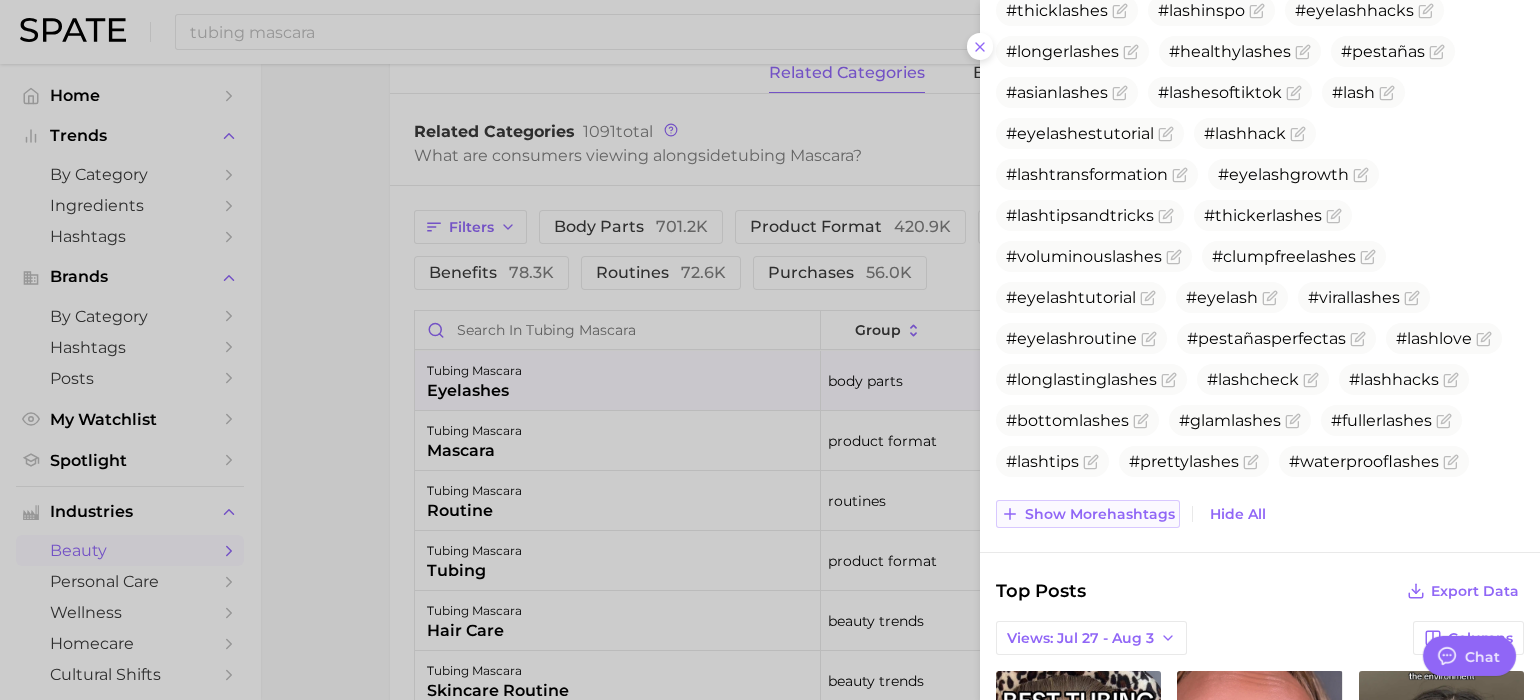 click on "Show more  hashtags" at bounding box center (1100, 514) 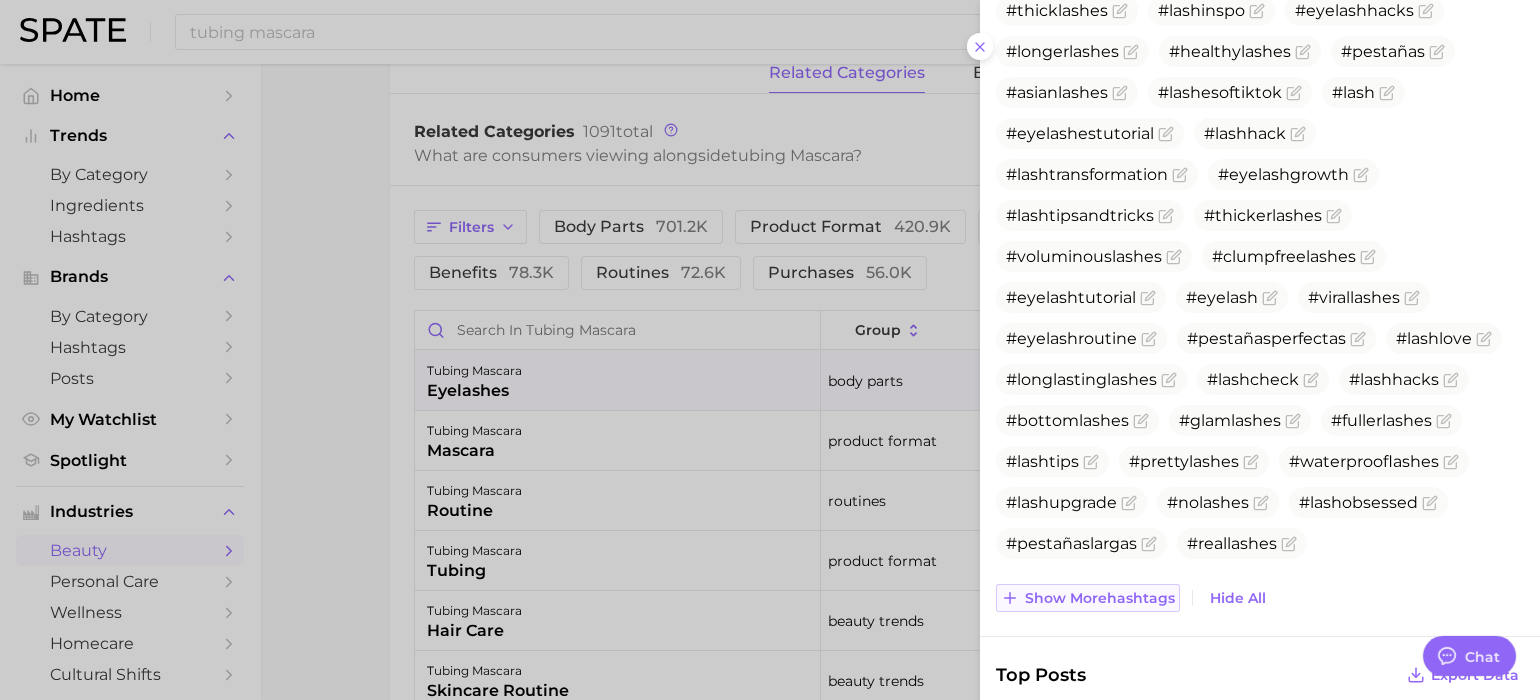 click on "Show more  hashtags" at bounding box center (1100, 598) 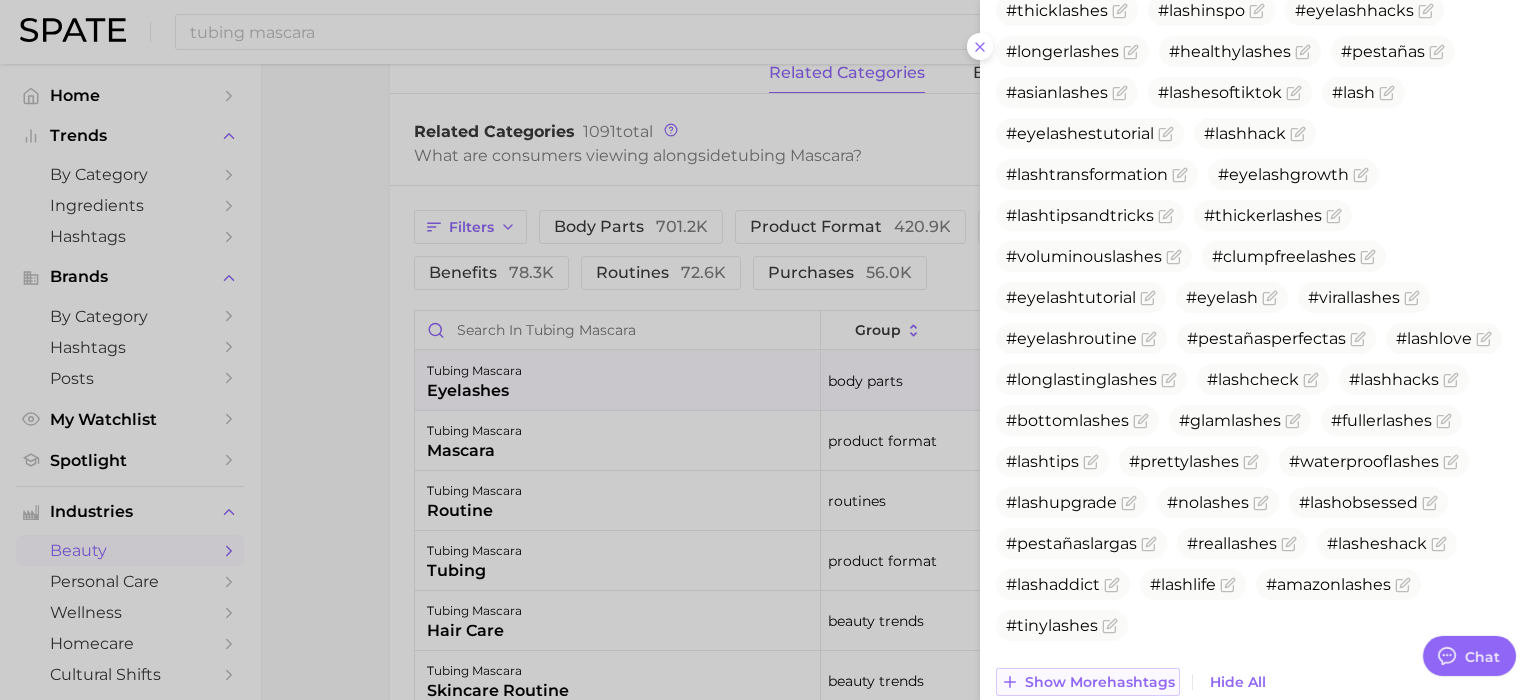 click on "Show more  hashtags" at bounding box center (1100, 682) 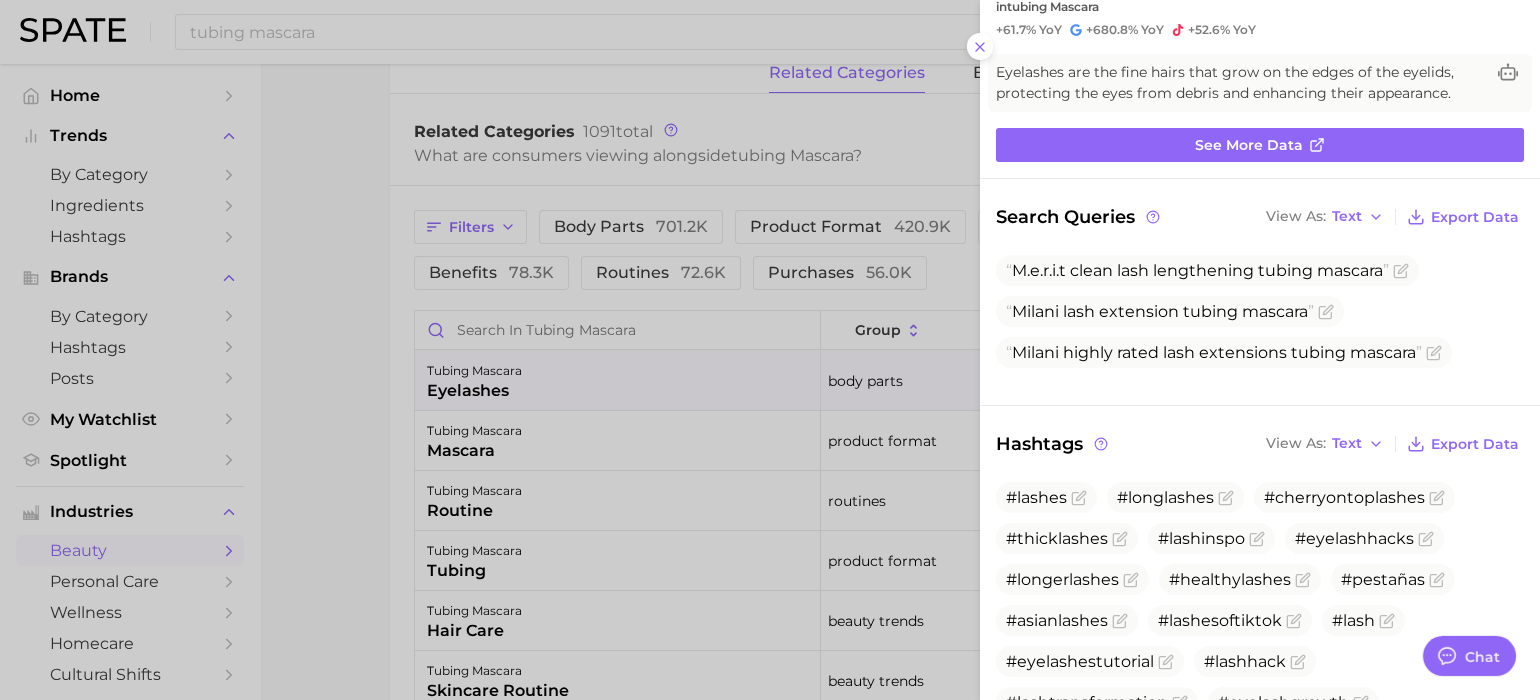 scroll, scrollTop: 0, scrollLeft: 0, axis: both 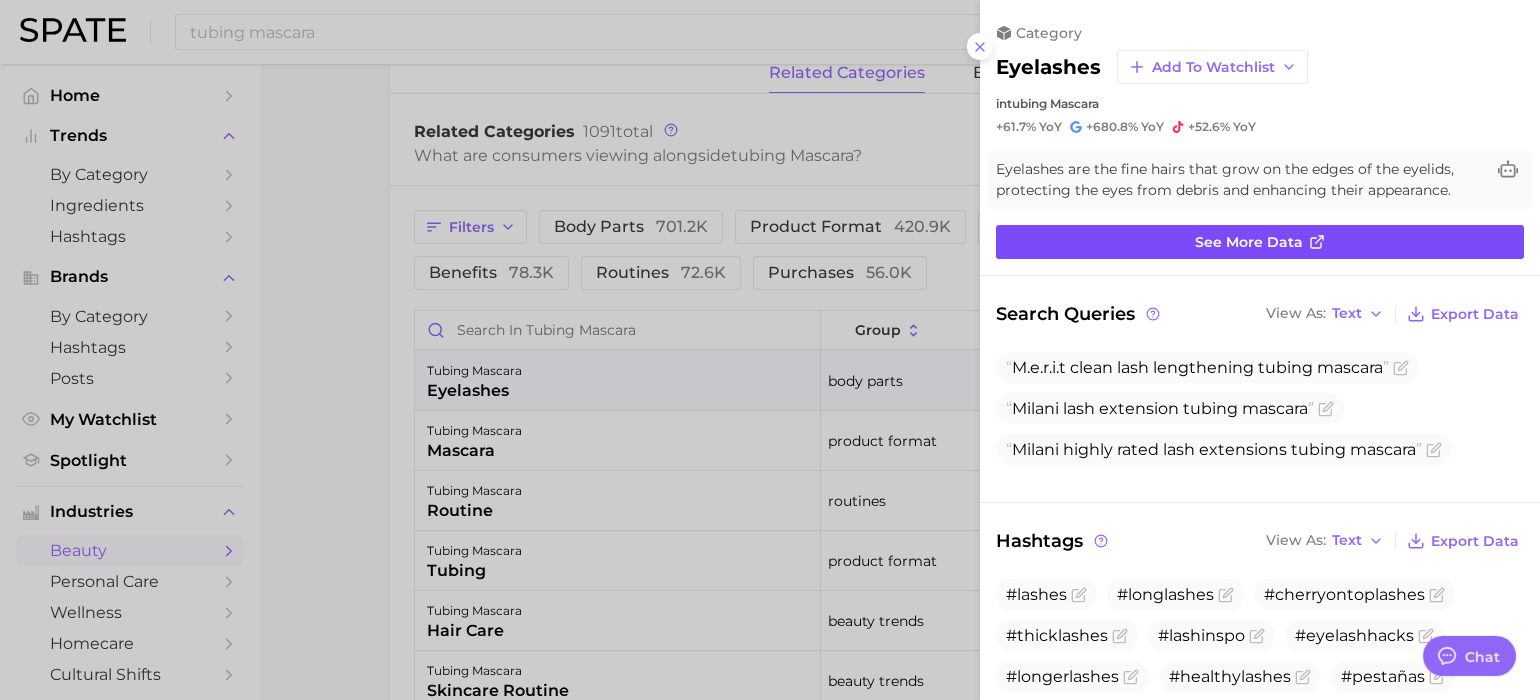 click 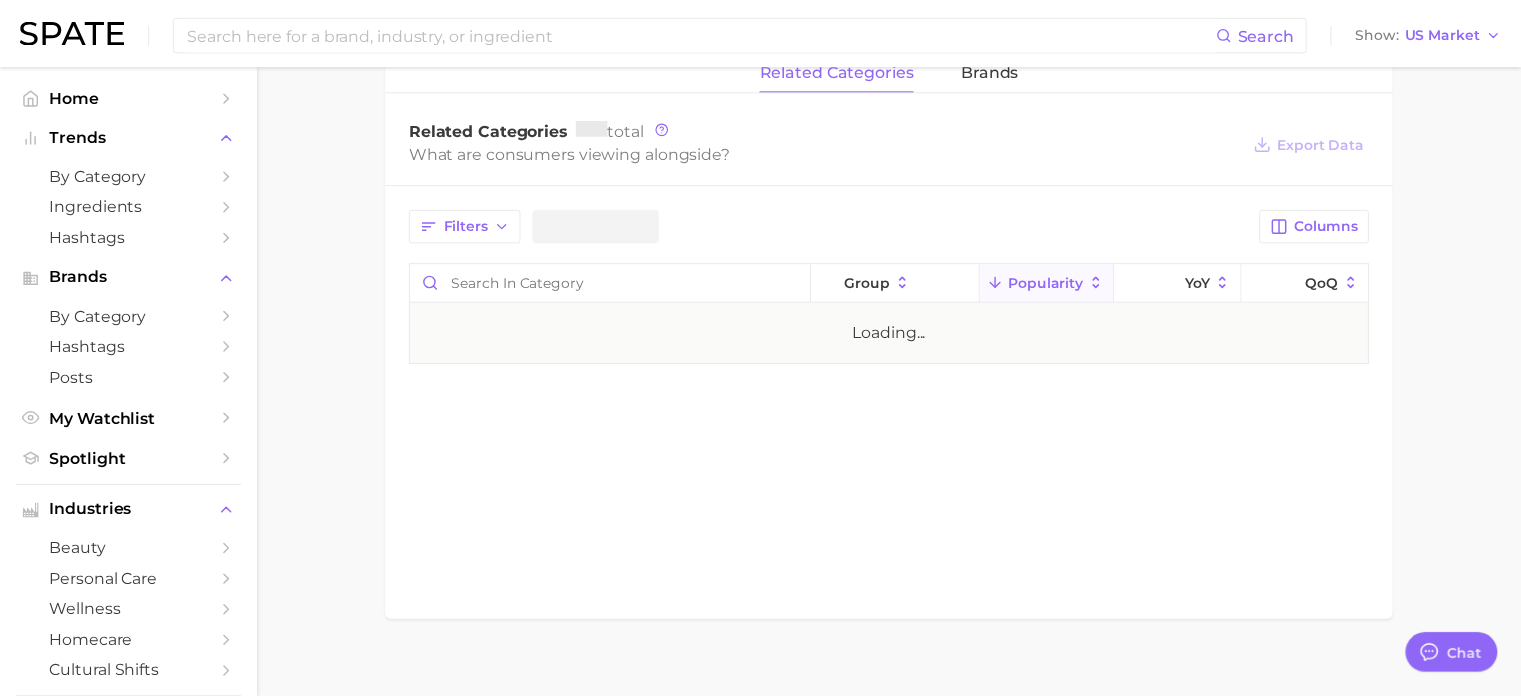 scroll, scrollTop: 0, scrollLeft: 0, axis: both 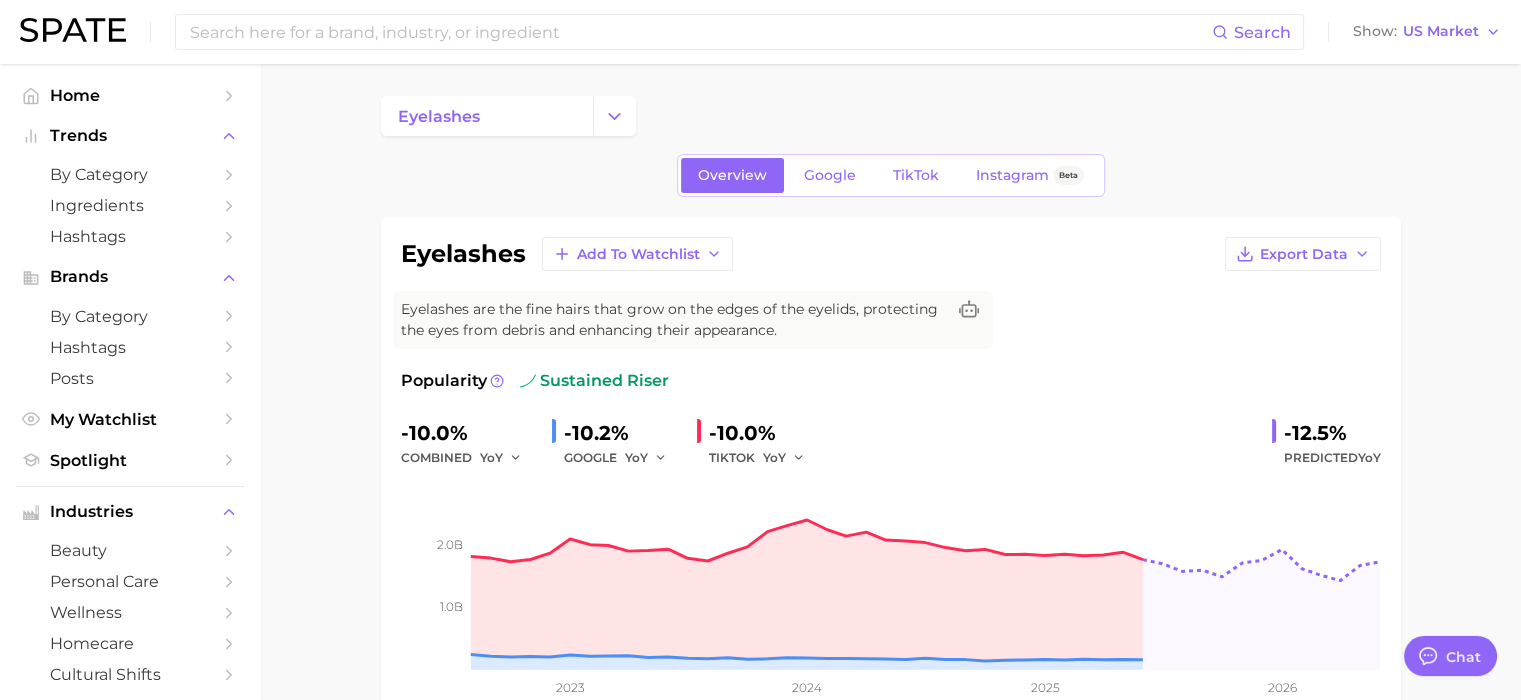 type on "tubing mascara" 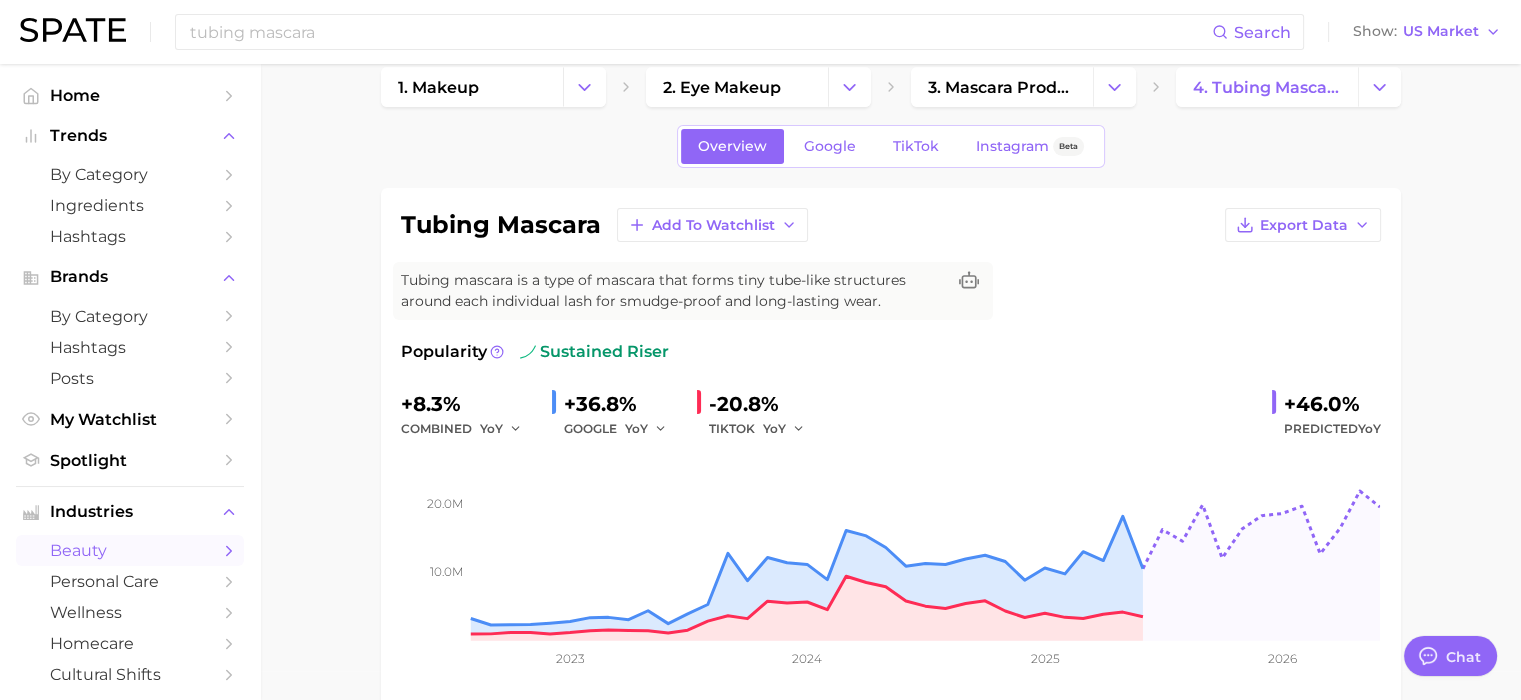 scroll, scrollTop: 0, scrollLeft: 0, axis: both 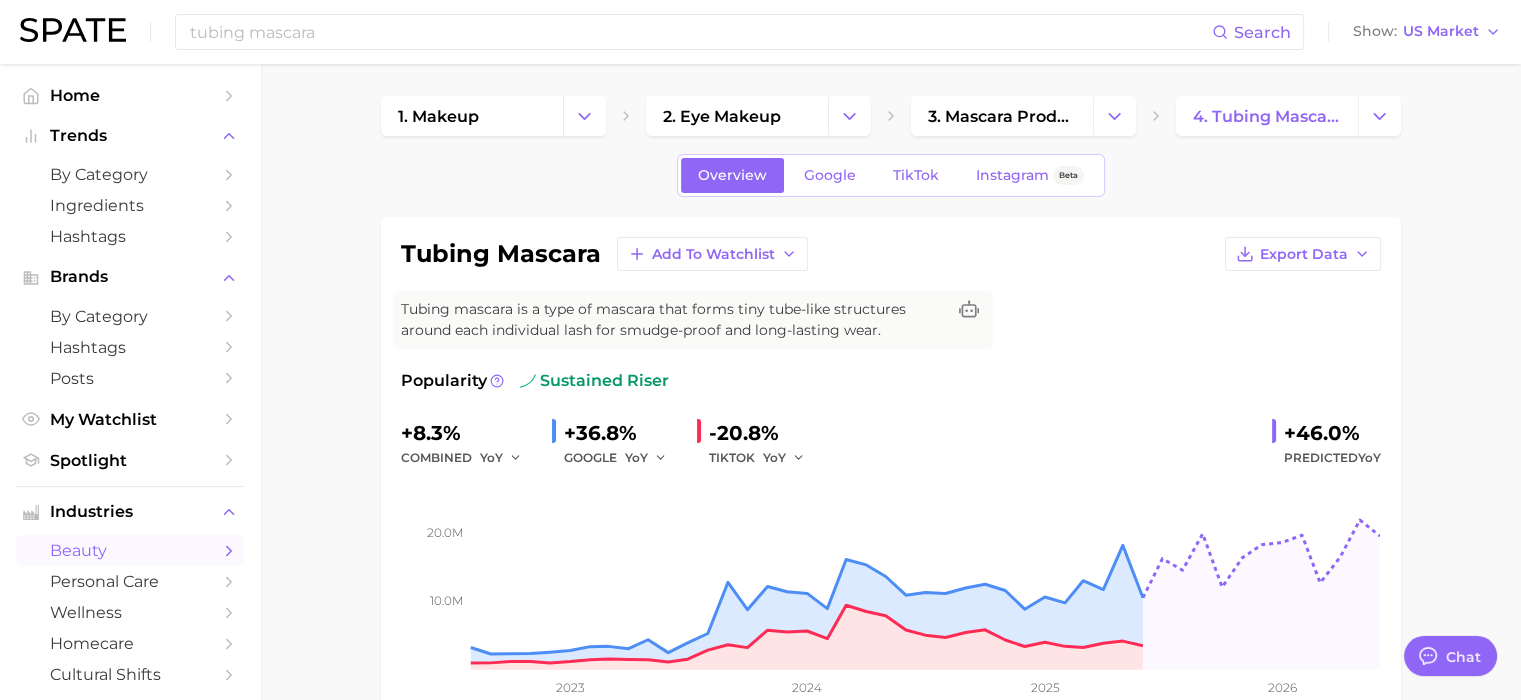 click on "1. makeup 2. eye makeup 3. mascara products 4. tubing mascara Overview Google TikTok Instagram Beta tubing mascara Add to Watchlist Export Data Tubing mascara is a type of mascara that forms tiny tube-like structures around each individual lash for smudge-proof and long-lasting wear. Popularity sustained riser +8.3% combined YoY +36.8% GOOGLE YoY -20.8% TIKTOK YoY +46.0% Predicted  YoY 10.0m 20.0m 2023 2024 2025 2026 How big is this trend? High Popularity 11.7m avg.  monthly popularity Which platform is most popular? Google 63.8% popularity share How similar is this trend across platforms? High Convergence 62.2% pop.  convergence Will it last? Very Likely +46.0% pop.  predicted growth related categories brands Related Categories 1091  total What are consumers viewing alongside  tubing mascara ? Export Data Filters body parts   701.2k product format   420.9k beauty trends   95.8k benefits   78.3k routines   72.6k purchases   56.0k Columns group Popularity YoY QoQ tubing mascara eyelashes body parts 680.5k Low" at bounding box center [890, 1068] 